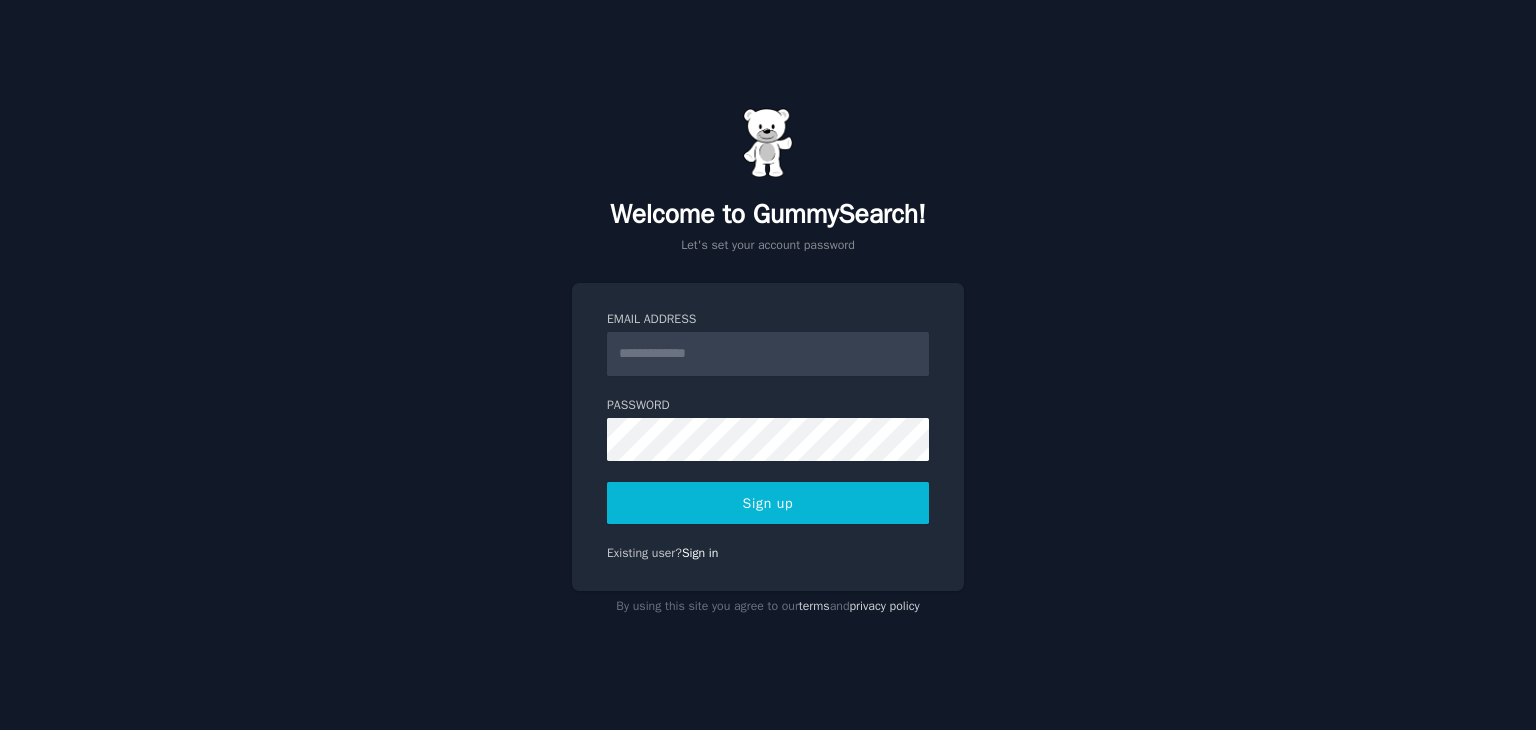 scroll, scrollTop: 0, scrollLeft: 0, axis: both 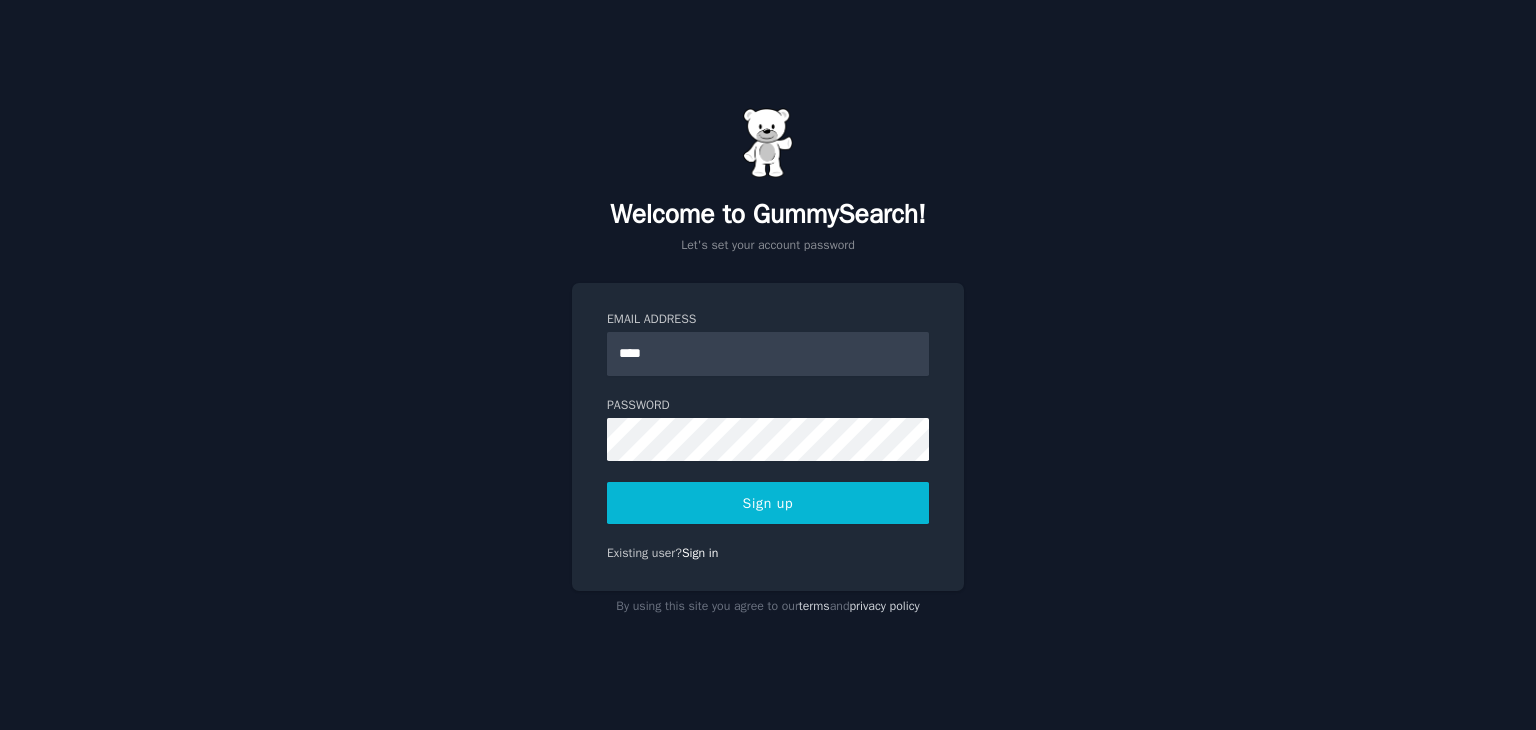 type on "**********" 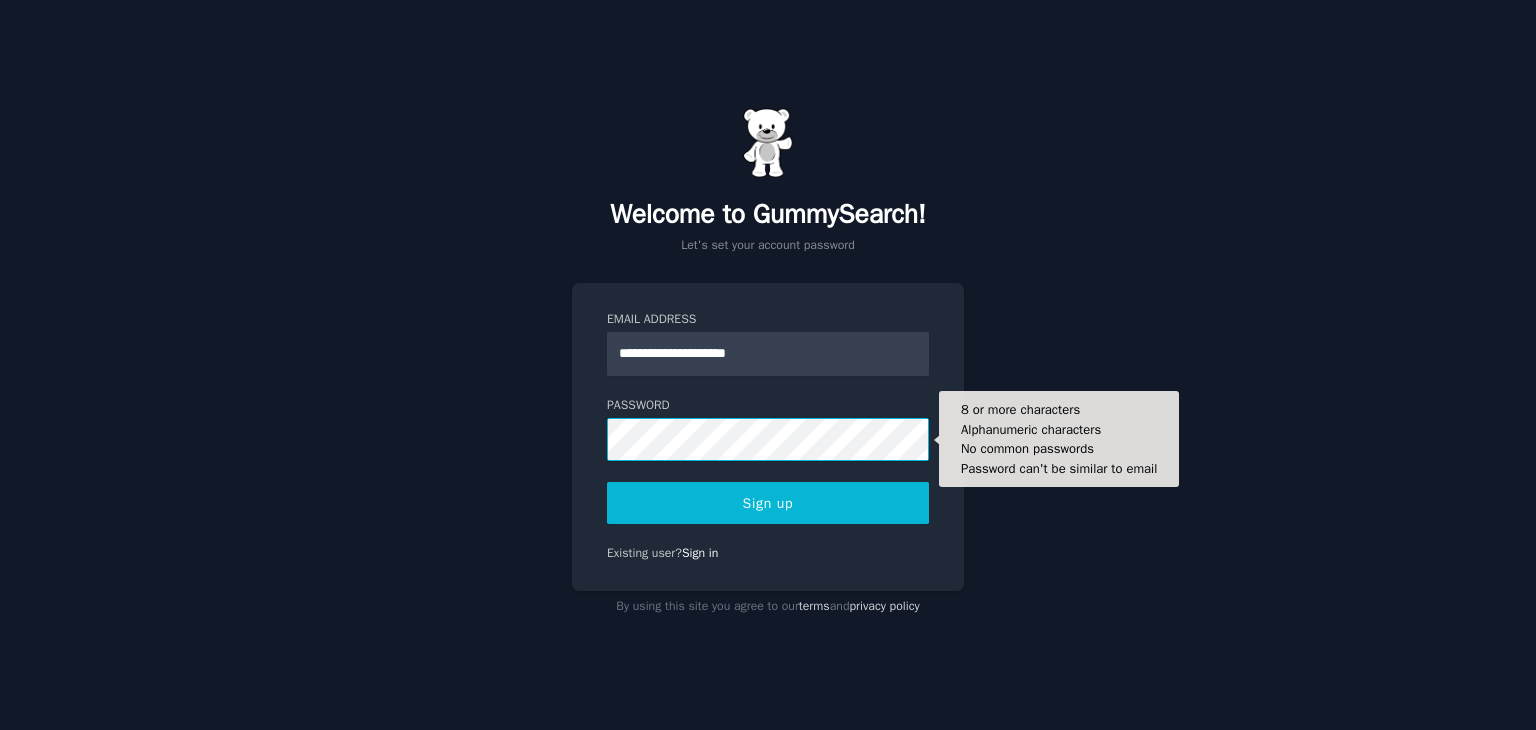 click on "**********" at bounding box center (768, 365) 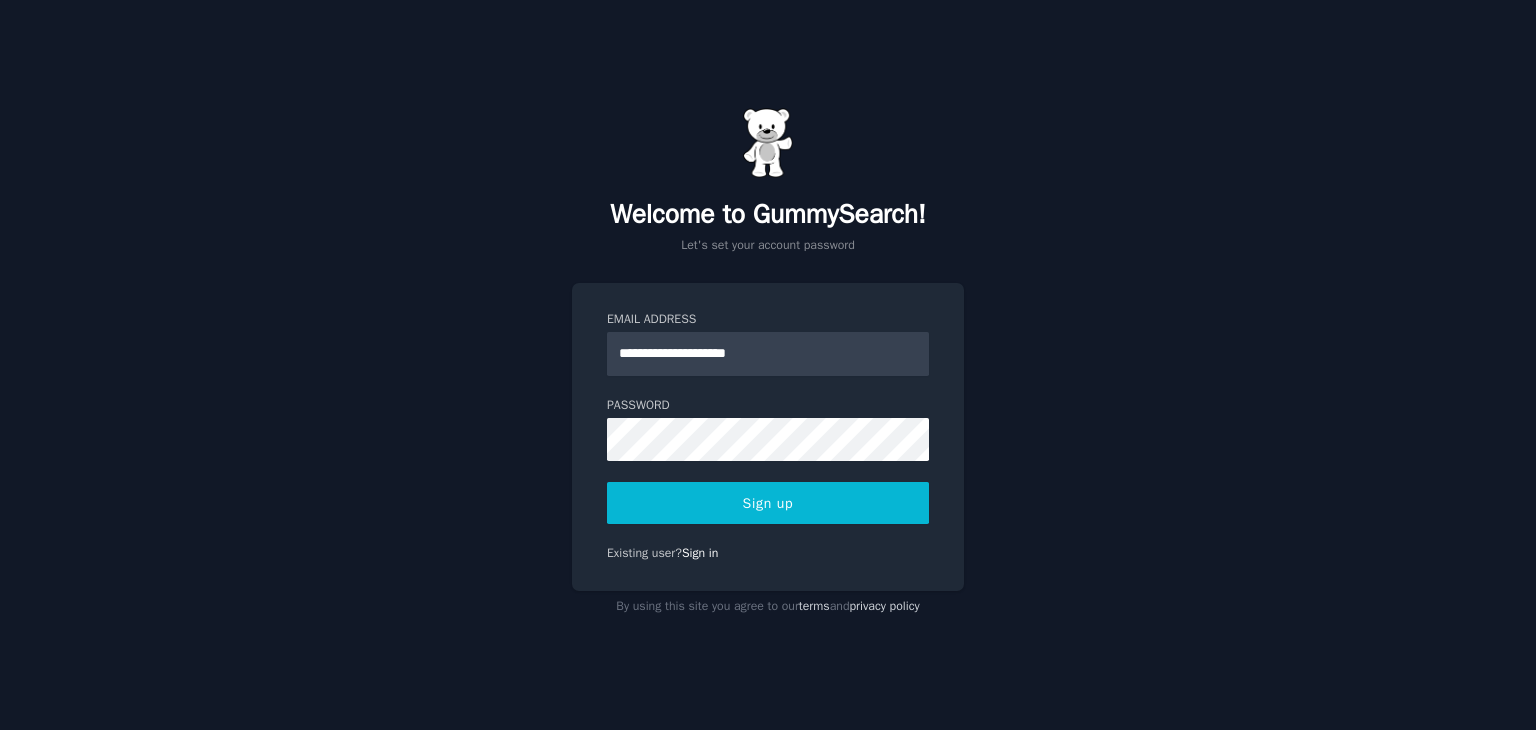 click on "**********" at bounding box center (768, 365) 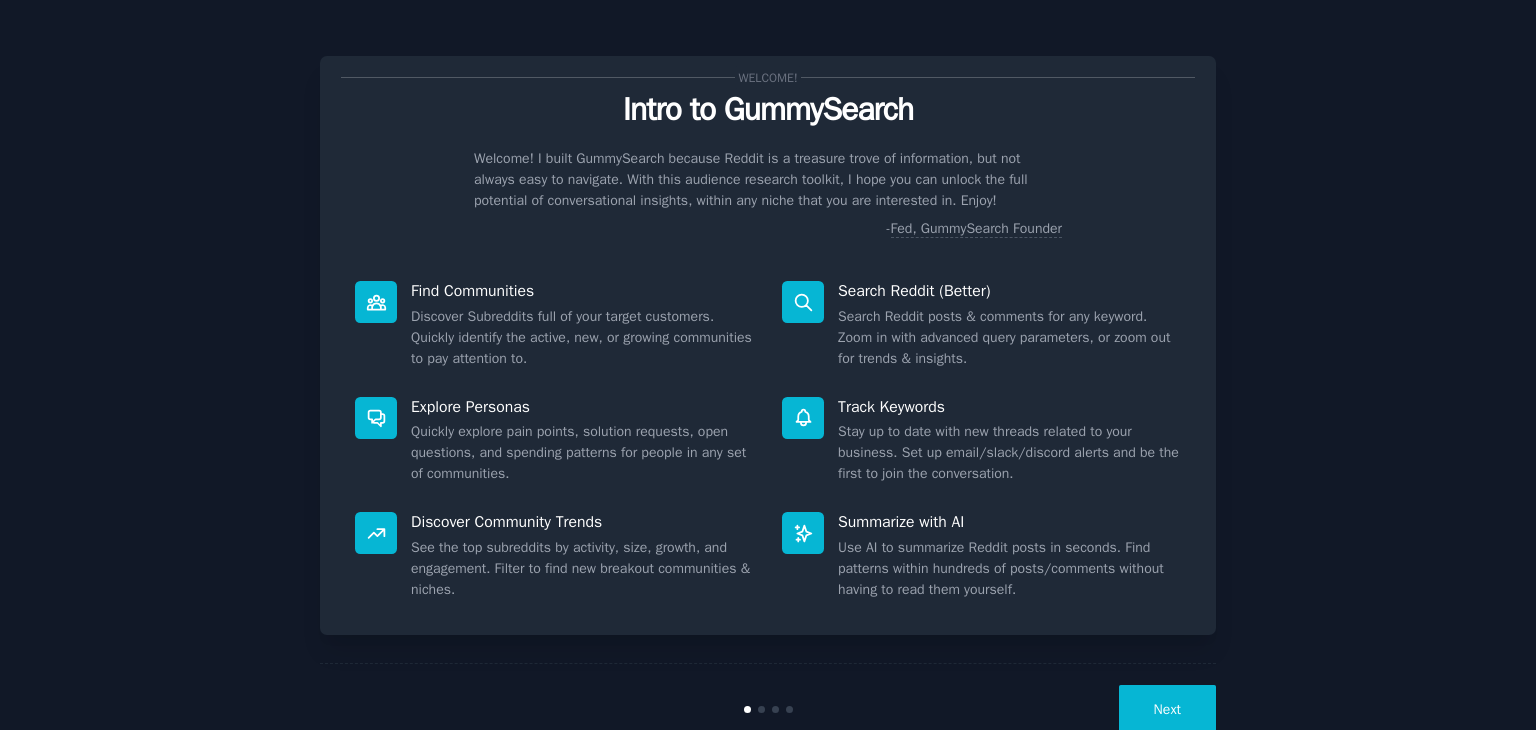 scroll, scrollTop: 0, scrollLeft: 0, axis: both 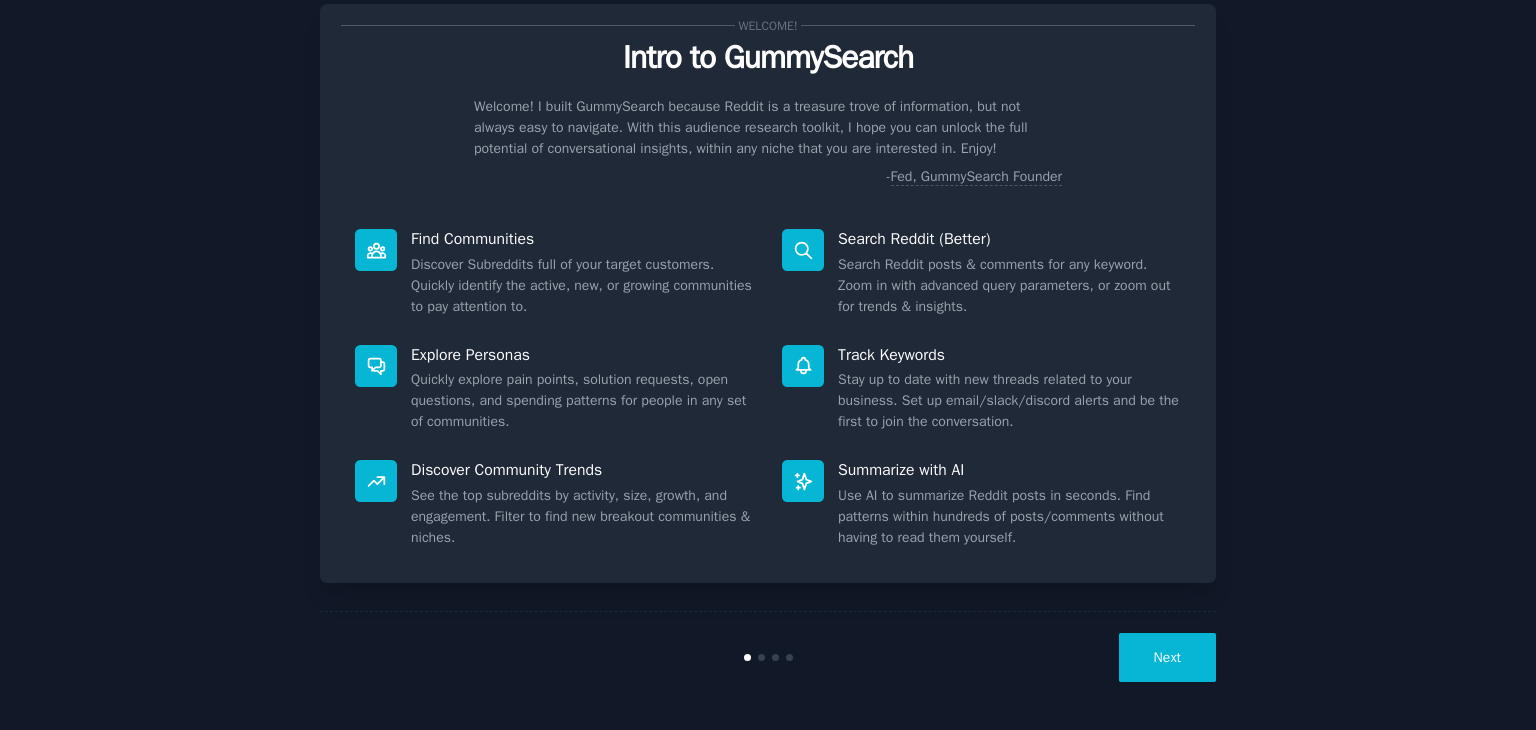 click on "Next" at bounding box center (1167, 657) 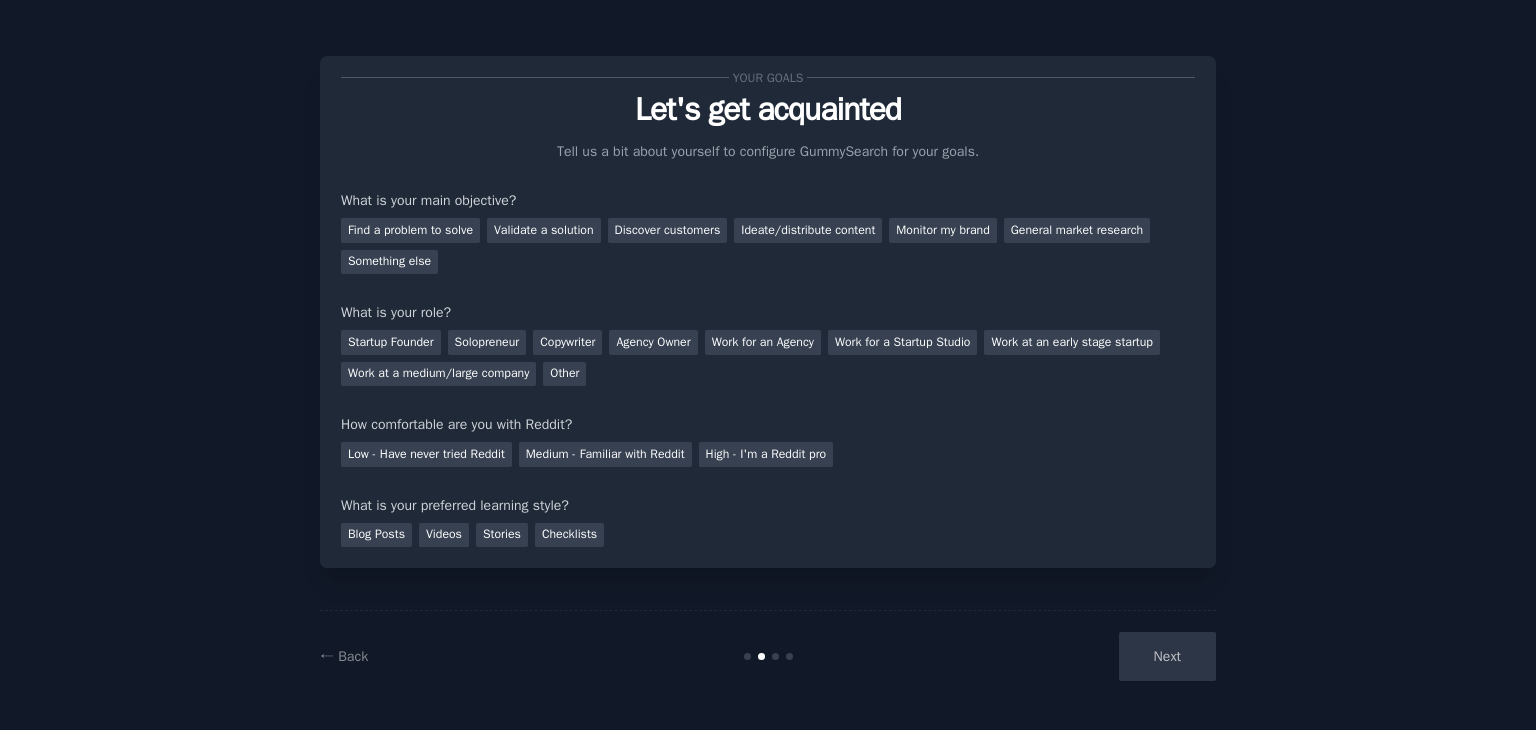 scroll, scrollTop: 0, scrollLeft: 0, axis: both 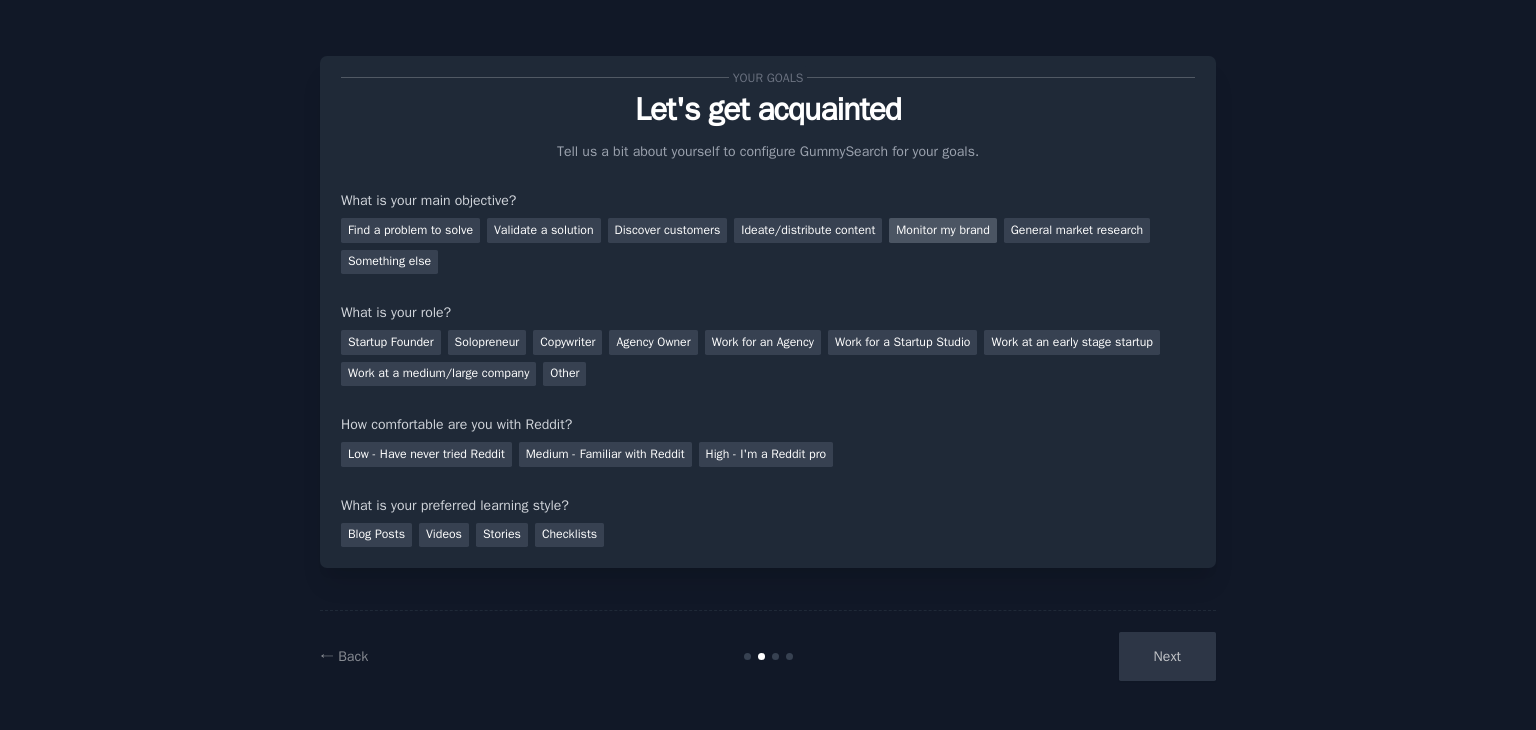 click on "Monitor my brand" at bounding box center [942, 230] 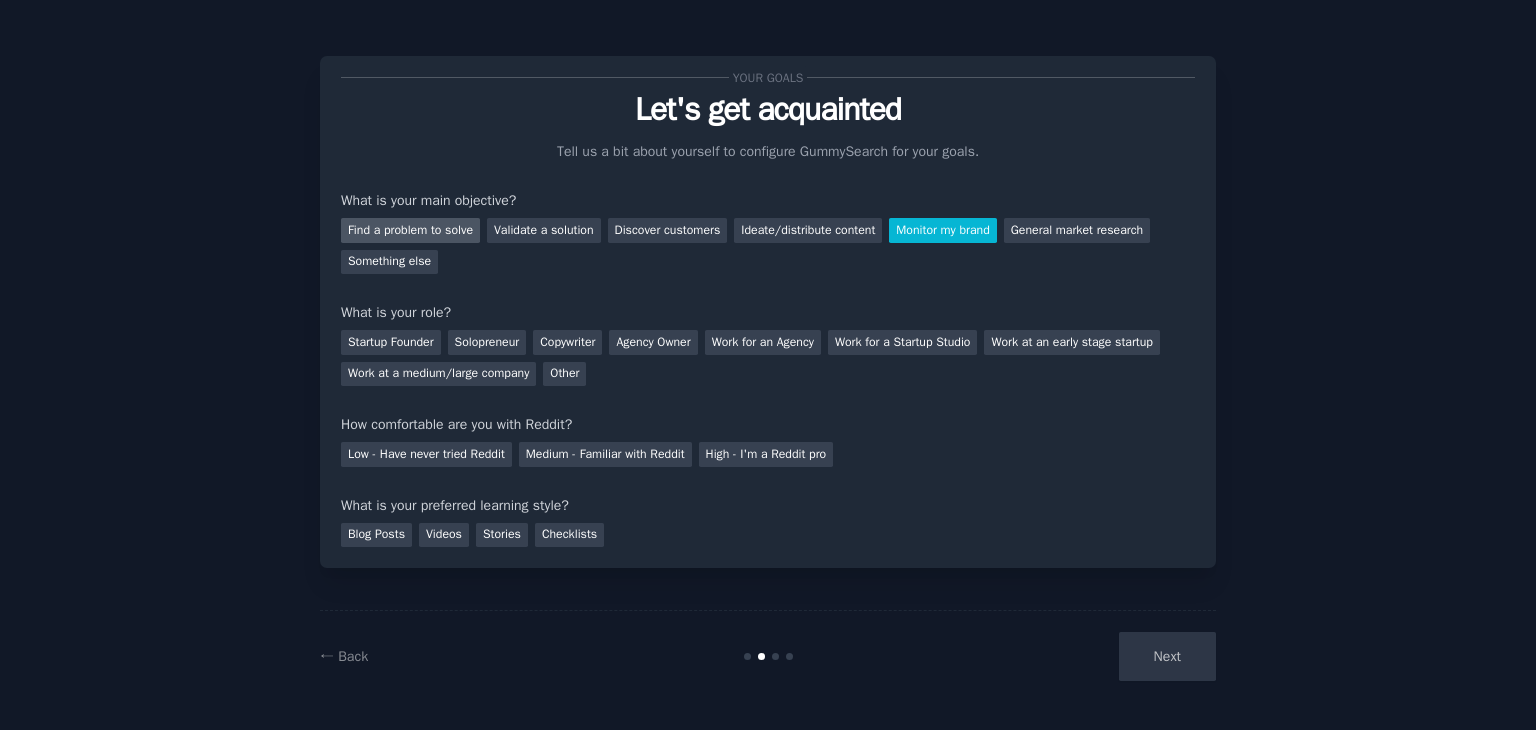 click on "Find a problem to solve" at bounding box center (410, 230) 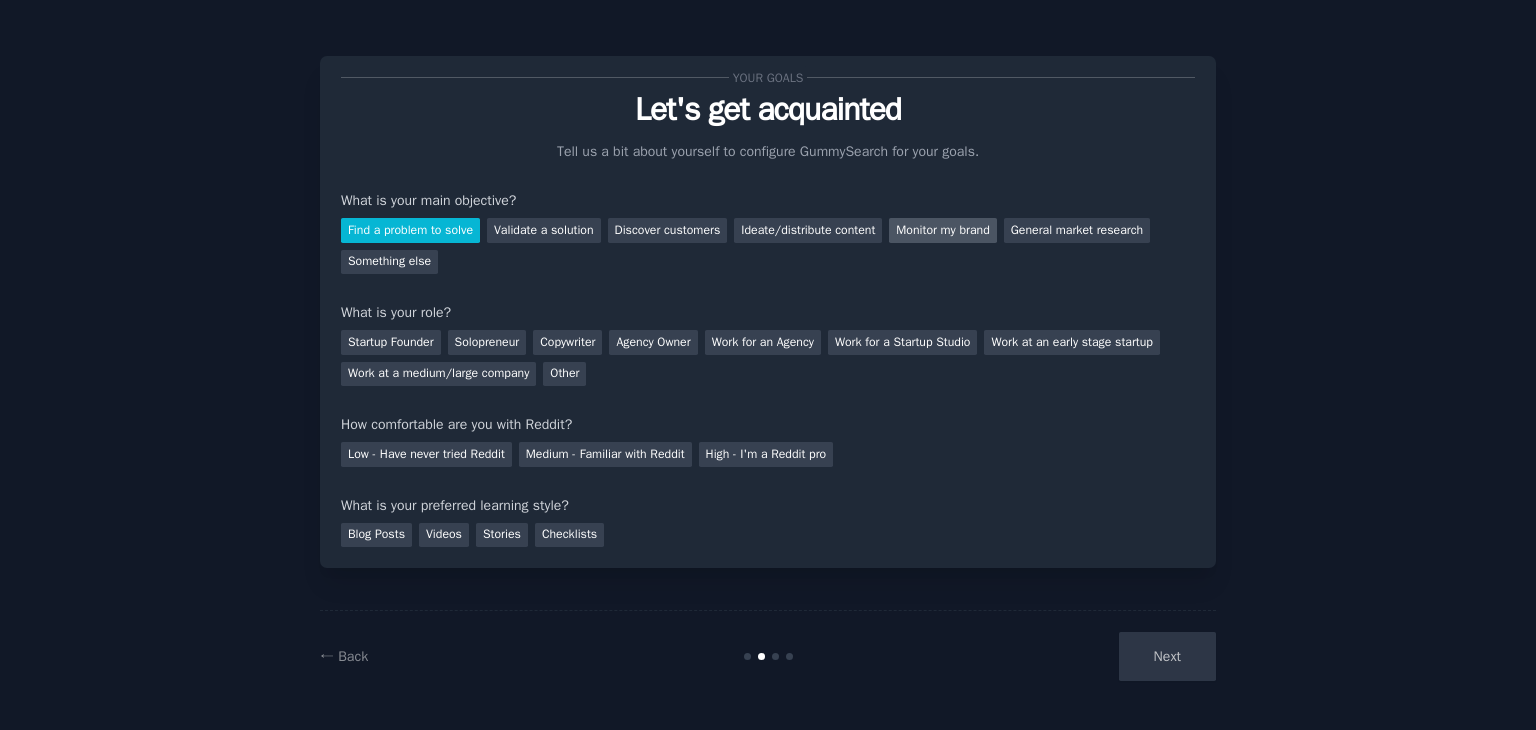 click on "Monitor my brand" at bounding box center [942, 230] 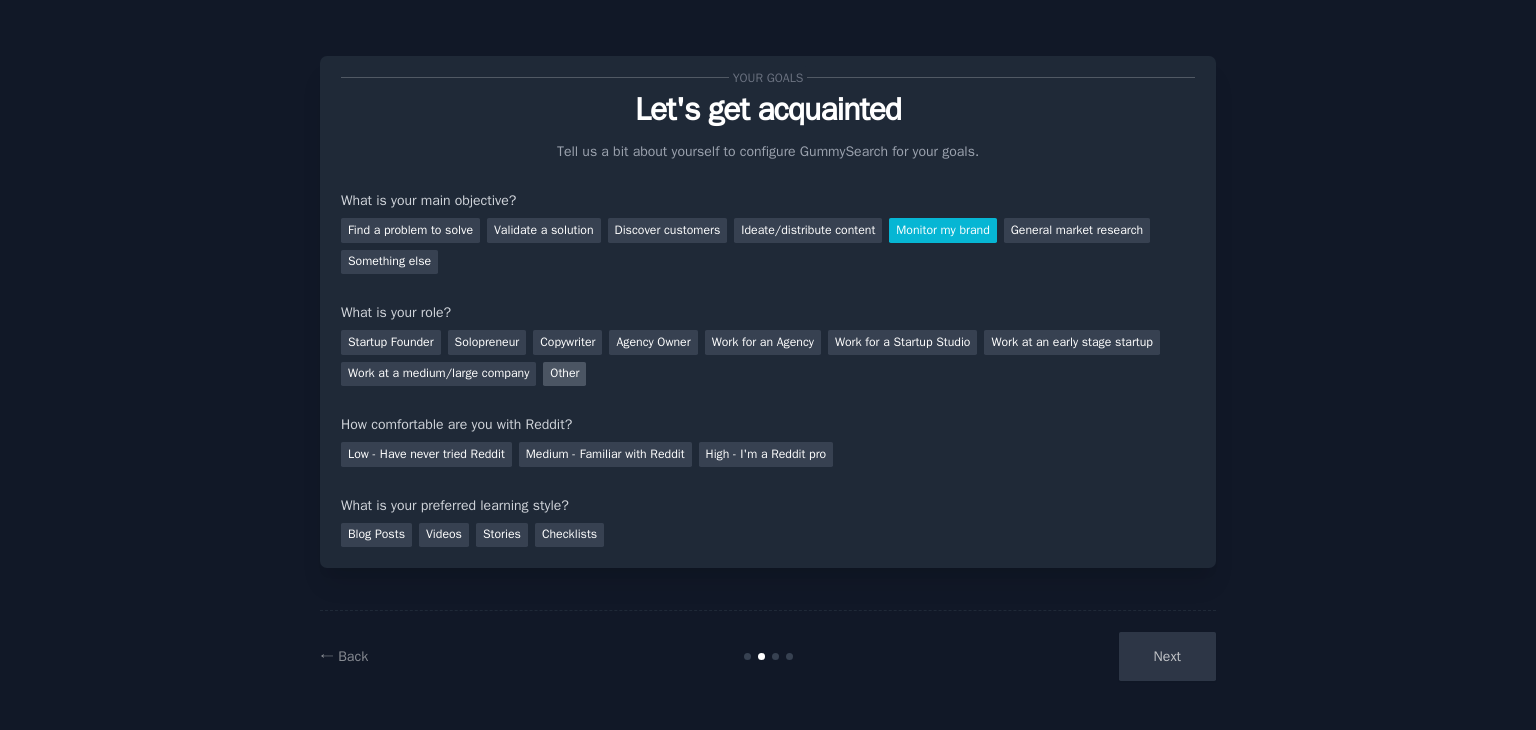 click on "Other" at bounding box center [564, 374] 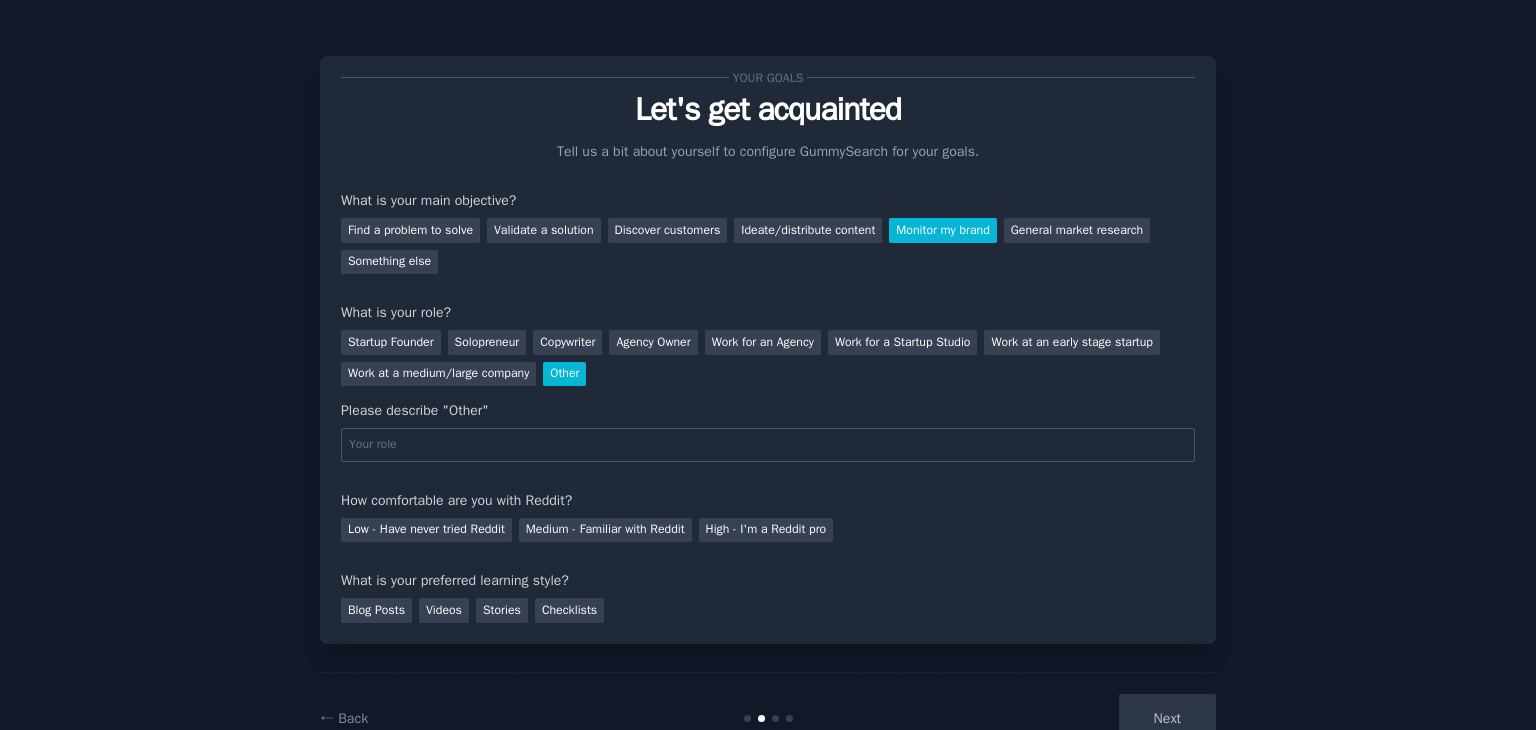 click on "Other" at bounding box center [564, 374] 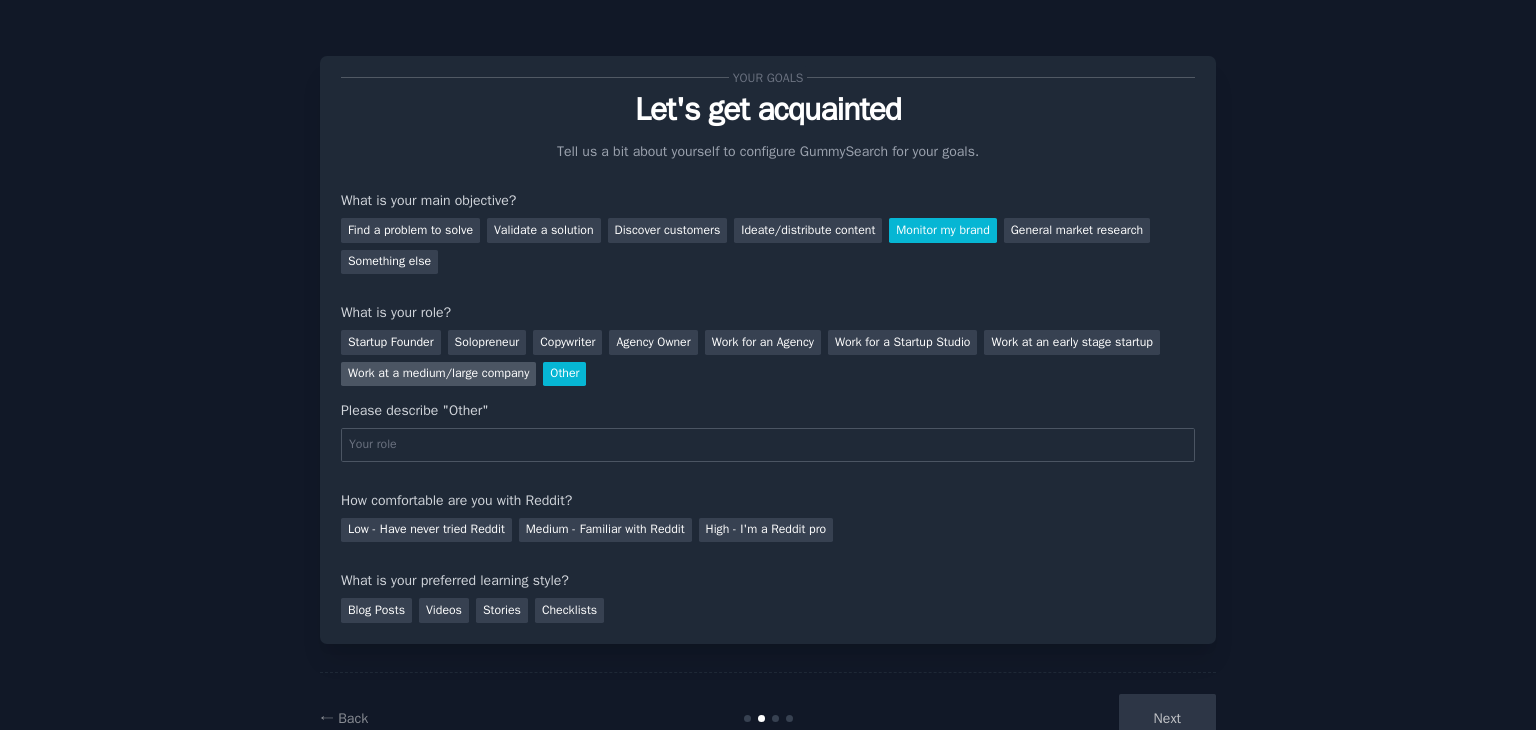 click on "Work at a medium/large company" at bounding box center [438, 374] 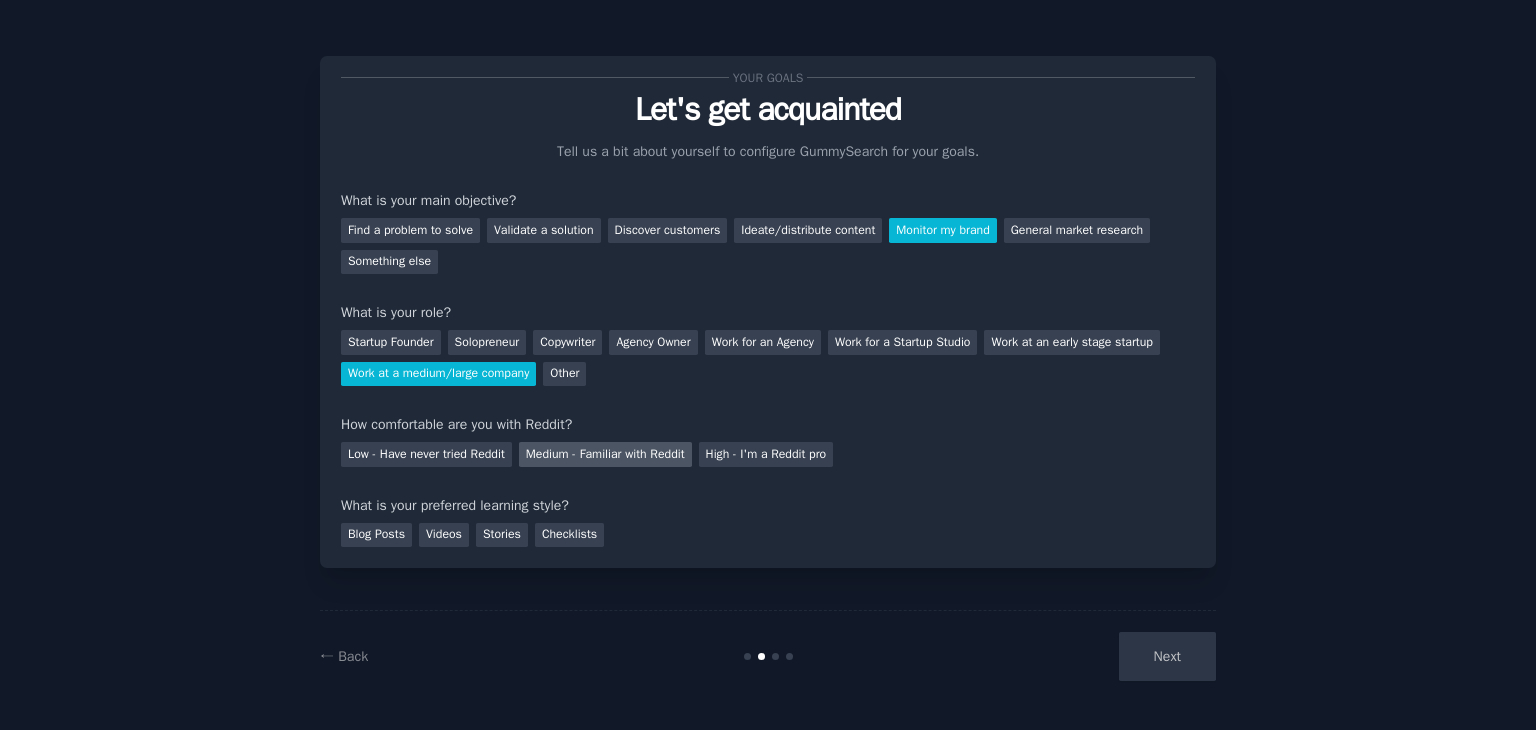 click on "Medium - Familiar with Reddit" at bounding box center (605, 454) 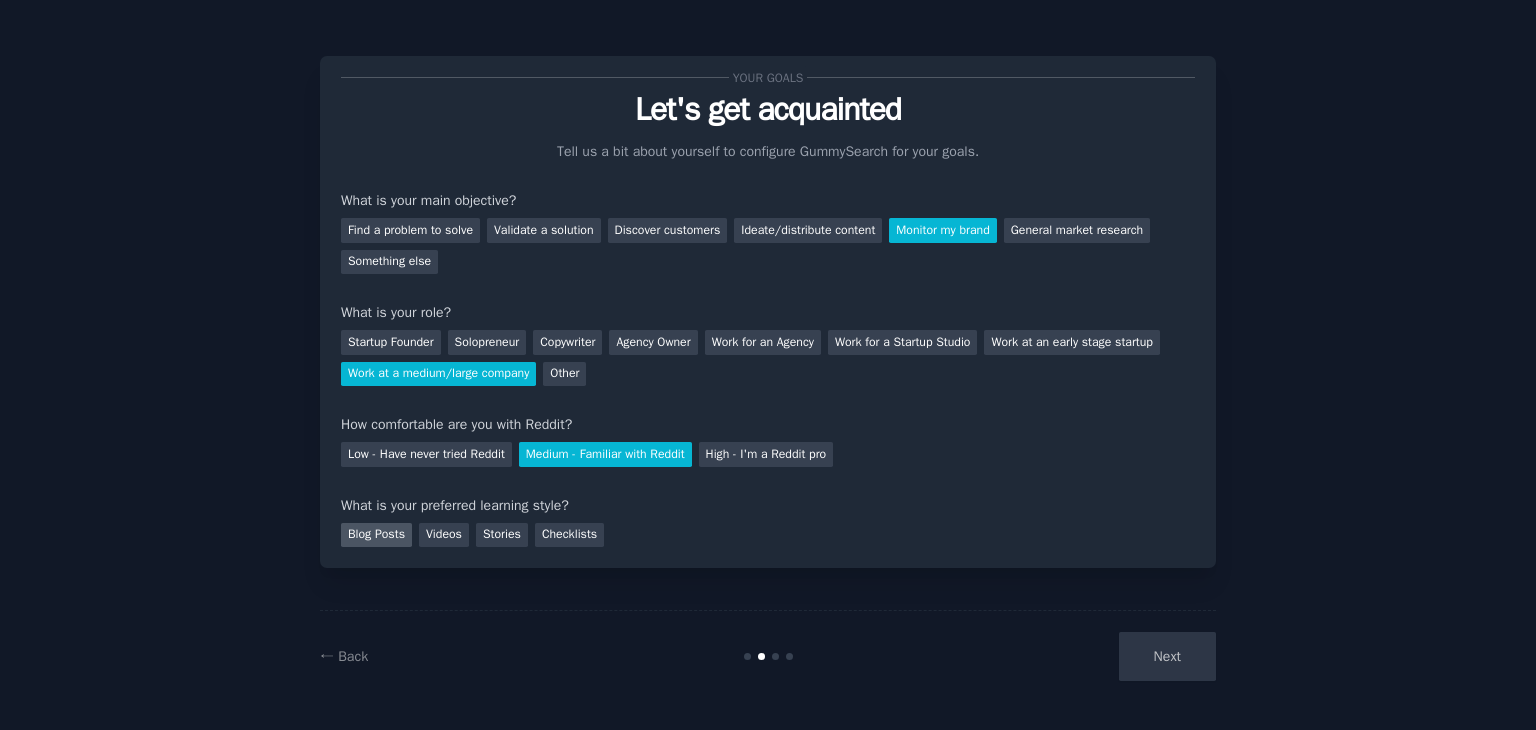 click on "Blog Posts" at bounding box center [376, 535] 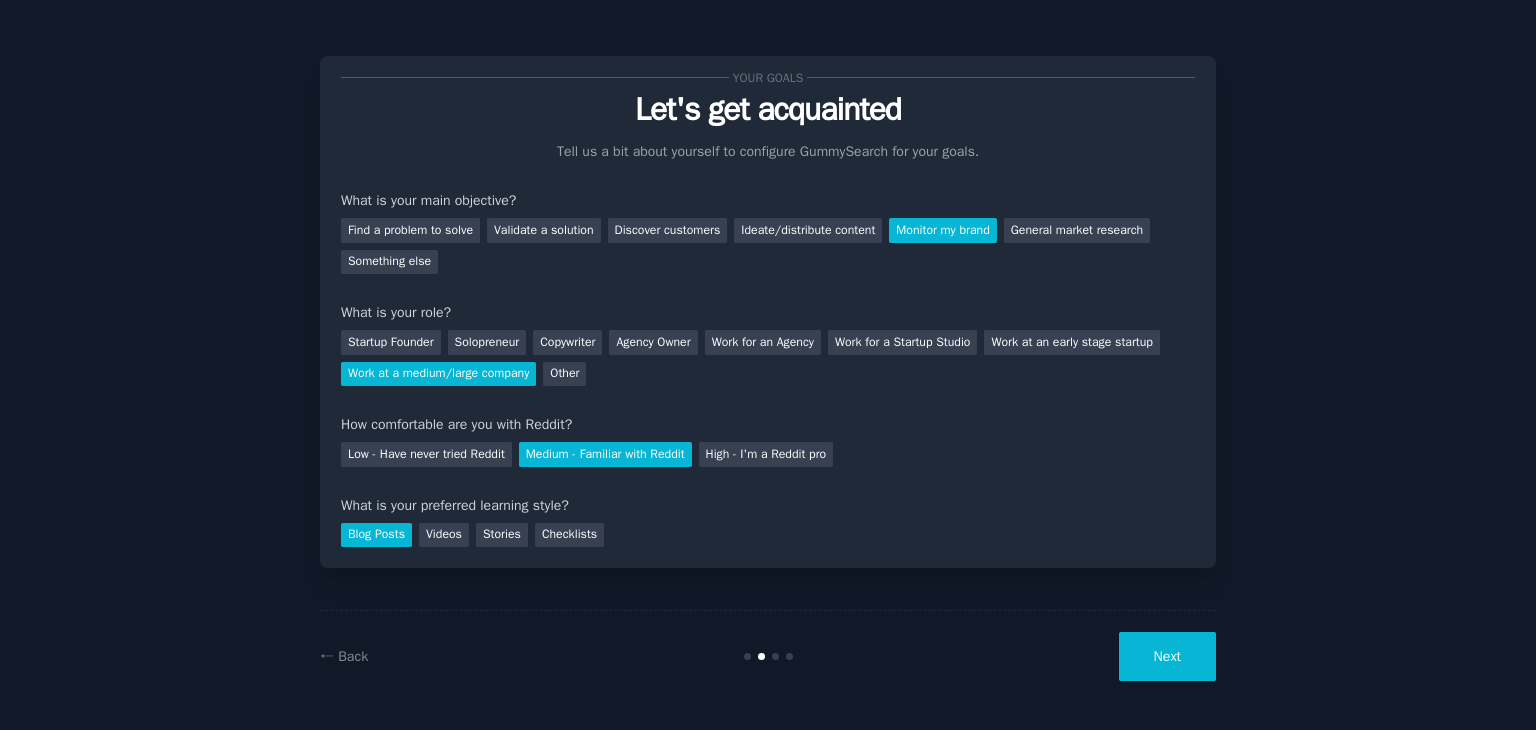 click on "Your goals Let's get acquainted Tell us a bit about yourself to configure GummySearch for your goals. What is your main objective? Find a problem to solve Validate a solution Discover customers Ideate/distribute content Monitor my brand General market research Something else What is your role? Startup Founder Solopreneur Copywriter Agency Owner Work for an Agency Work for a Startup Studio Work at an early stage startup Work at a medium/large company Other How comfortable are you with Reddit? Low - Have never tried Reddit Medium - Familiar with Reddit High - I'm a Reddit pro What is your preferred learning style? Blog Posts Videos Stories Checklists ← Back Next" at bounding box center (768, 365) 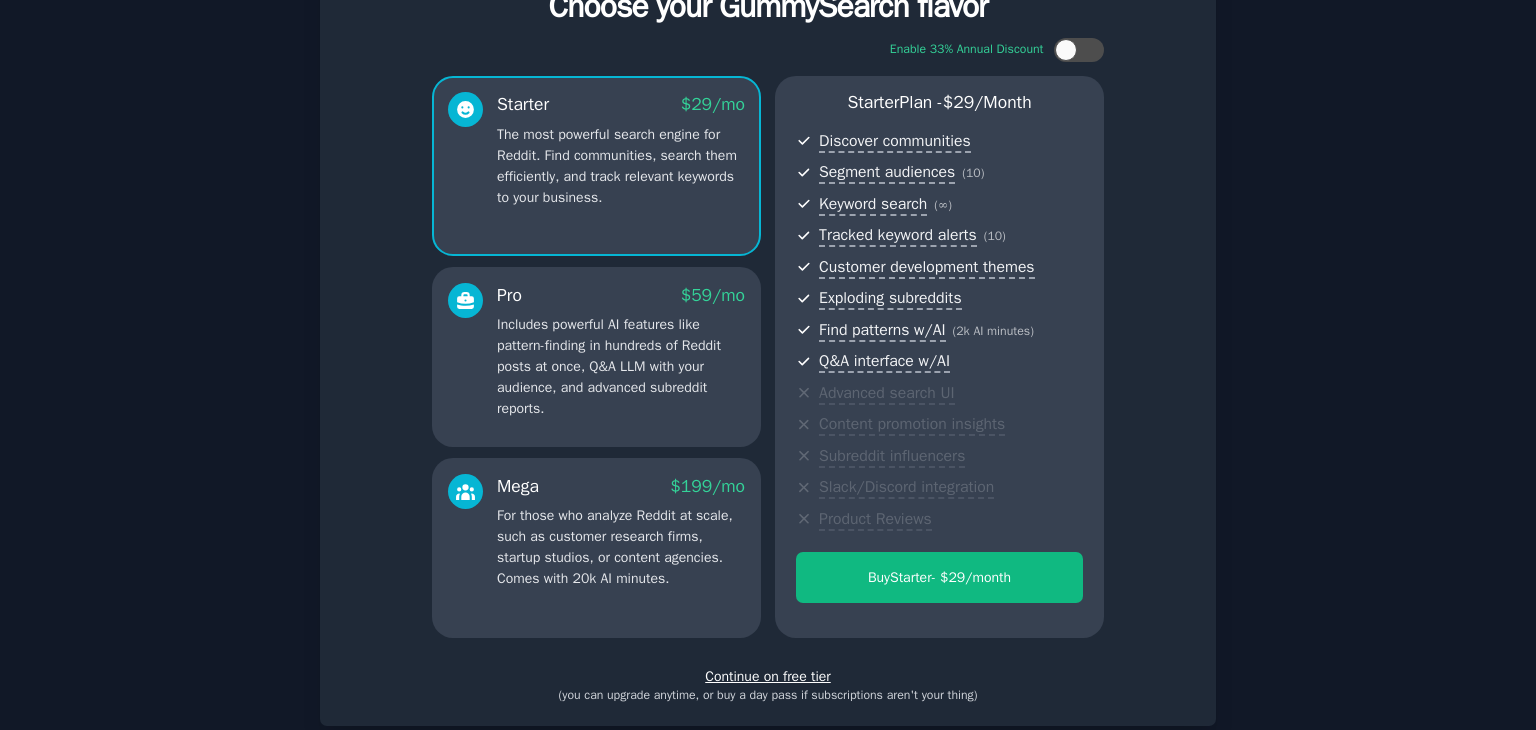 scroll, scrollTop: 218, scrollLeft: 0, axis: vertical 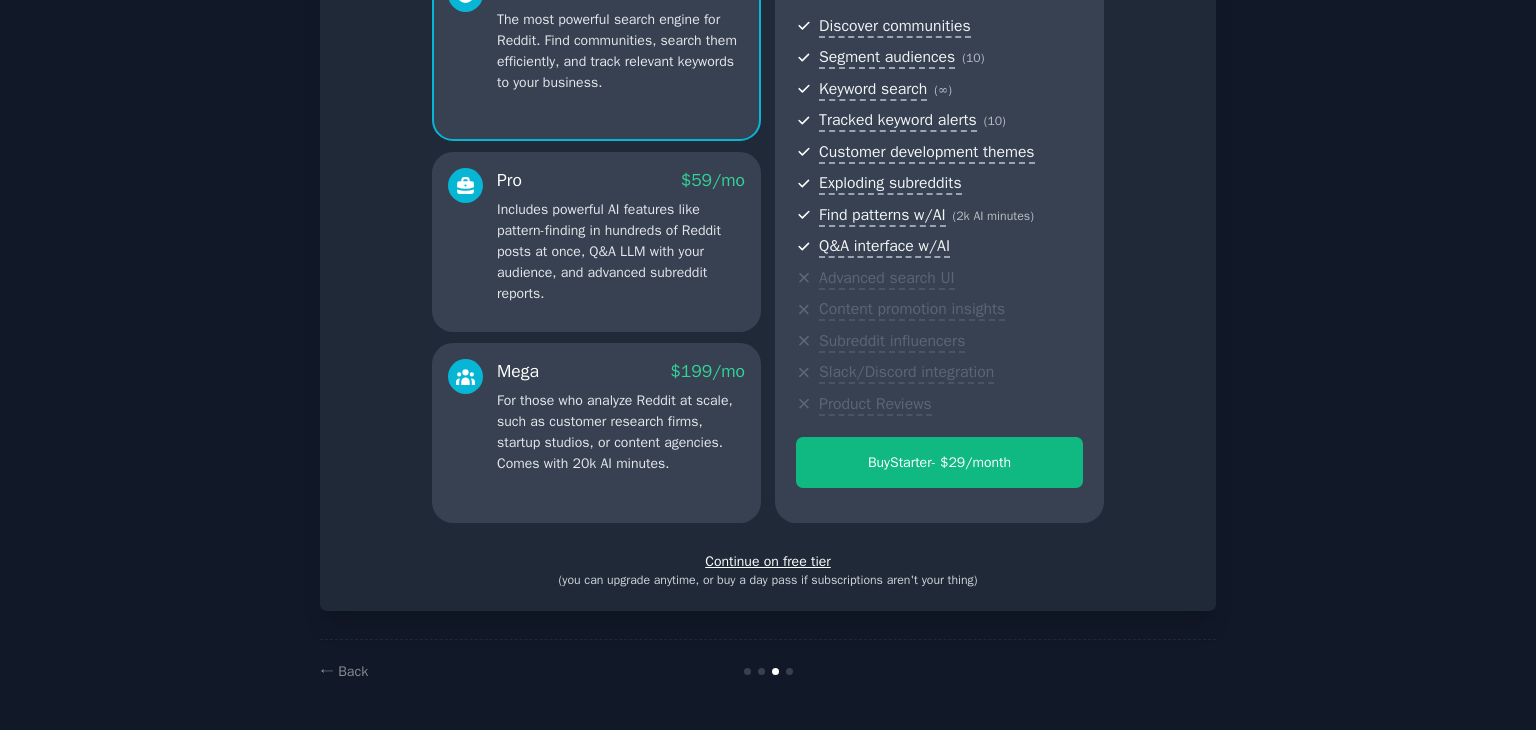 click on "Continue on free tier" at bounding box center (768, 561) 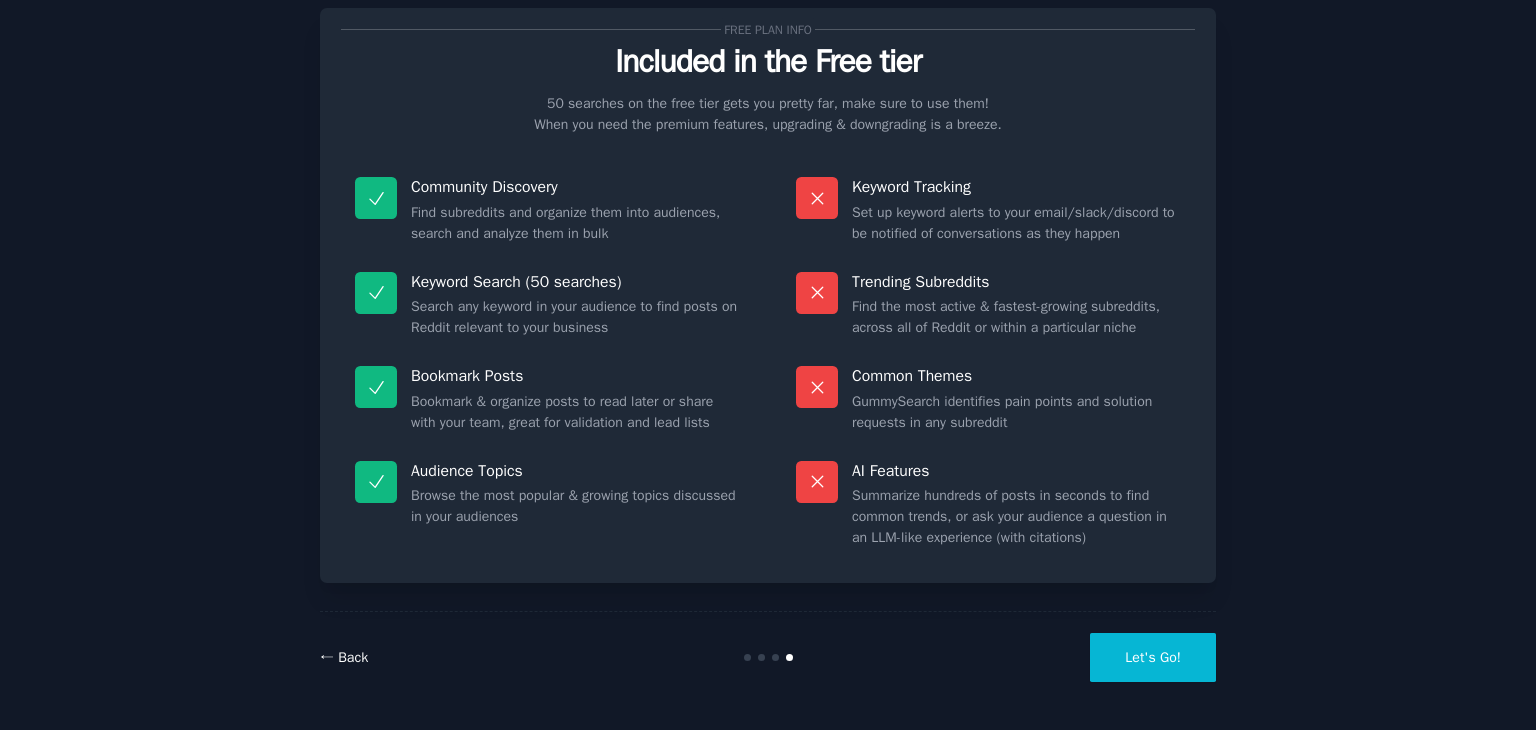 click on "← Back" at bounding box center (344, 657) 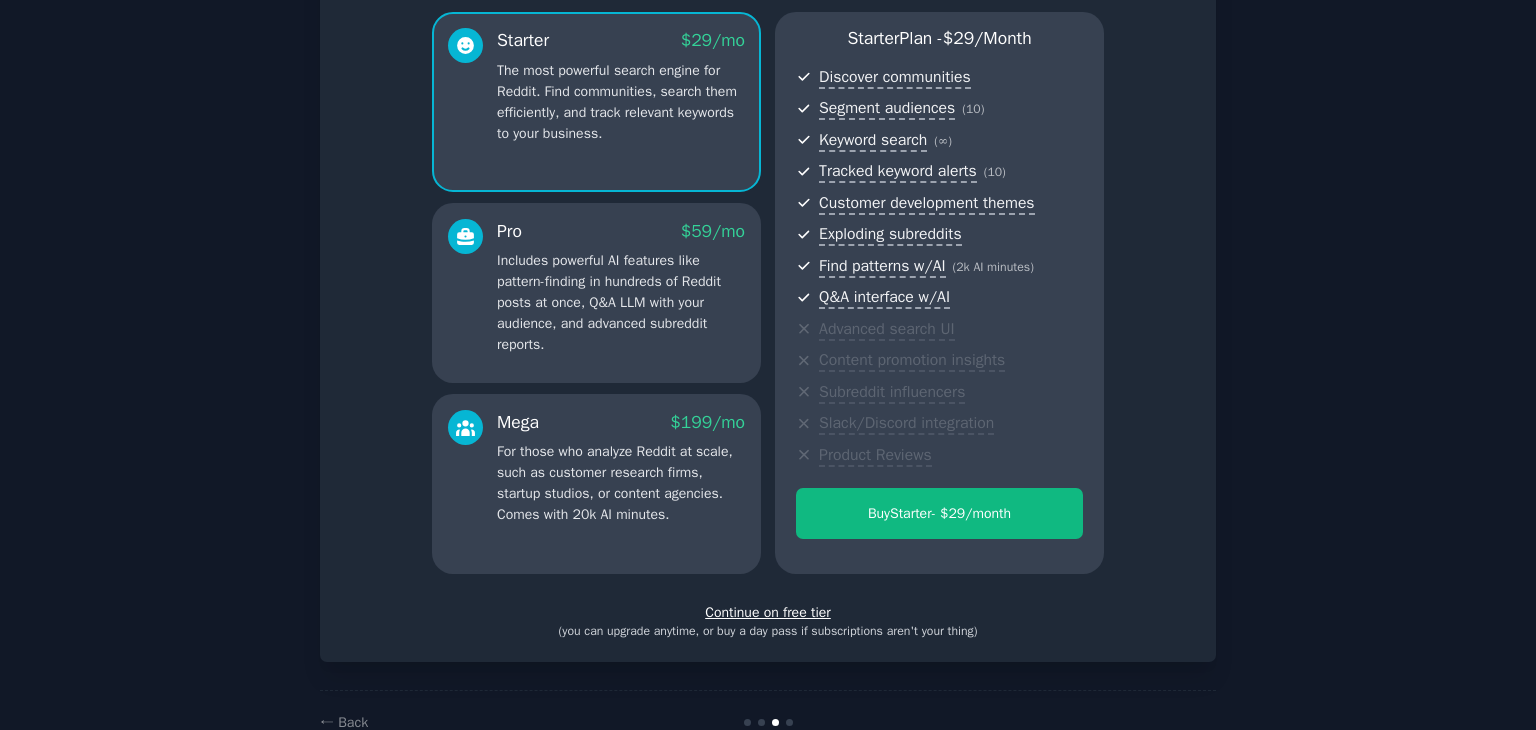 scroll, scrollTop: 218, scrollLeft: 0, axis: vertical 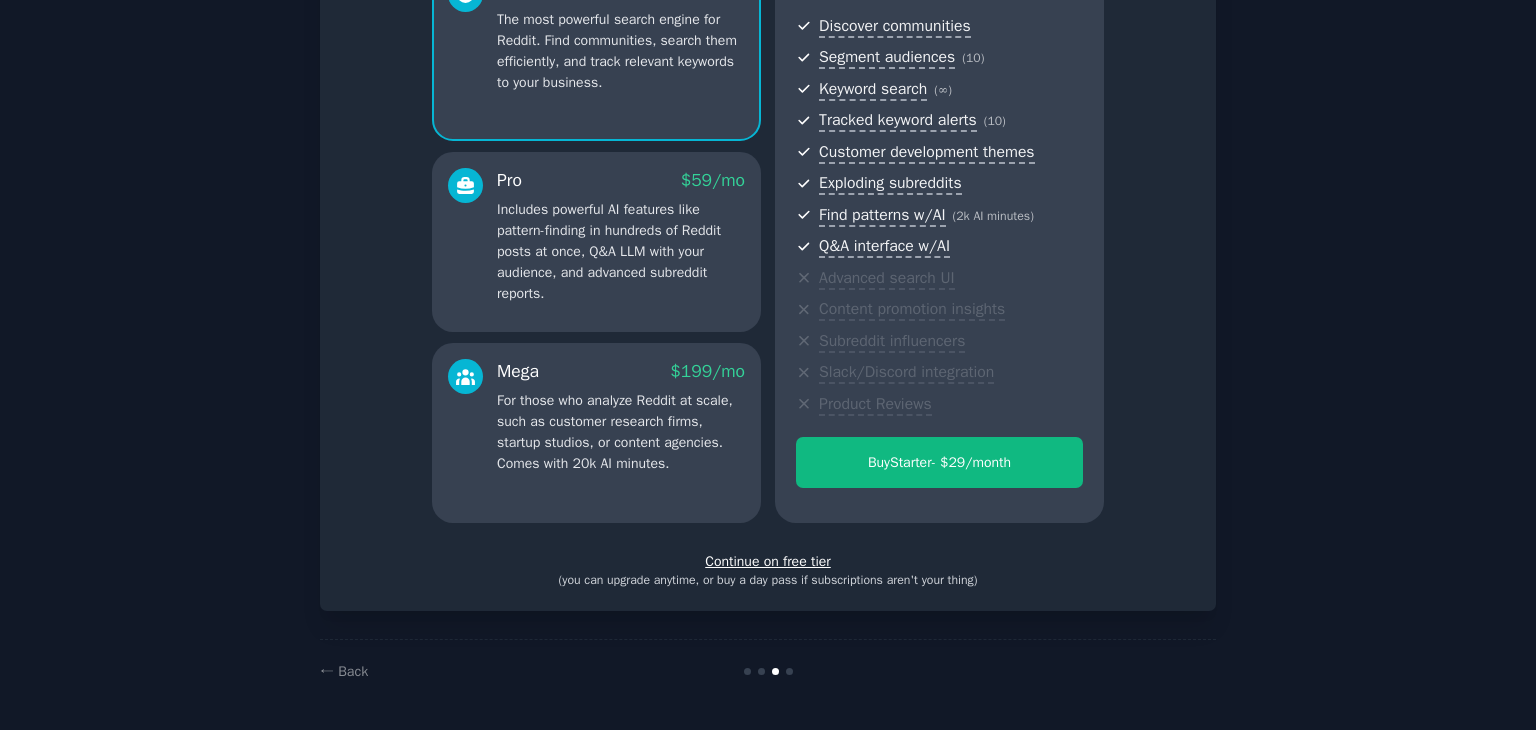 click on "Continue on free tier" at bounding box center (768, 561) 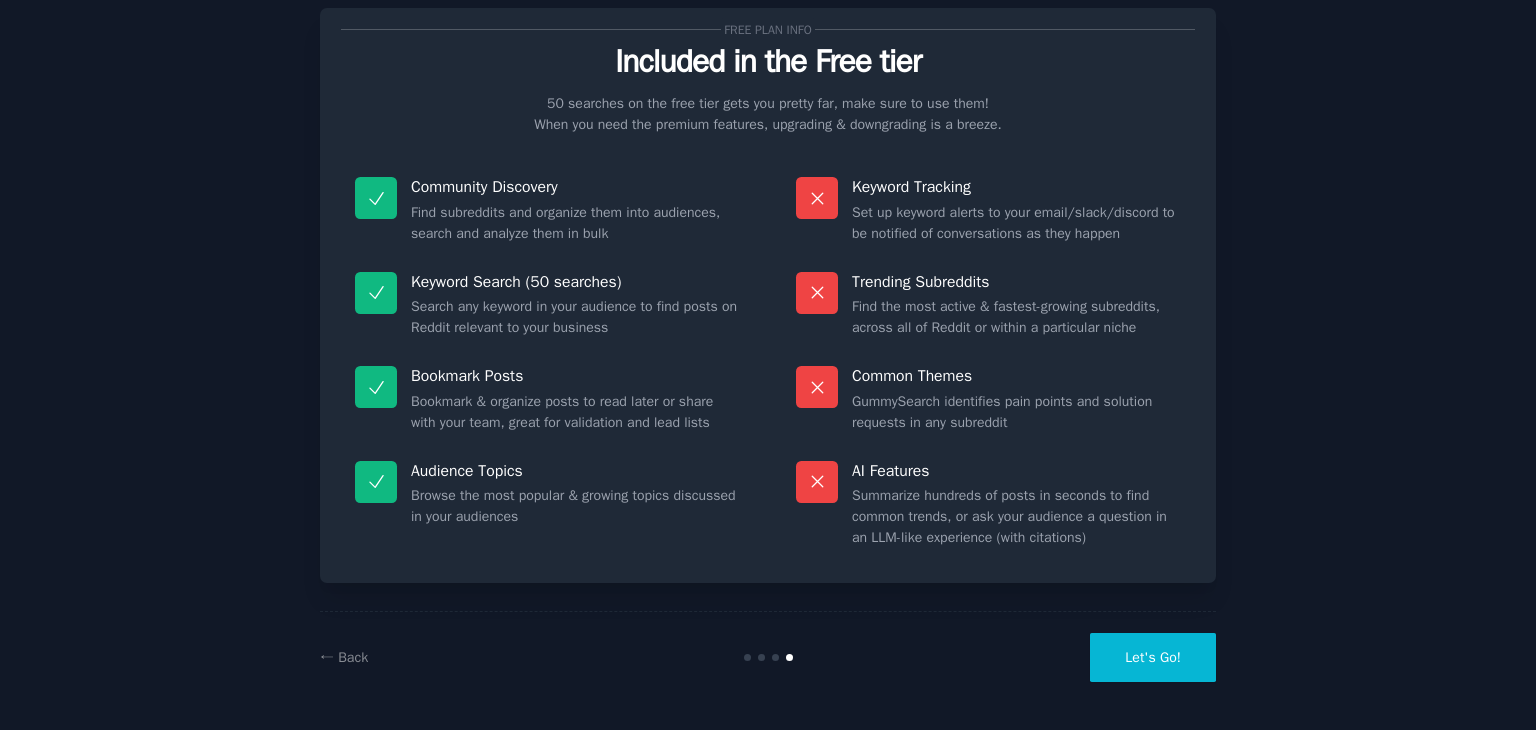 click on "Let's Go!" at bounding box center [1153, 657] 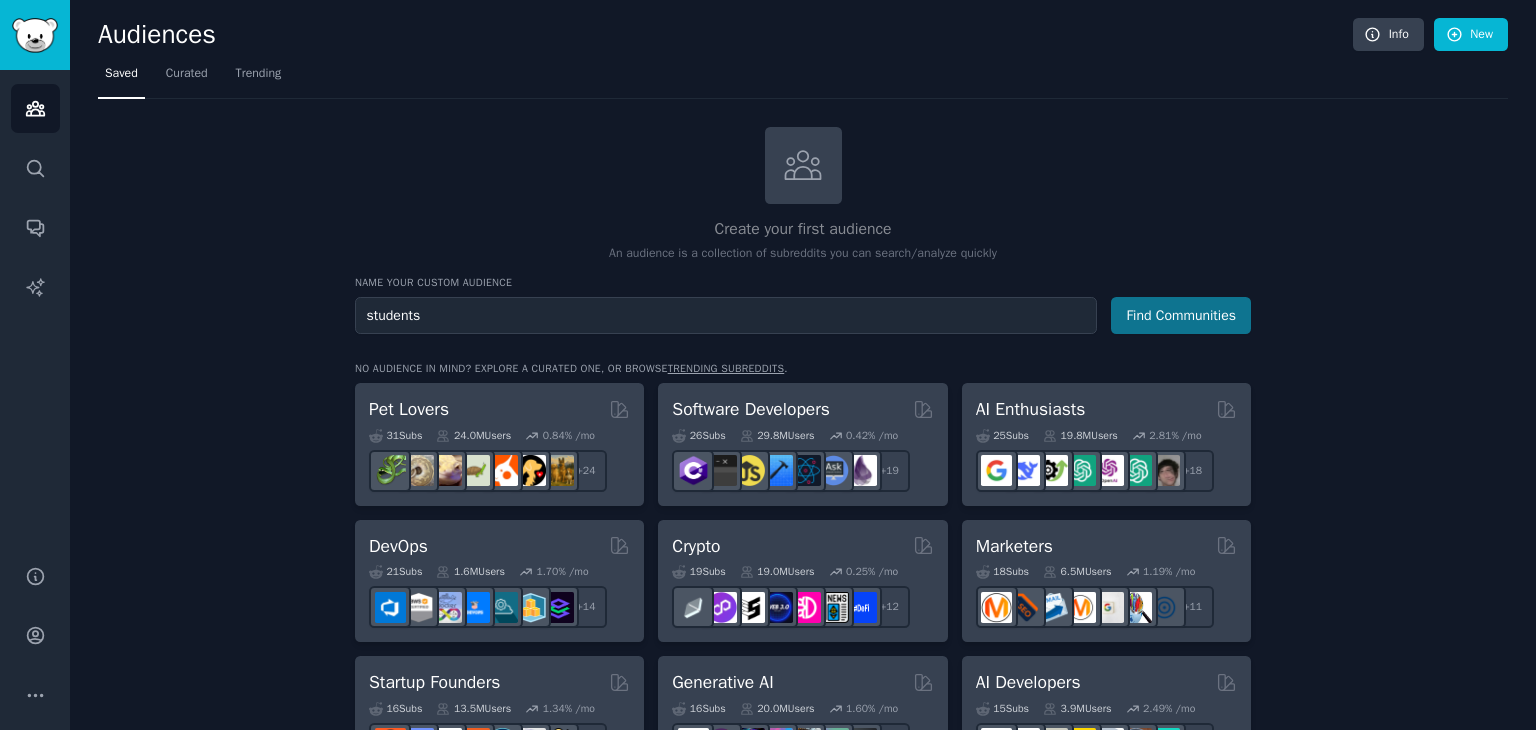 type on "students" 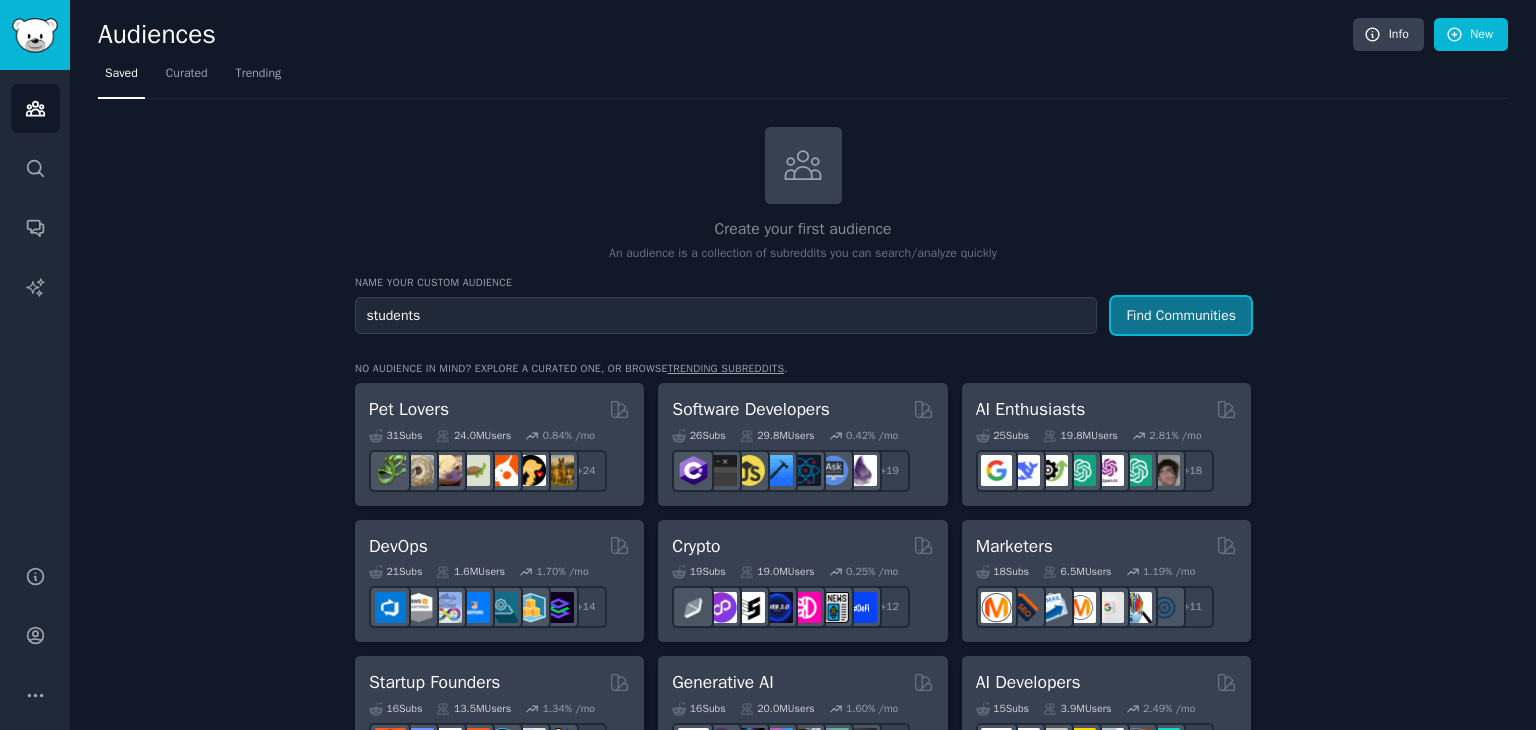 click on "Find Communities" at bounding box center (1181, 315) 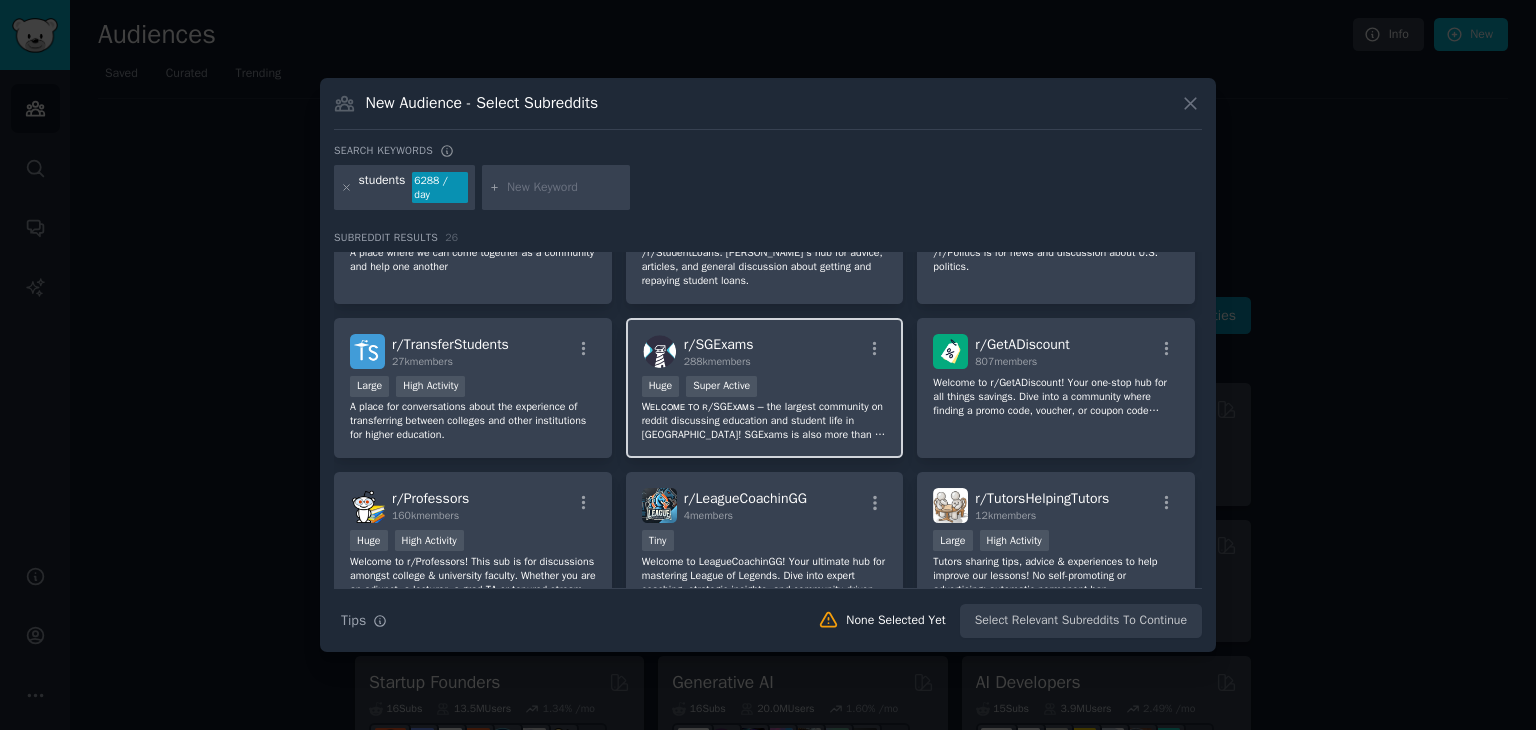 scroll, scrollTop: 400, scrollLeft: 0, axis: vertical 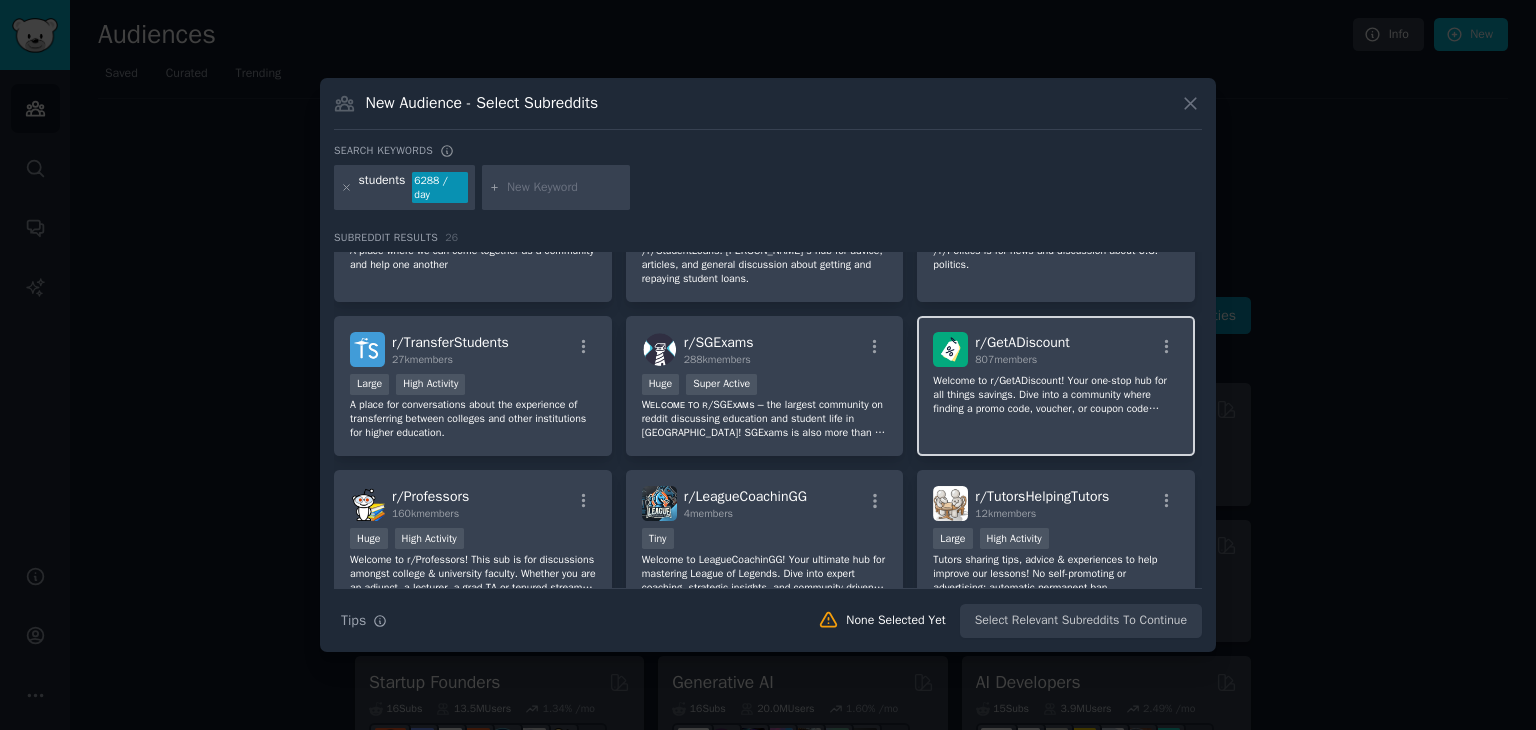 click on "r/ GetADiscount" at bounding box center (1022, 342) 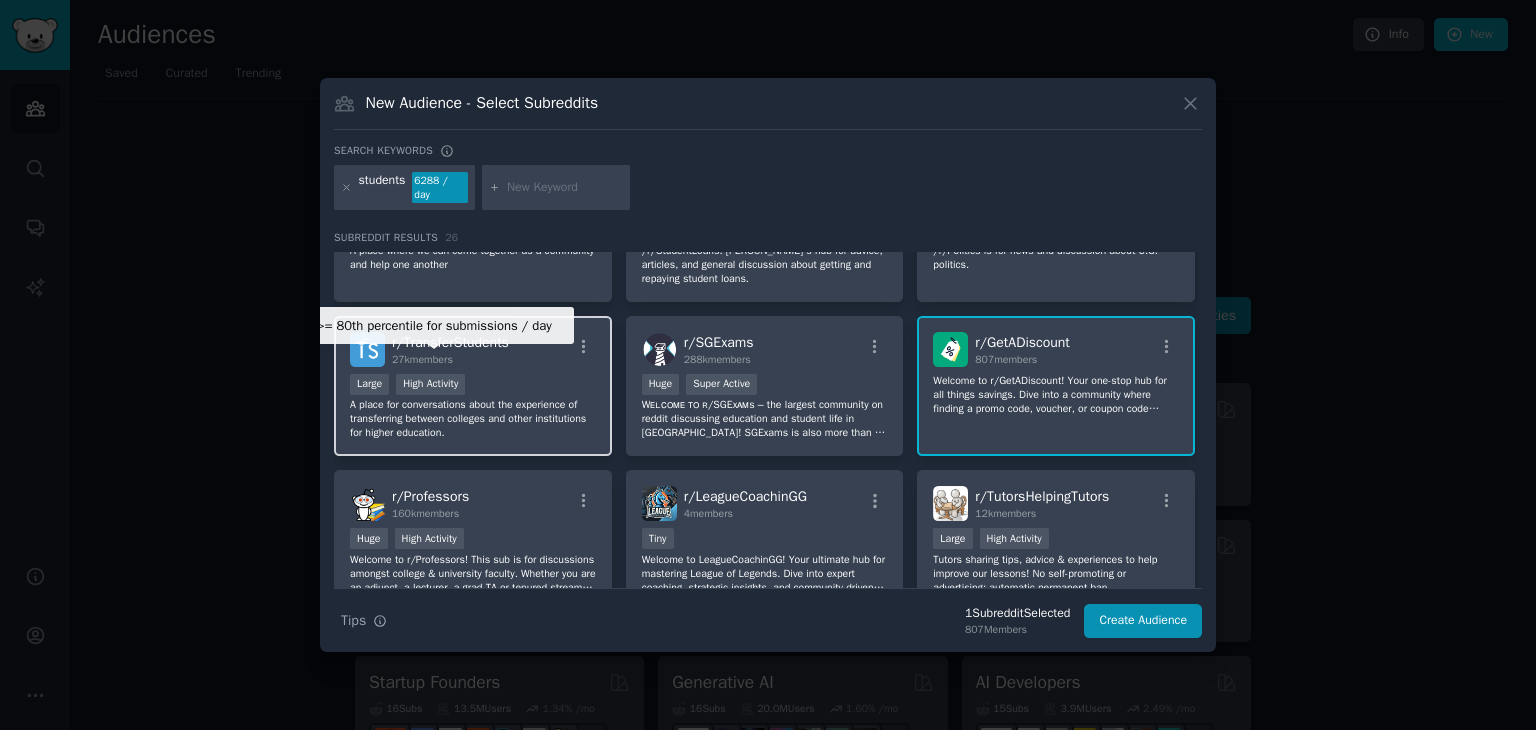 click on "High Activity" at bounding box center [430, 384] 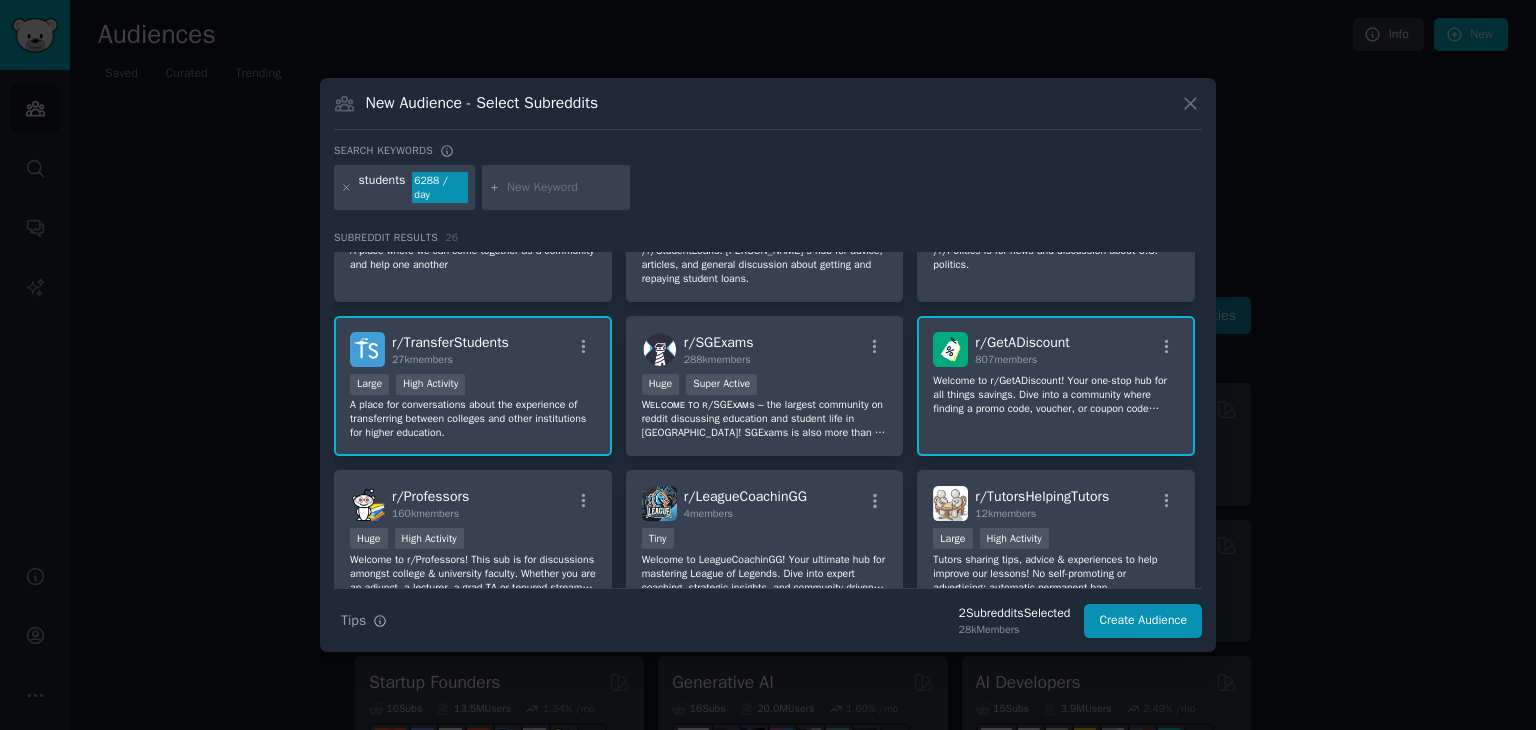 click on "r/ TransferStudents" at bounding box center (450, 342) 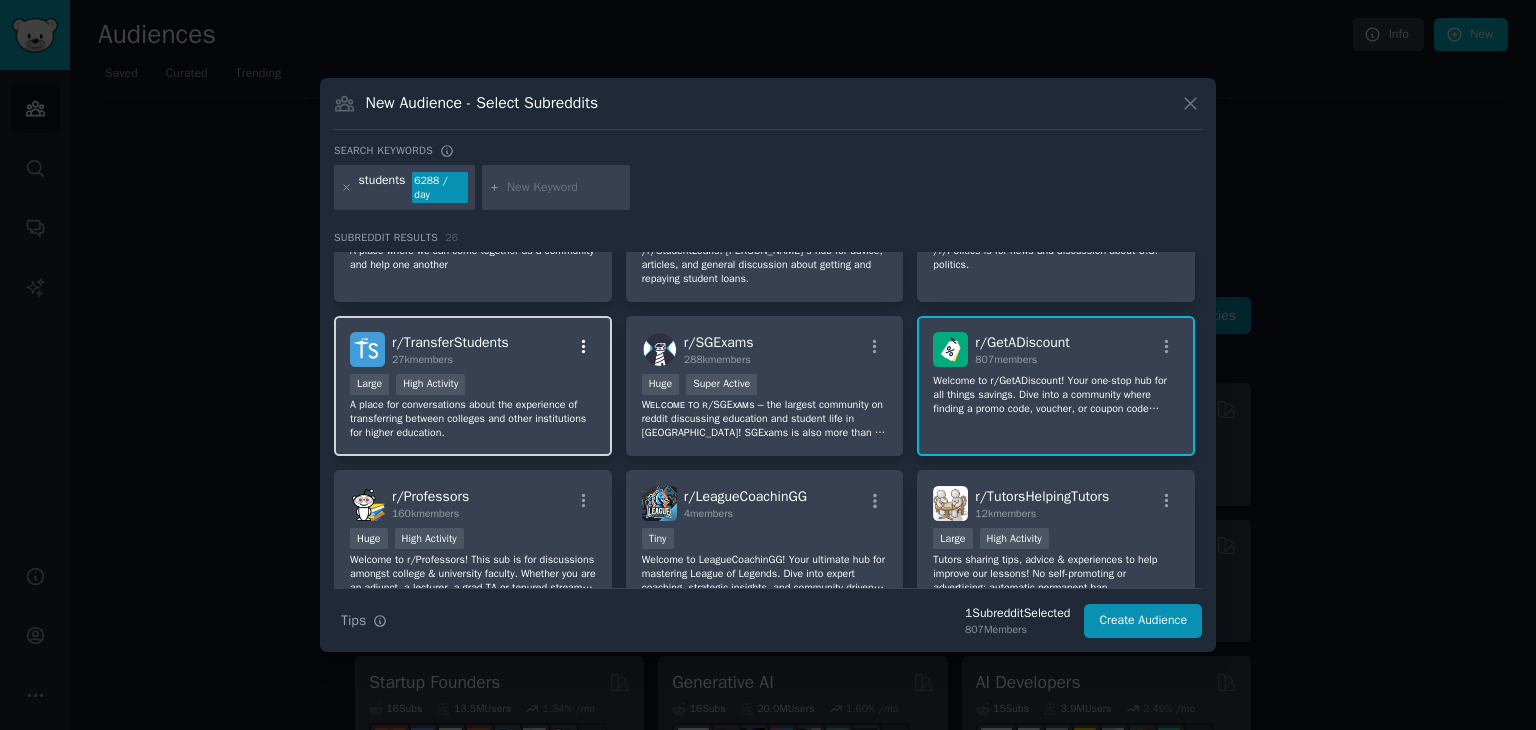 click 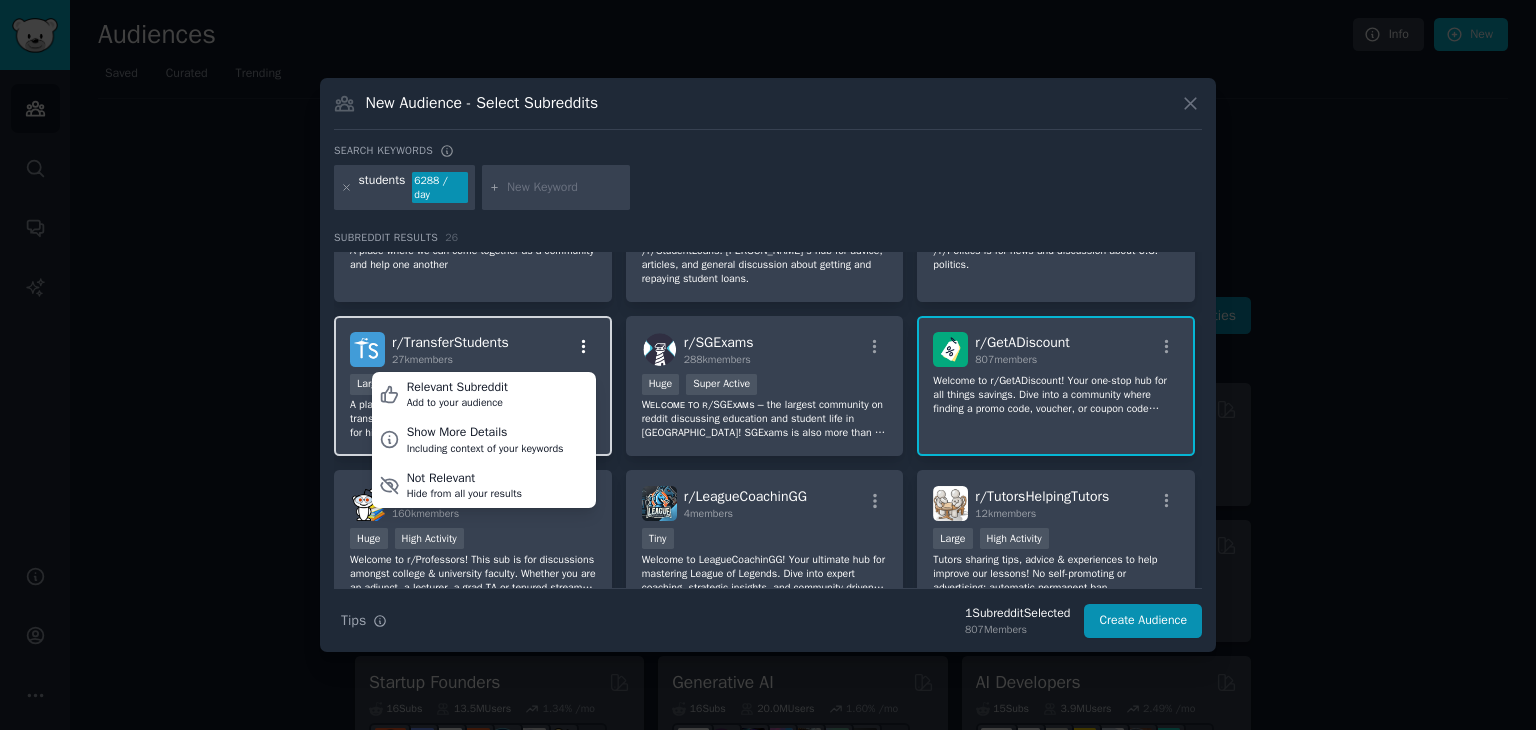 click 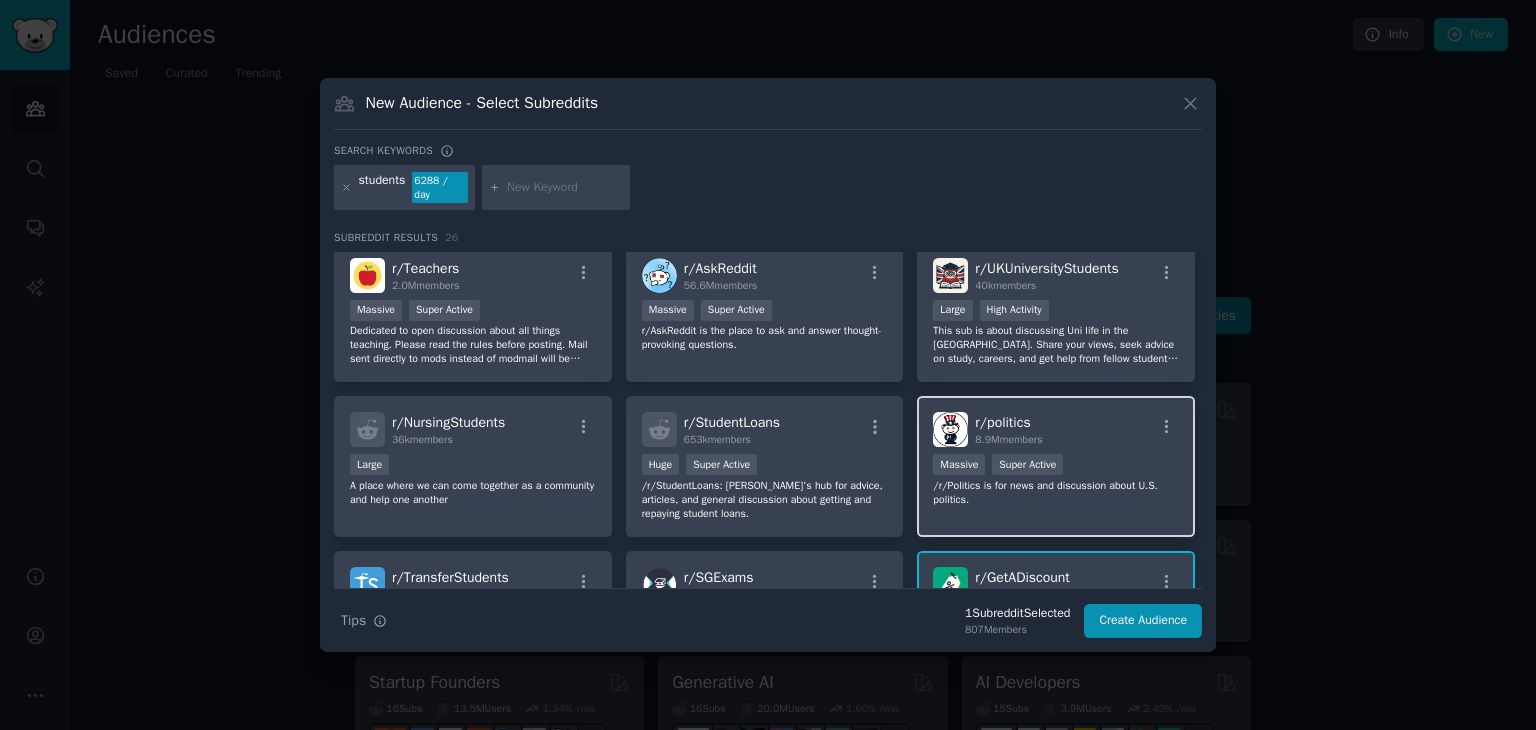 scroll, scrollTop: 300, scrollLeft: 0, axis: vertical 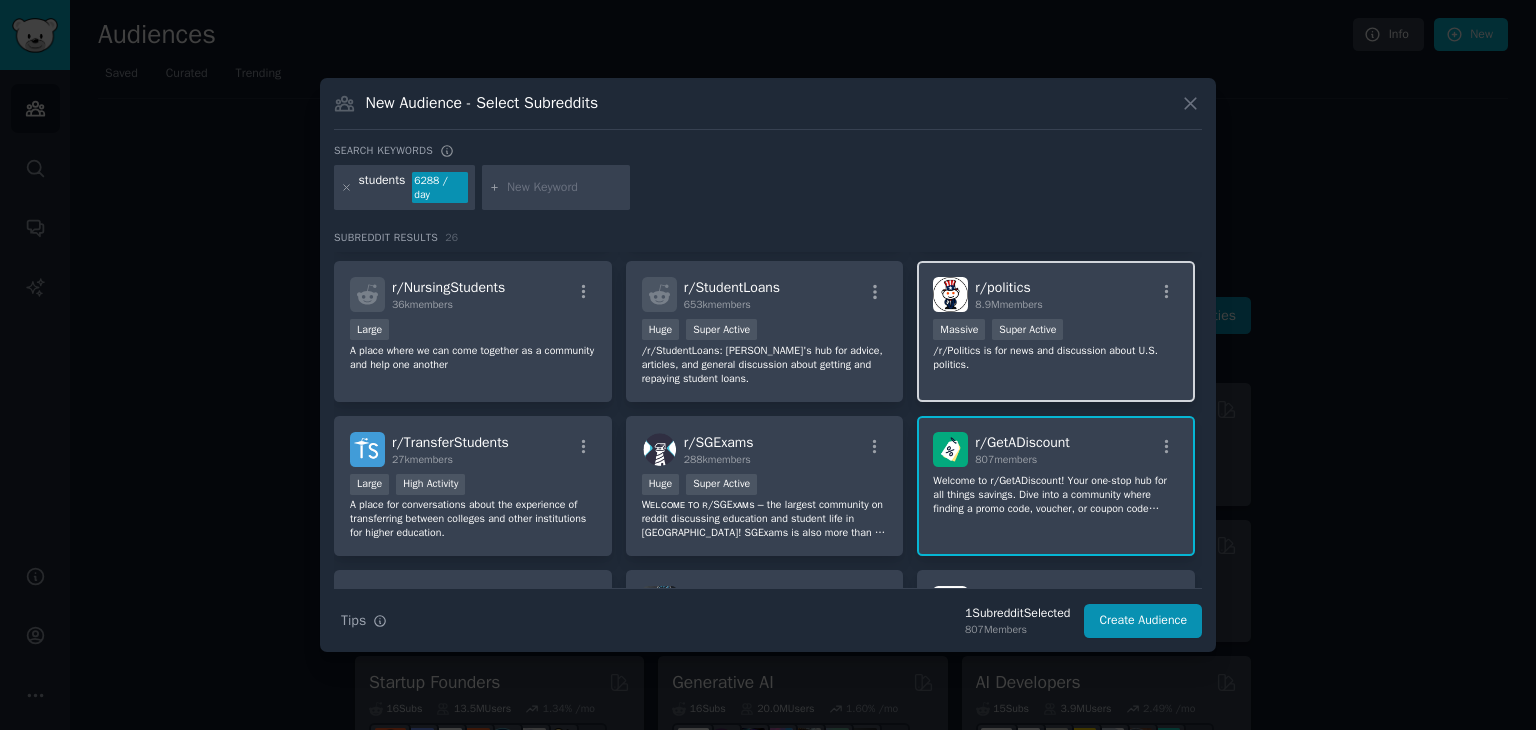 click on "/r/Politics is for news and discussion about U.S. politics." at bounding box center (1056, 358) 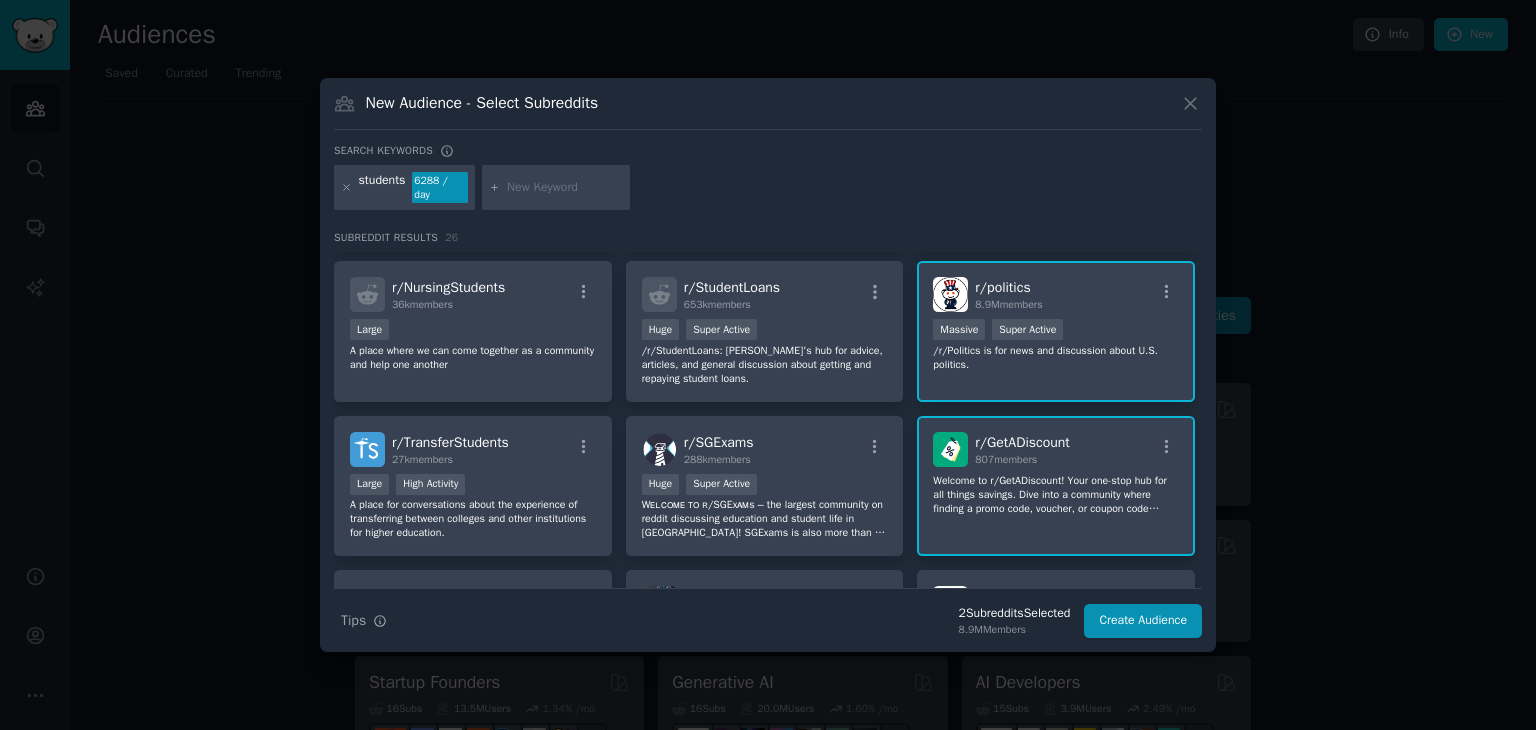 click on "r/ politics 8.9M  members Massive Super Active /r/Politics is for news and discussion about U.S. politics." at bounding box center [1056, 331] 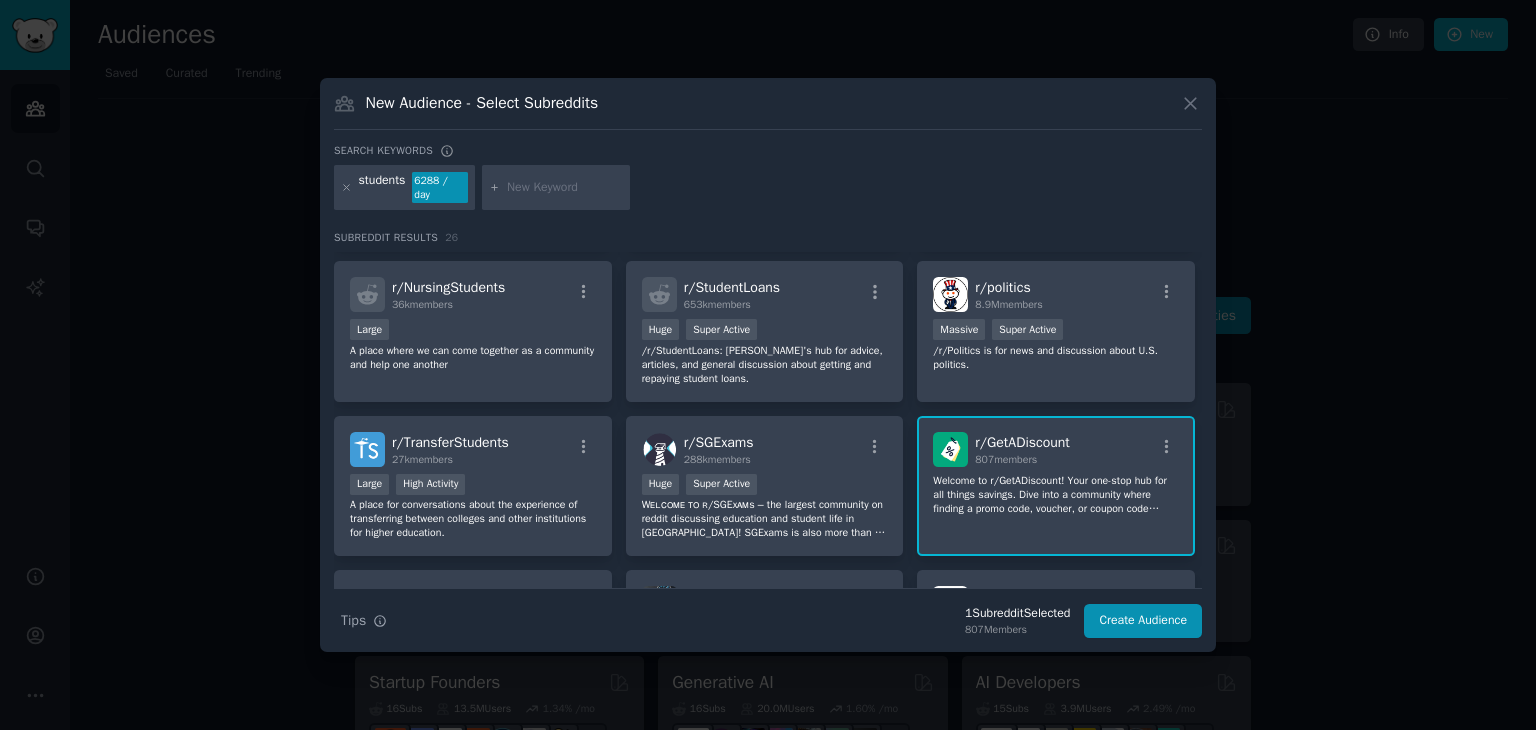 click on "Welcome to r/GetADiscount! Your one-stop hub for all things savings. Dive into a community where finding a promo code, voucher, or coupon code becomes a delightful treasure hunt. Whether you're an avid online shopper or just looking for that one-time deal, we've got your back. Share, discover, and celebrate the joy of saving with fellow bargain hunters. Happy discounting! 🛍️🎉" 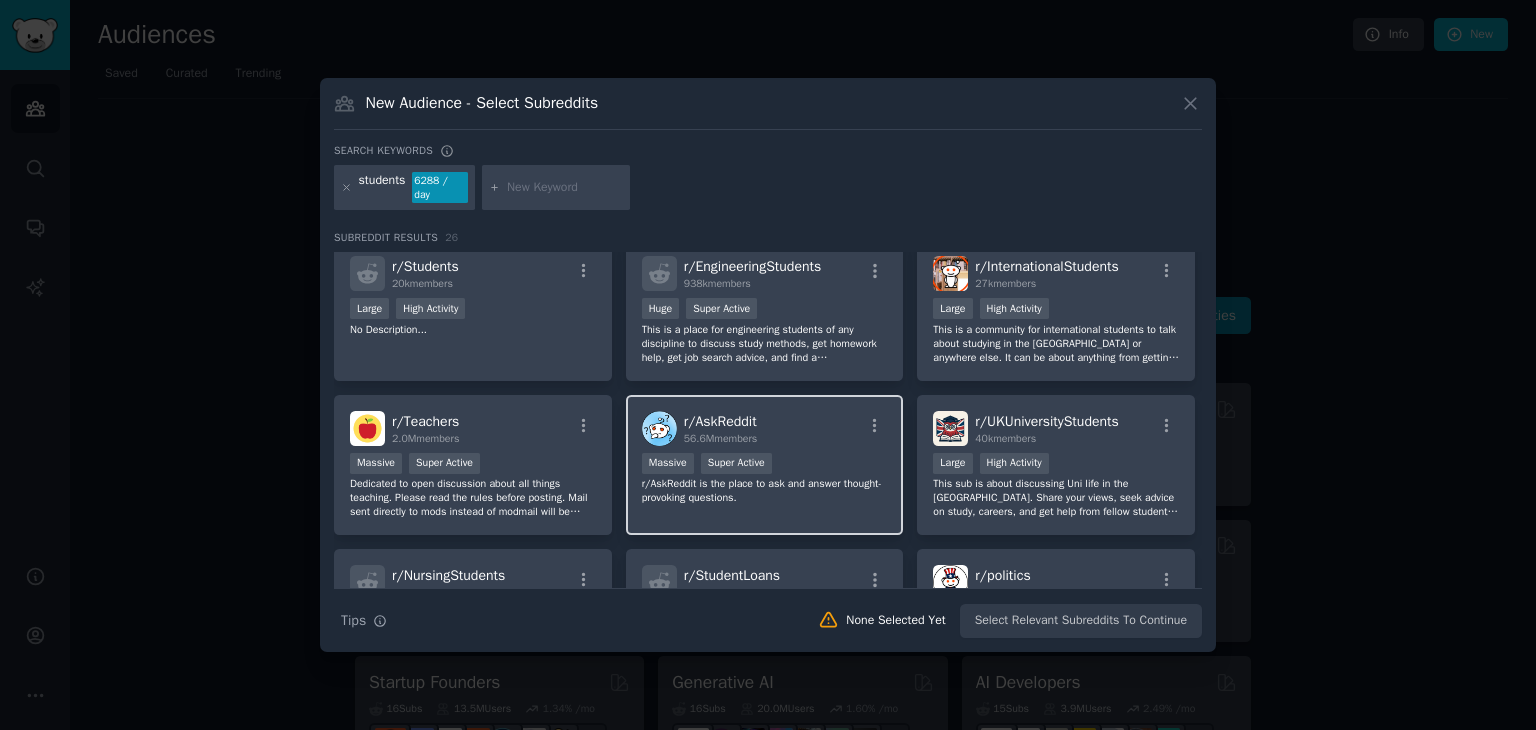 scroll, scrollTop: 0, scrollLeft: 0, axis: both 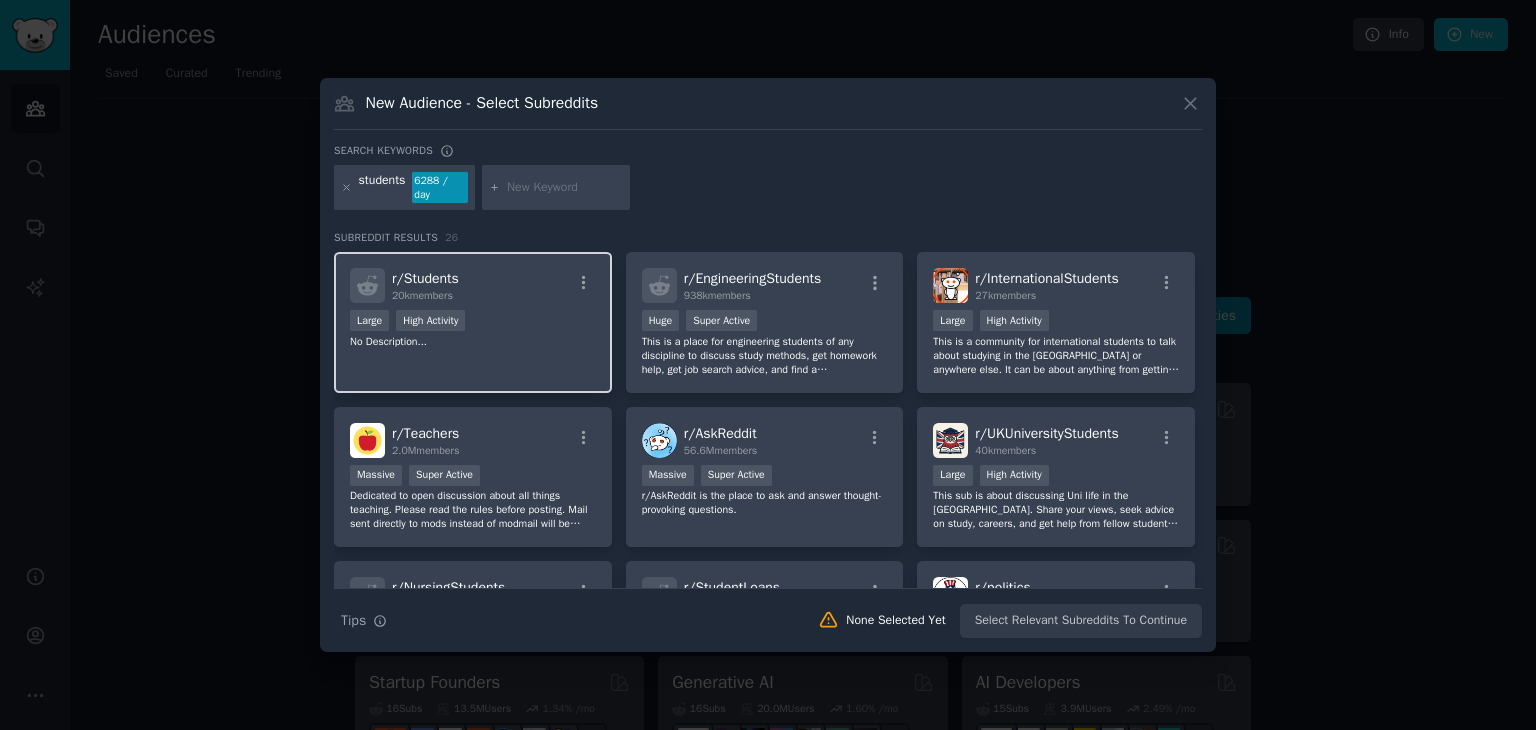click on "Large High Activity" at bounding box center [473, 322] 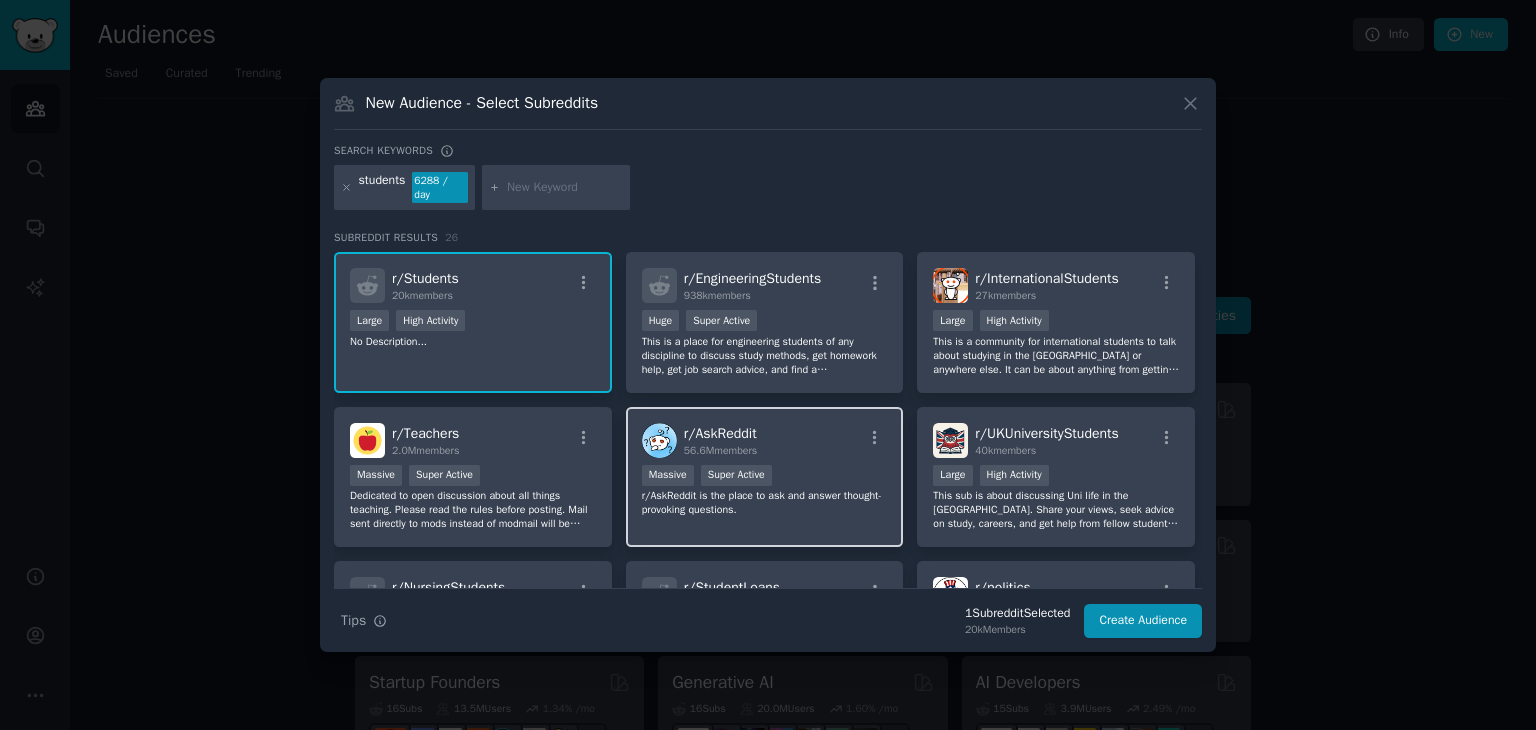 click on "r/ AskReddit 56.6M  members" at bounding box center [765, 440] 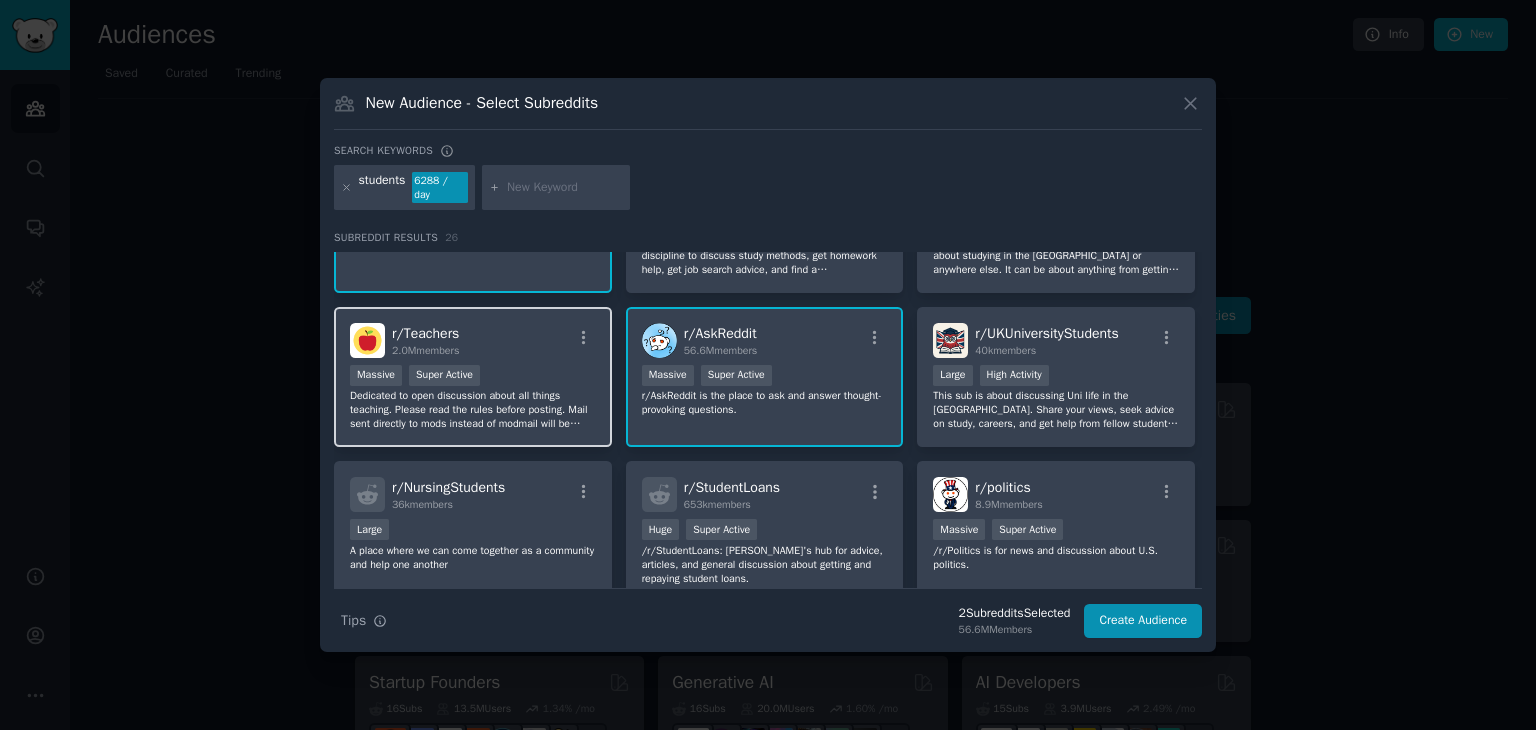 click on "Dedicated to open discussion about all things teaching.  Please read the rules before posting.  Mail sent directly to mods instead of modmail will be ignored.
██████████
██████████
Brand new & low karma accounts: please be aware your post may not show up and will need to be screened and manually approved.
██████████
██████████
No crossposting - Please do not link posts from r/Teachers in other subs, and do not link posts from other subs here." at bounding box center [473, 410] 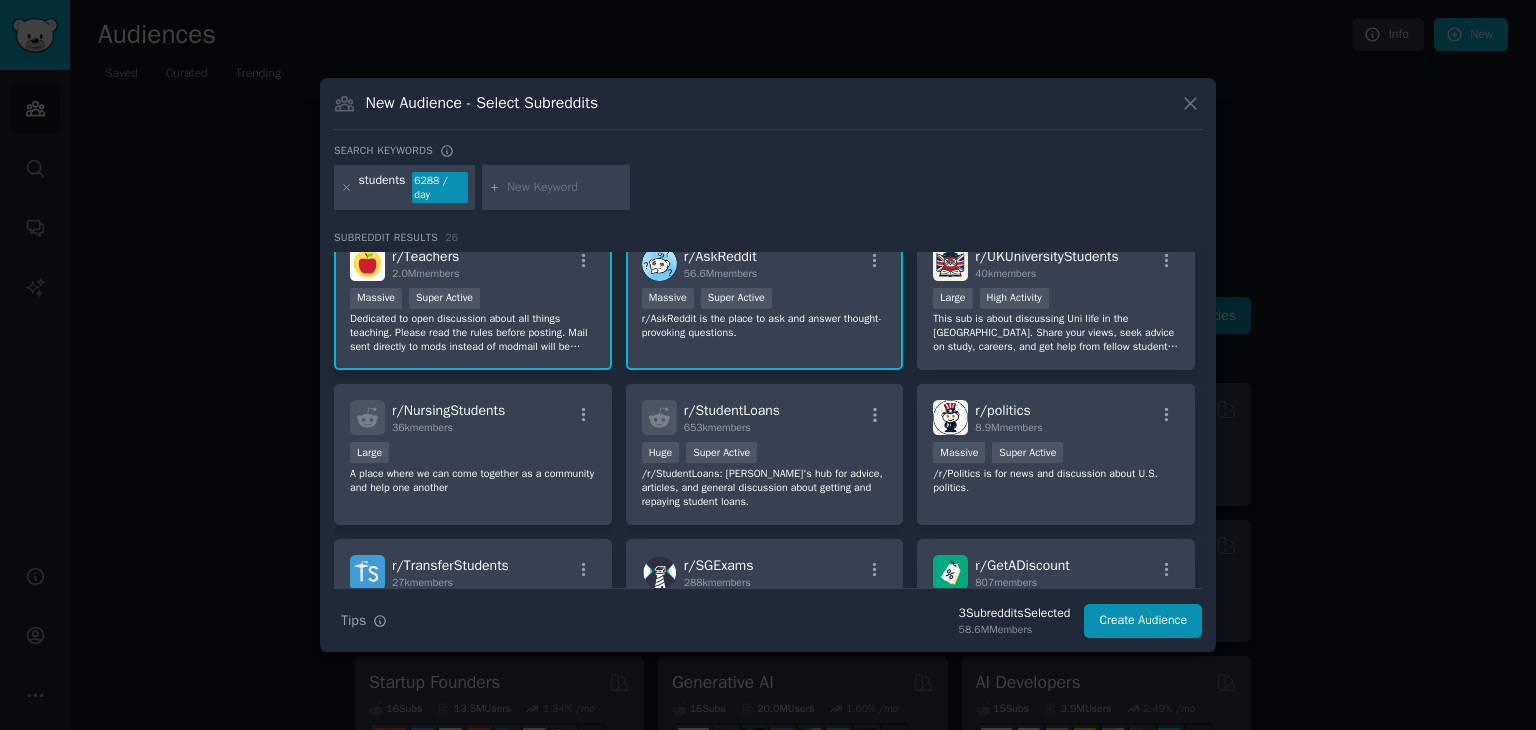 scroll, scrollTop: 300, scrollLeft: 0, axis: vertical 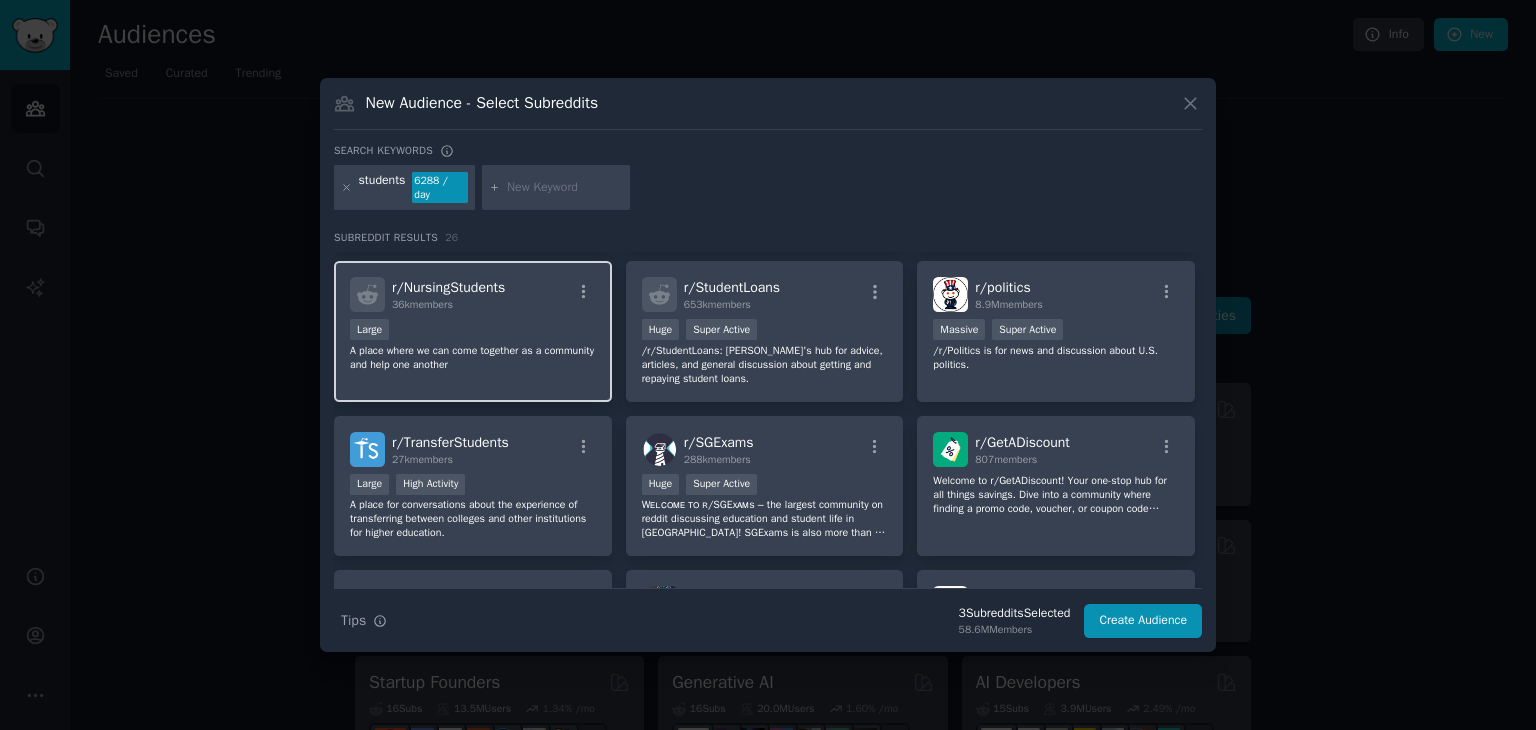 click on "A place where we can come together as a community and help one another" at bounding box center (473, 358) 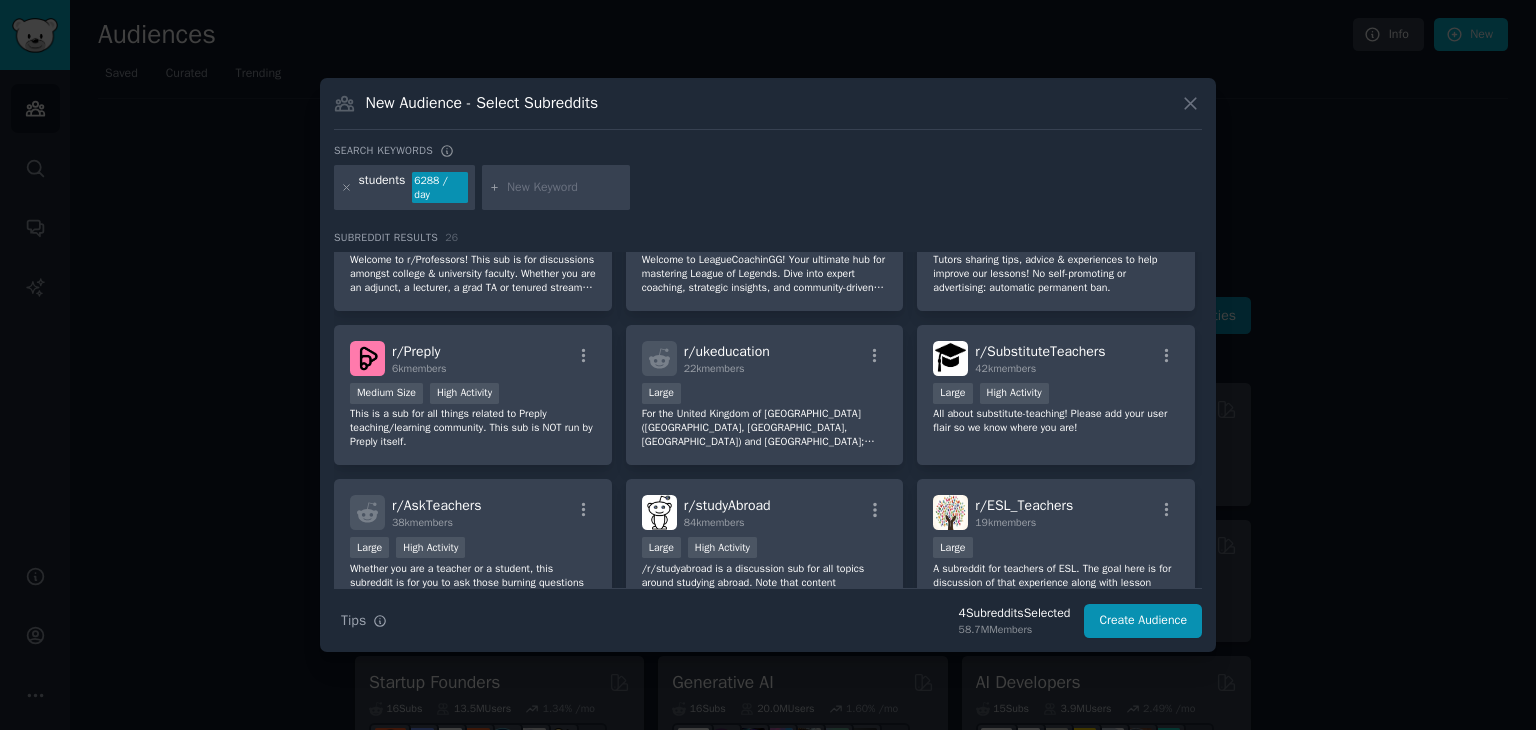 scroll, scrollTop: 900, scrollLeft: 0, axis: vertical 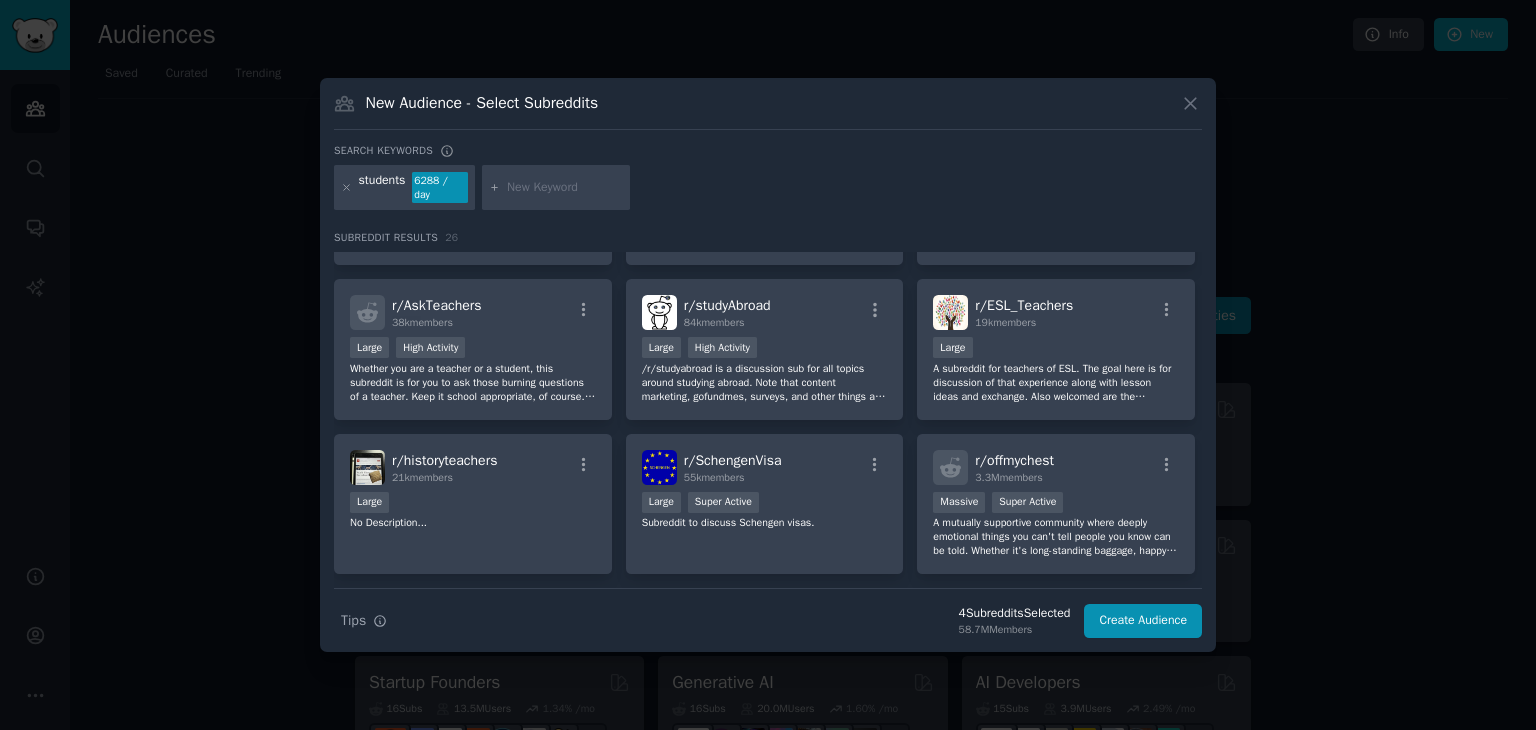 click at bounding box center [565, 188] 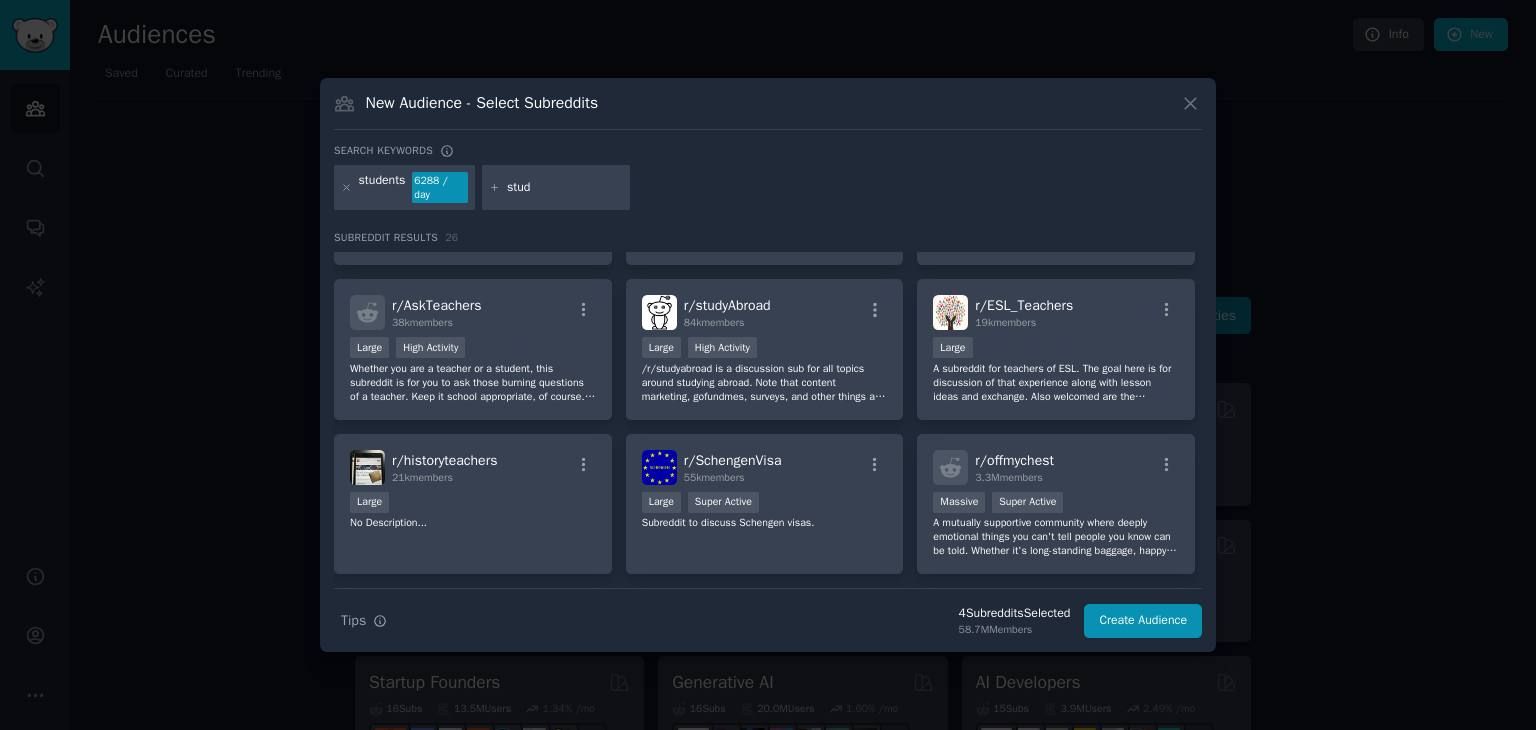 type on "study" 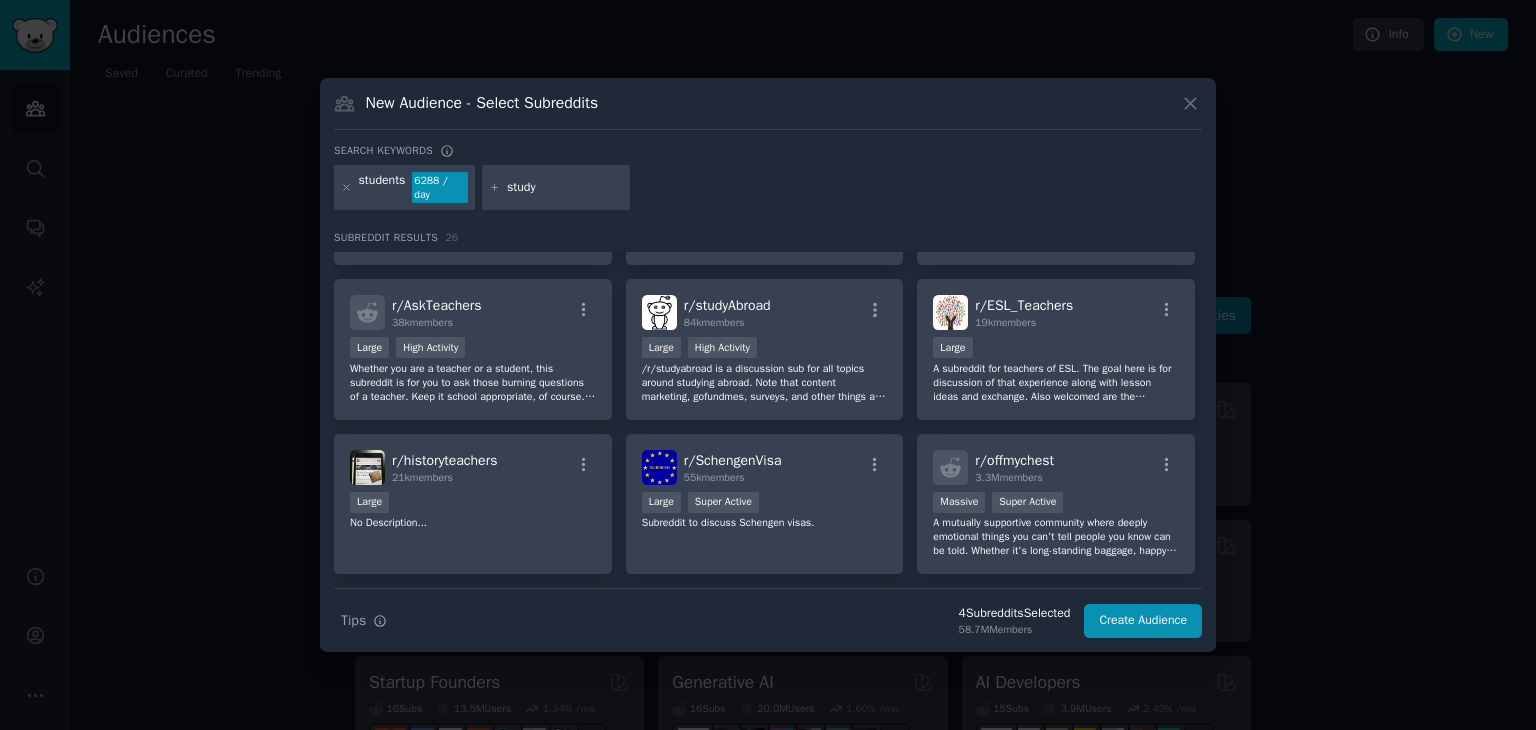 type 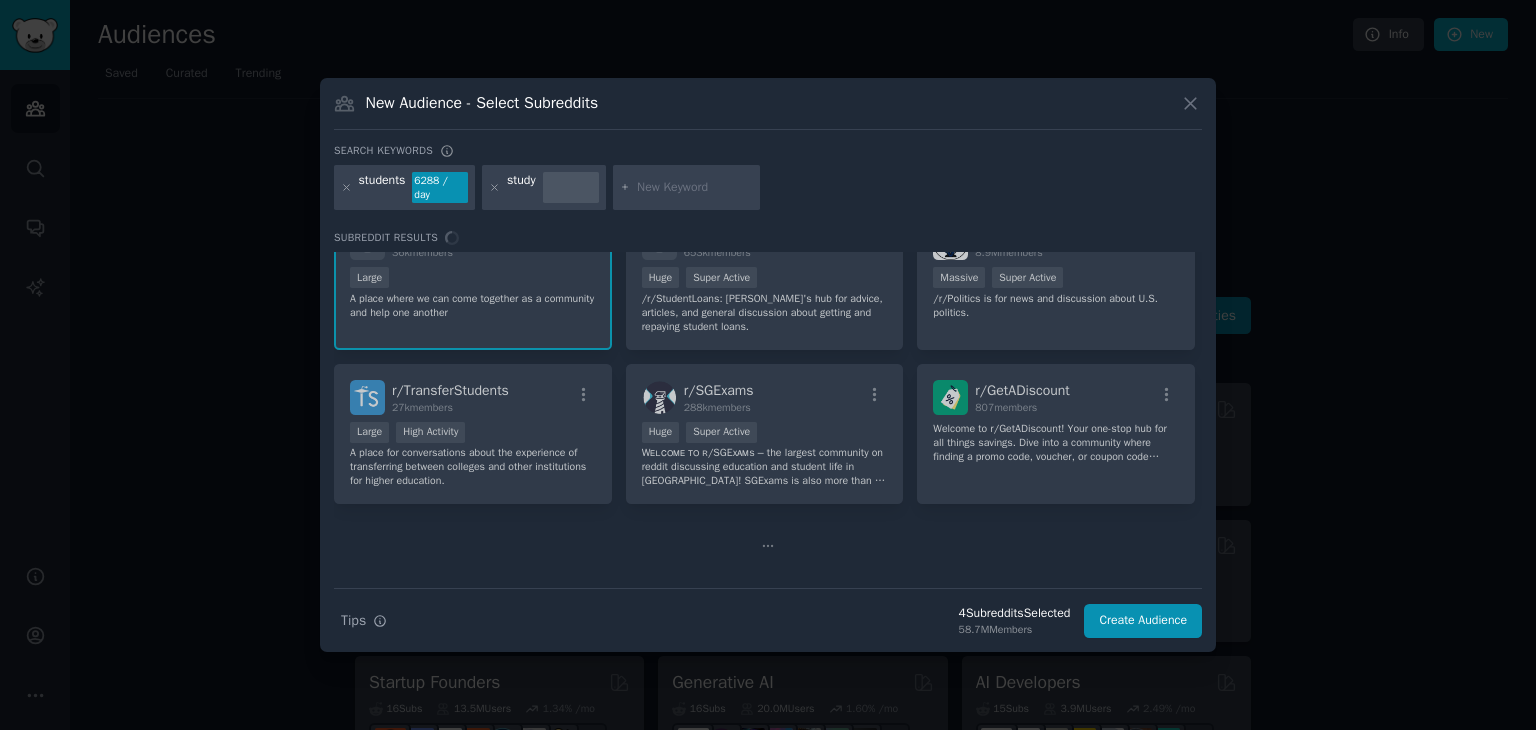 scroll, scrollTop: 0, scrollLeft: 0, axis: both 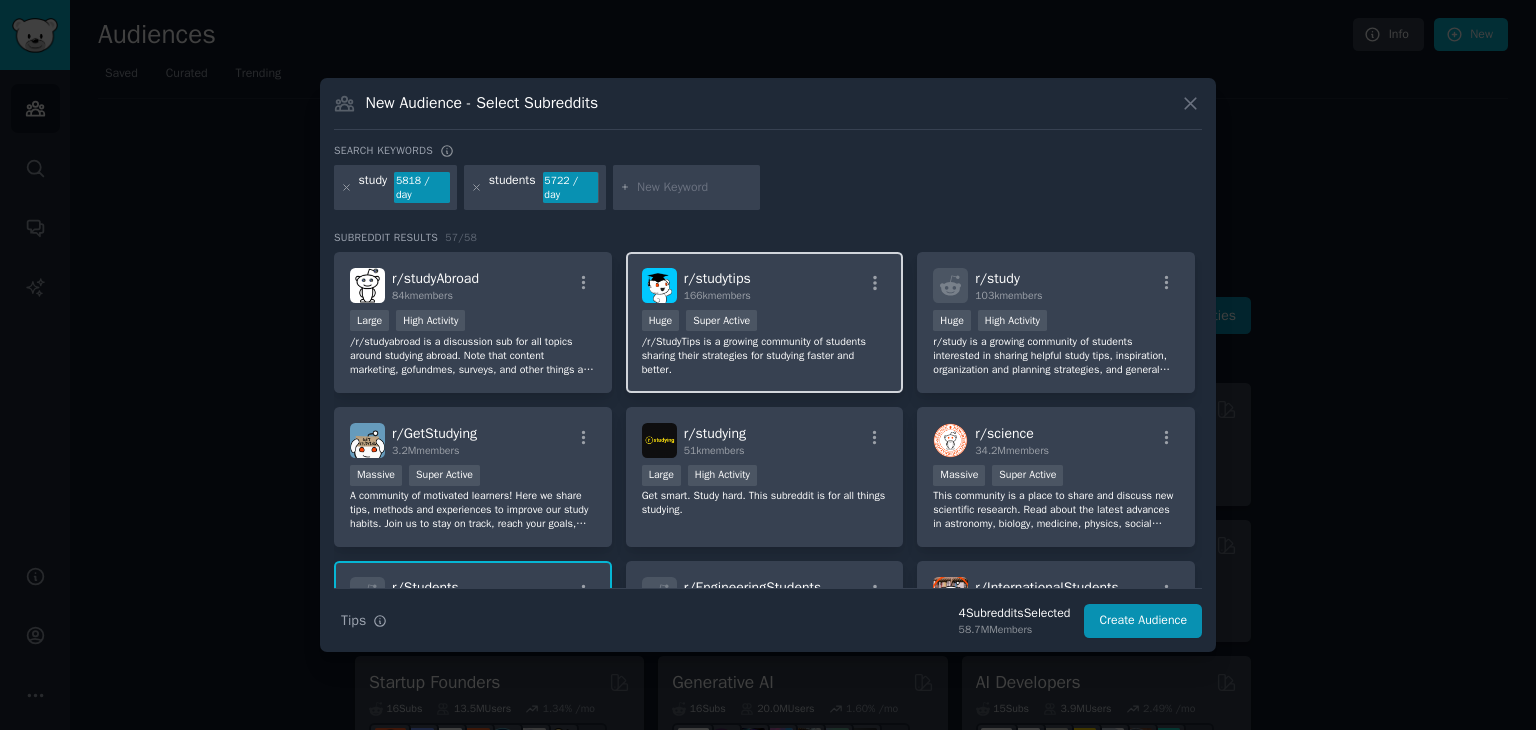 click on "r/ studytips 166k  members" at bounding box center (765, 285) 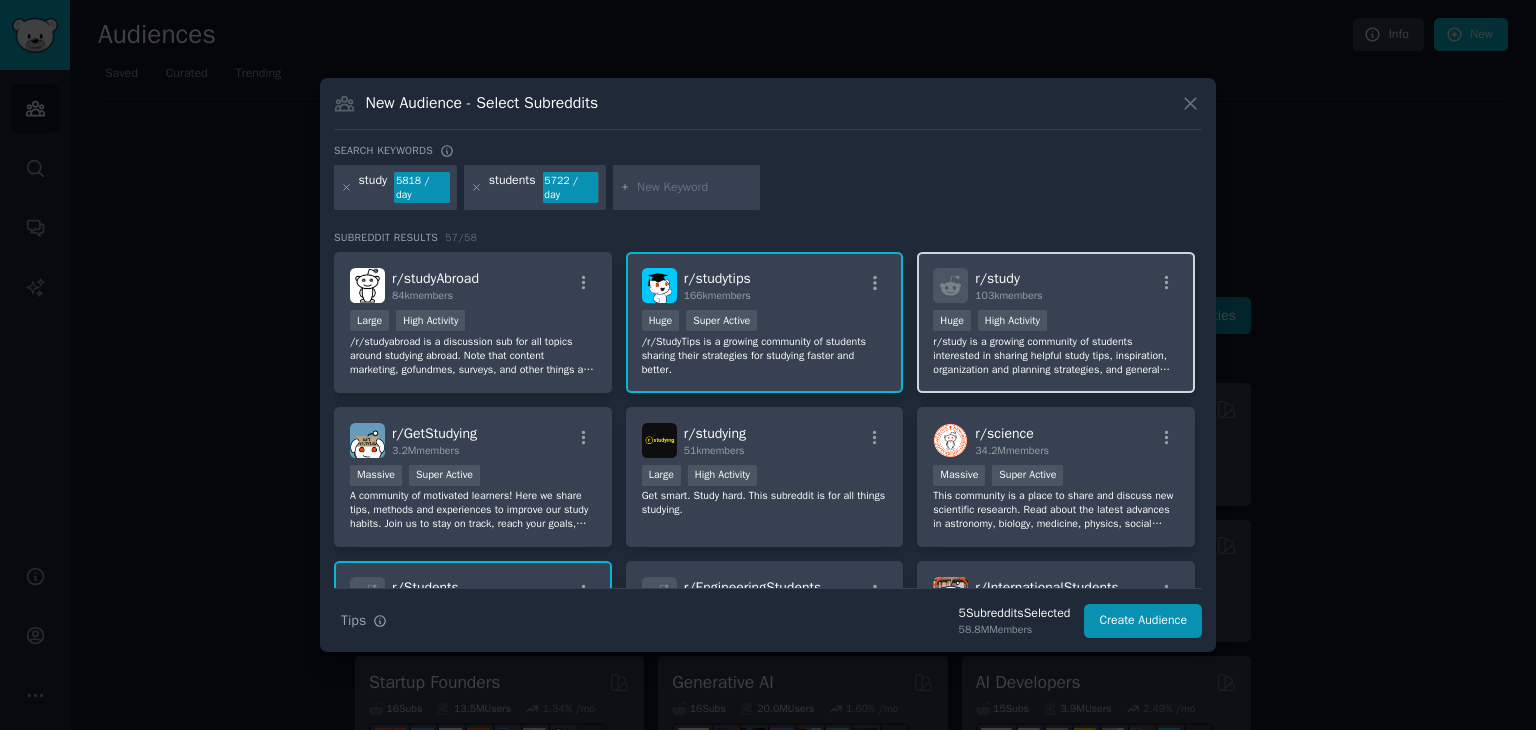 click on "r/ study 103k  members" at bounding box center (1056, 285) 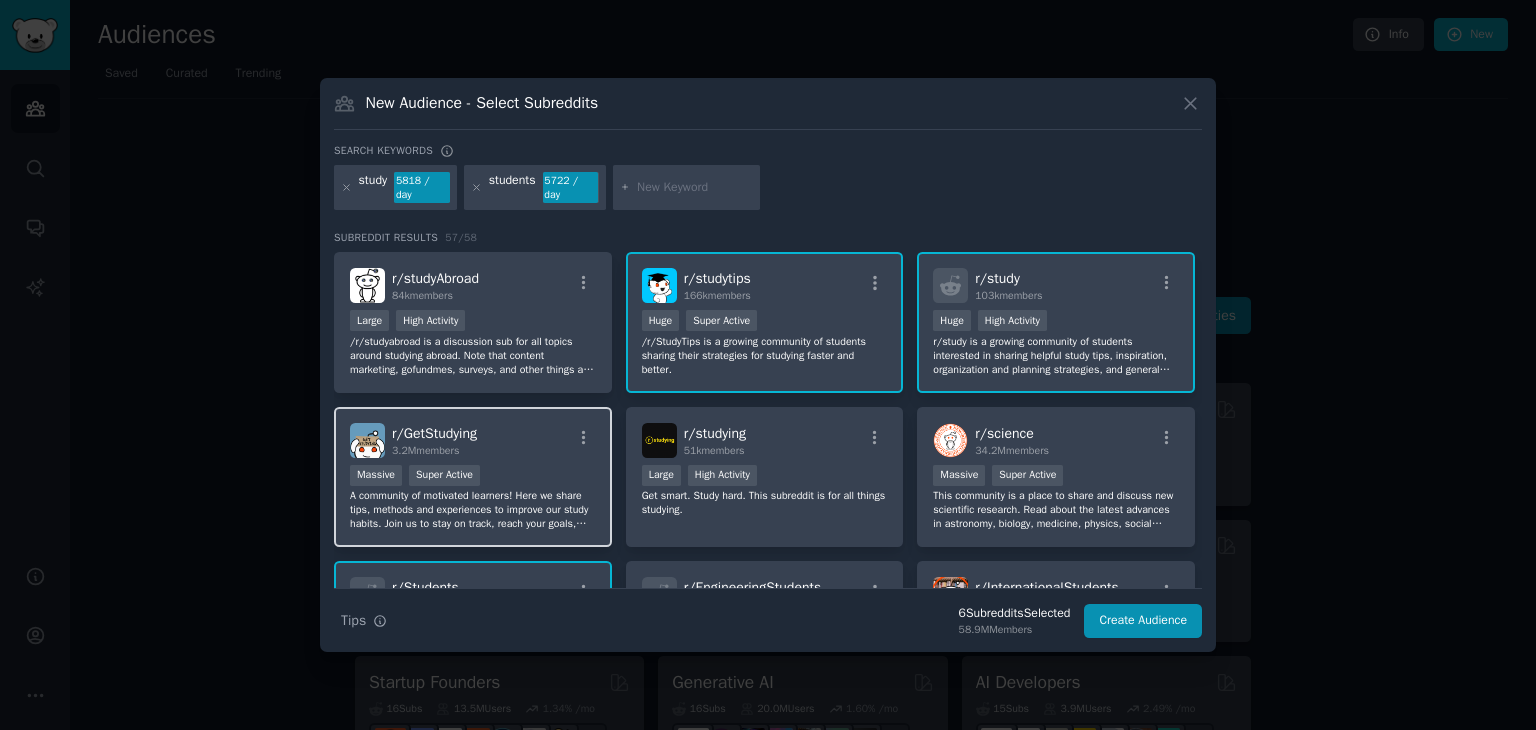 click on "r/ GetStudying 3.2M  members" at bounding box center (473, 440) 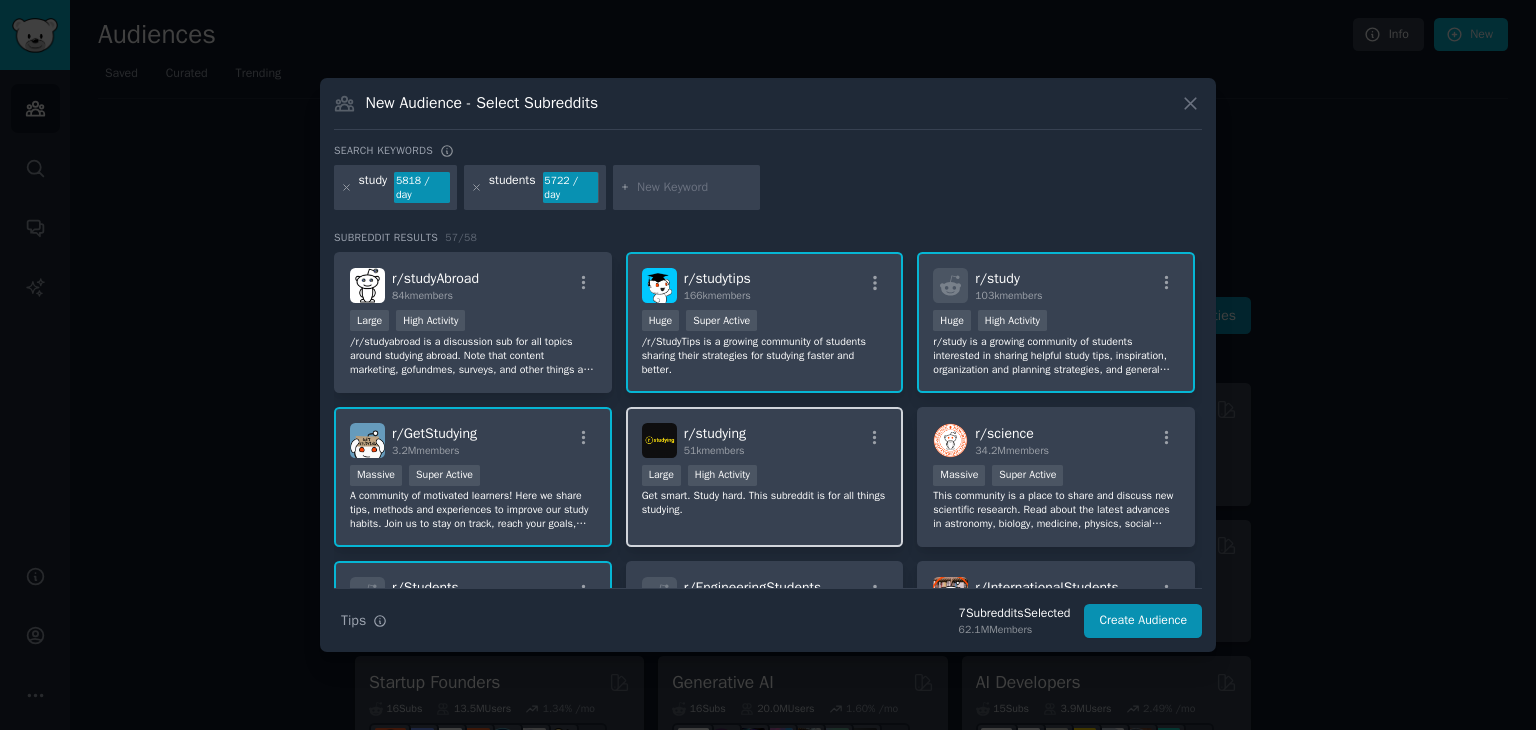 click on "r/ studying 51k  members" at bounding box center [765, 440] 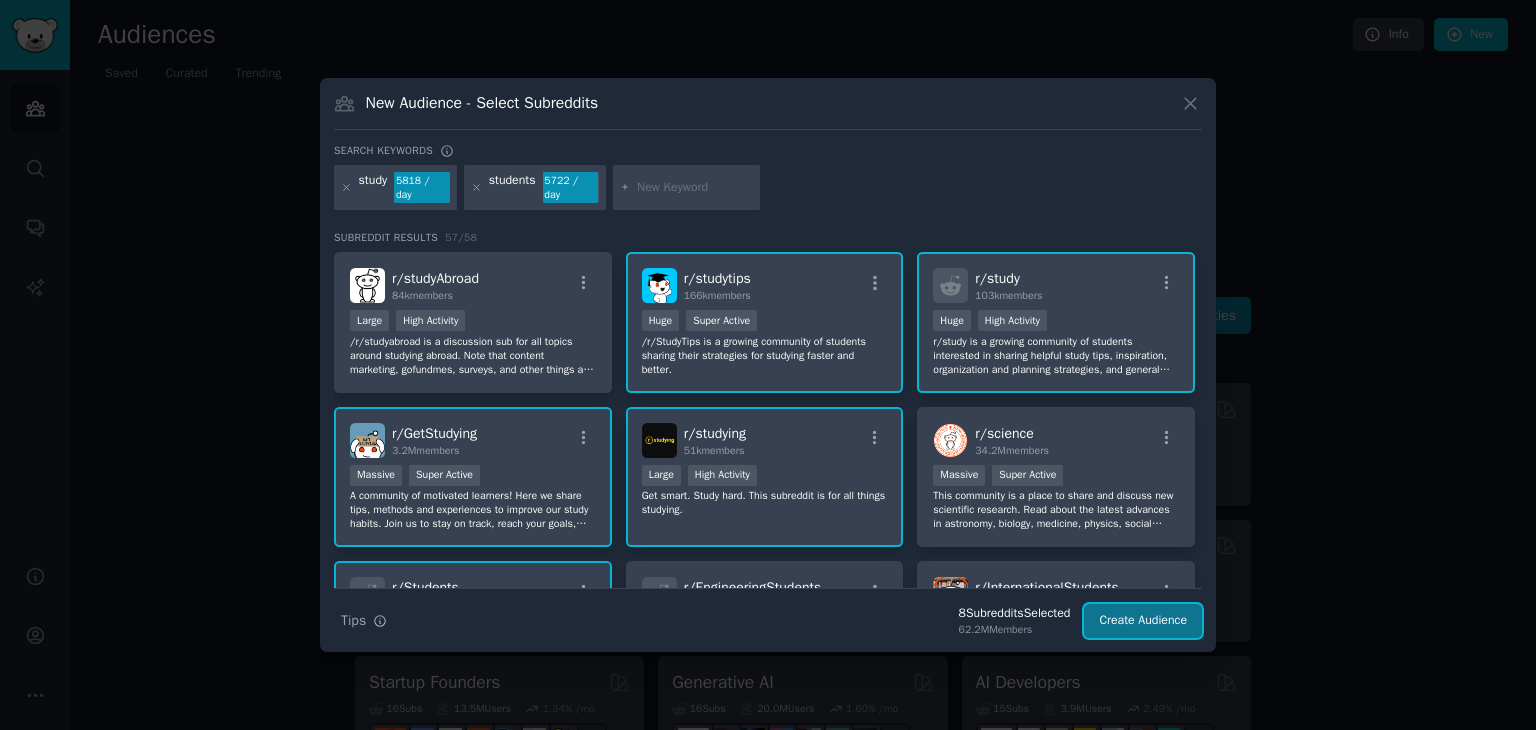 click on "Create Audience" at bounding box center [1143, 621] 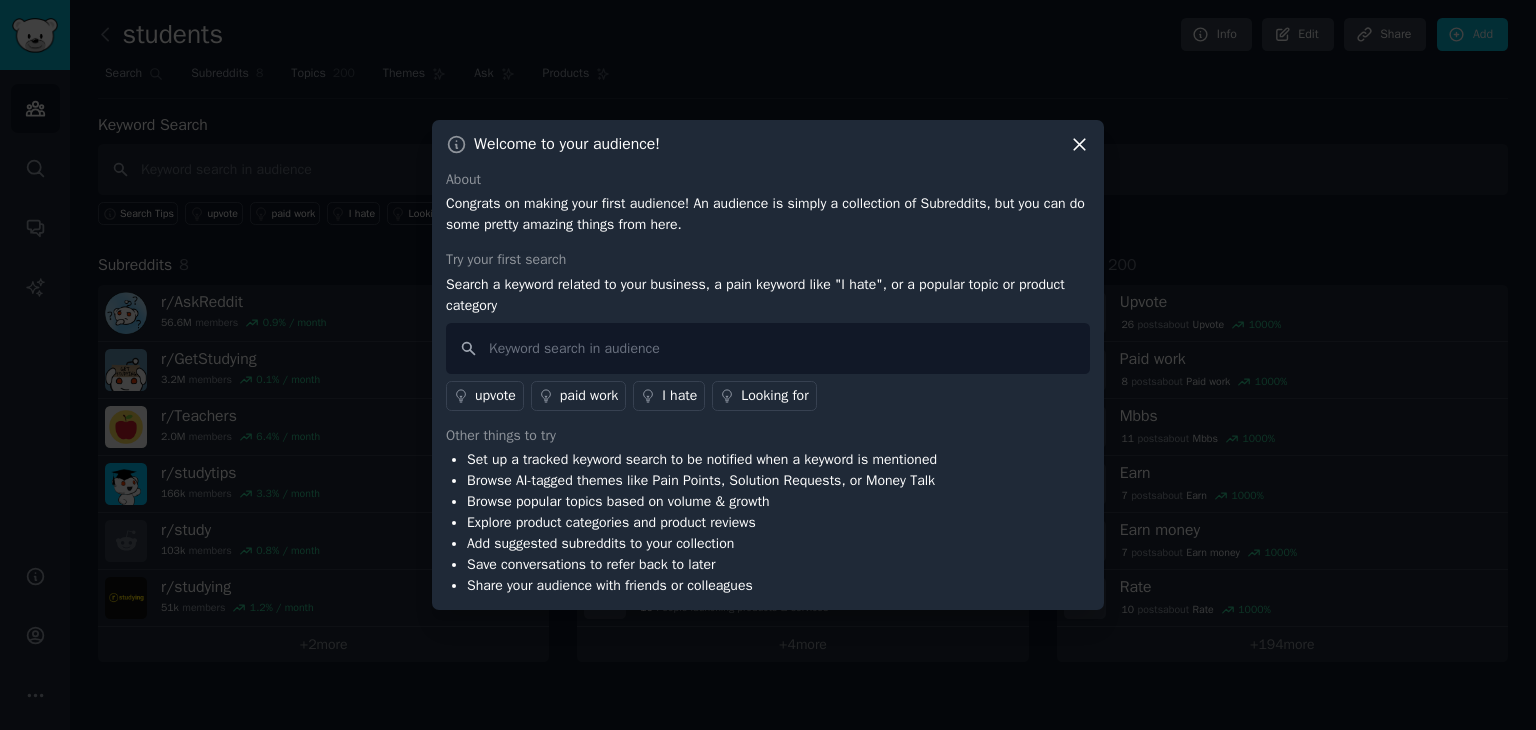 click 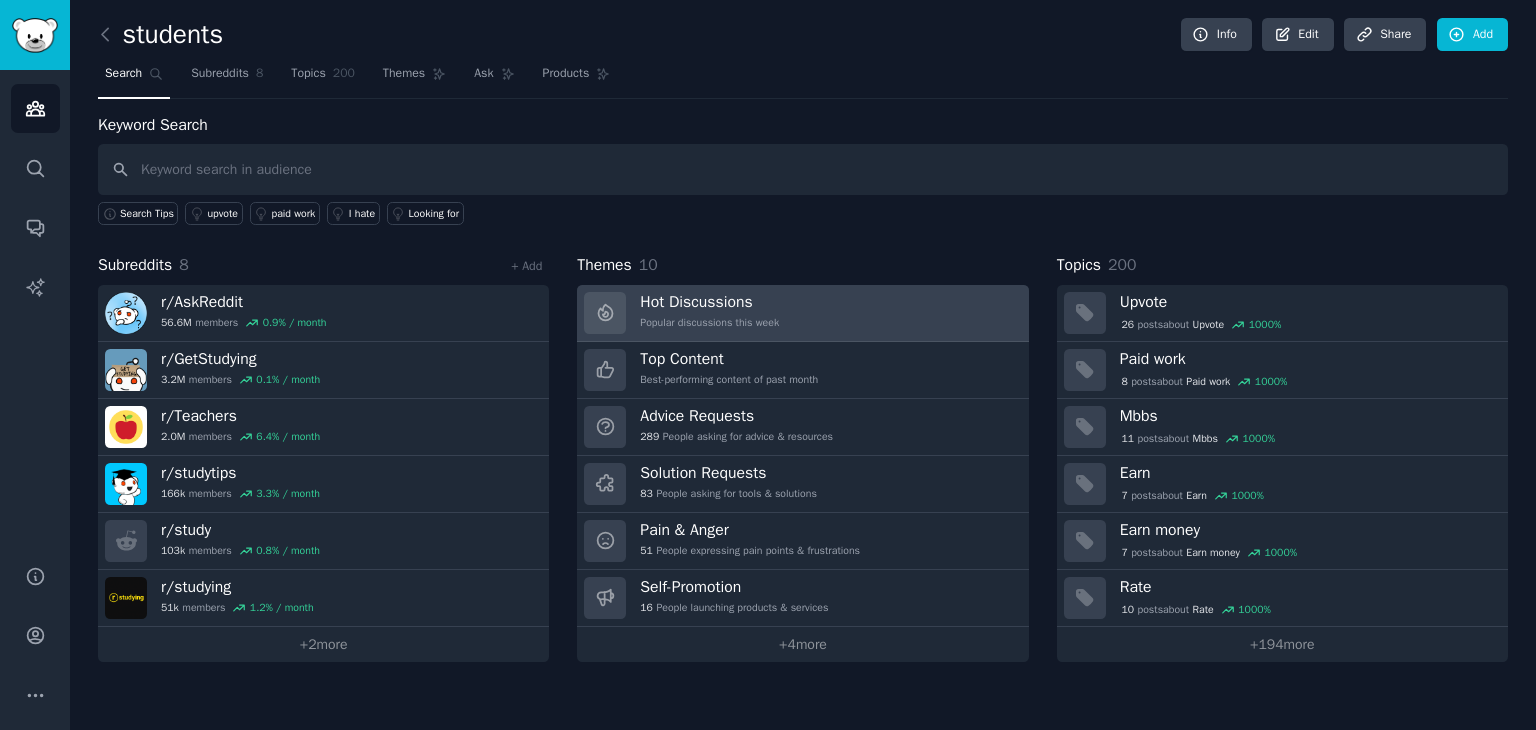 click on "Hot Discussions Popular discussions this week" at bounding box center [802, 313] 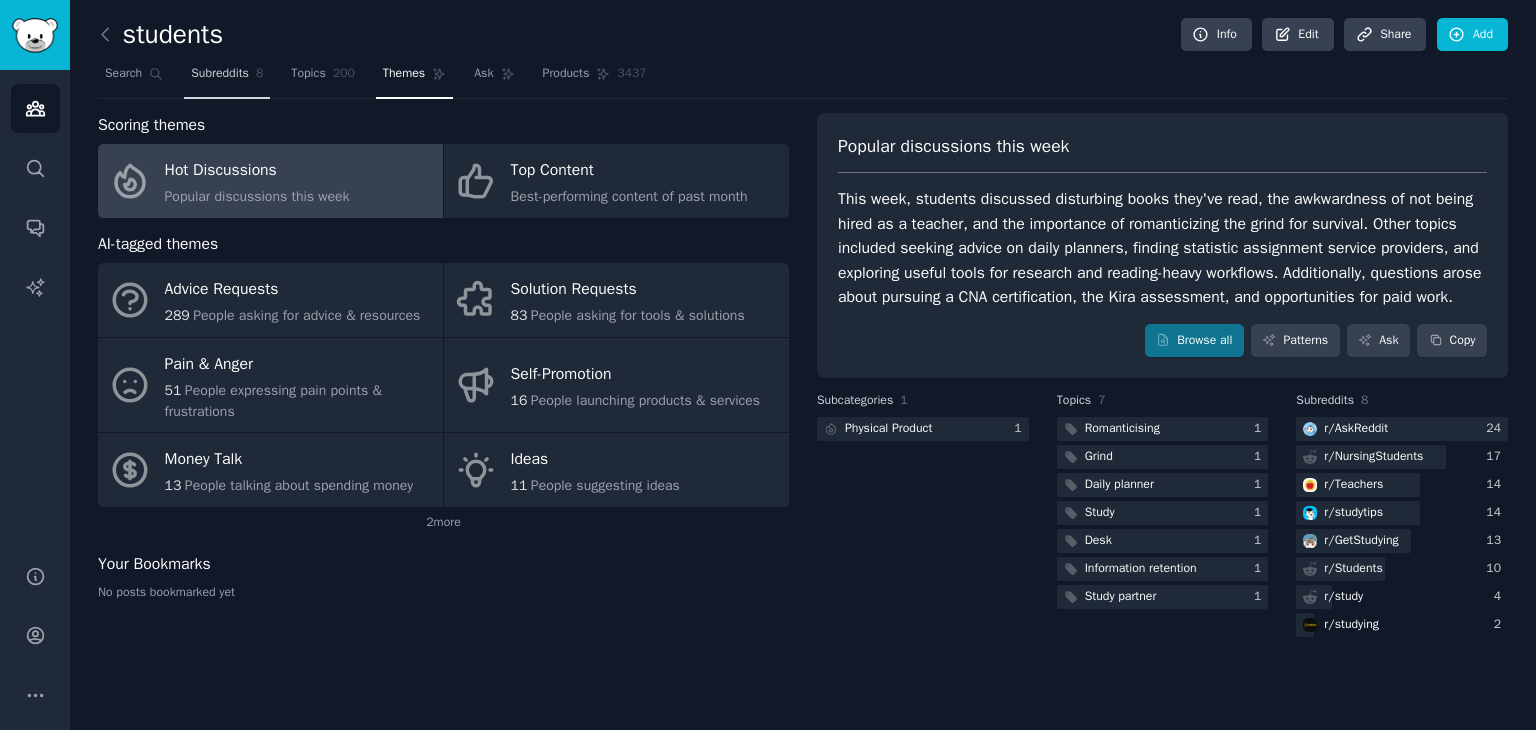 click on "Subreddits" at bounding box center [220, 74] 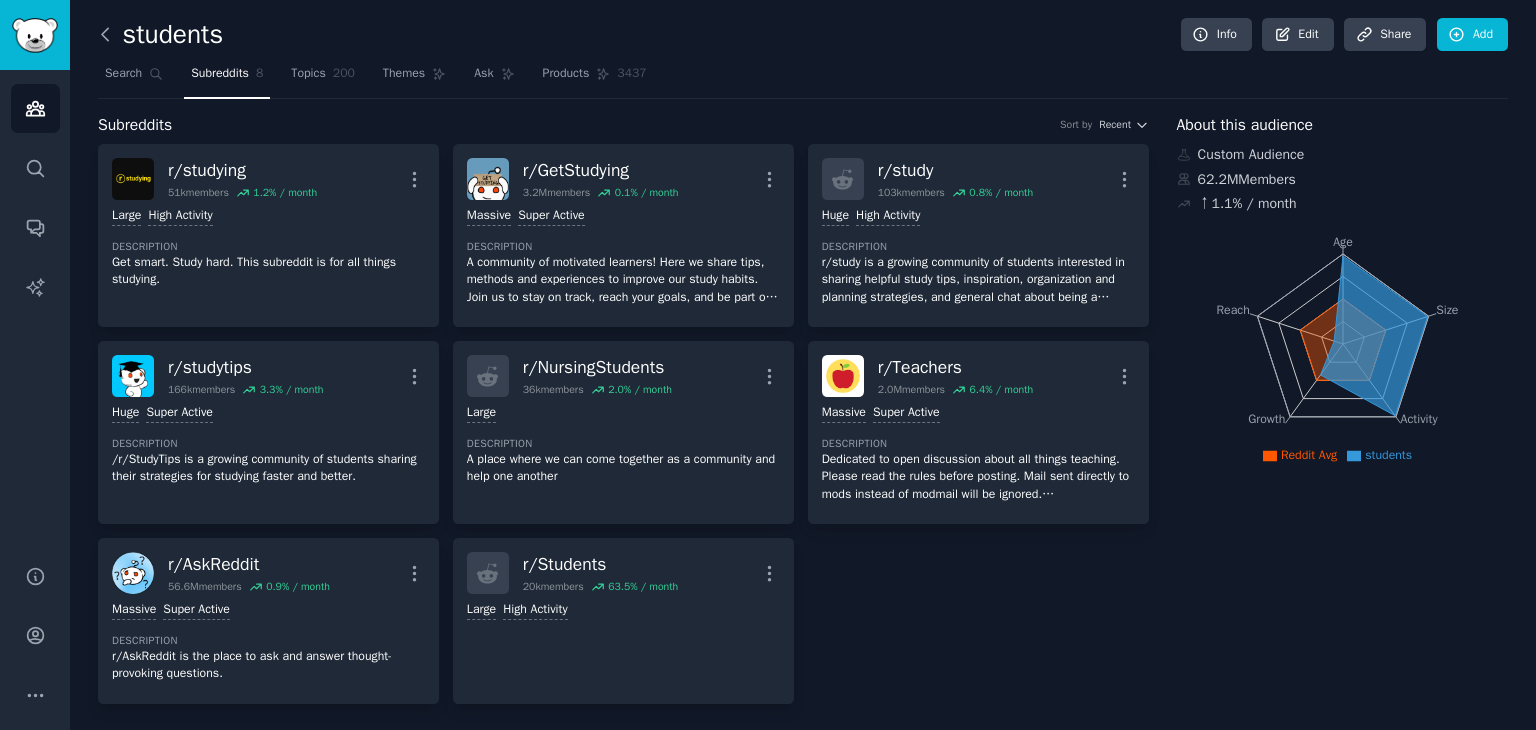 click 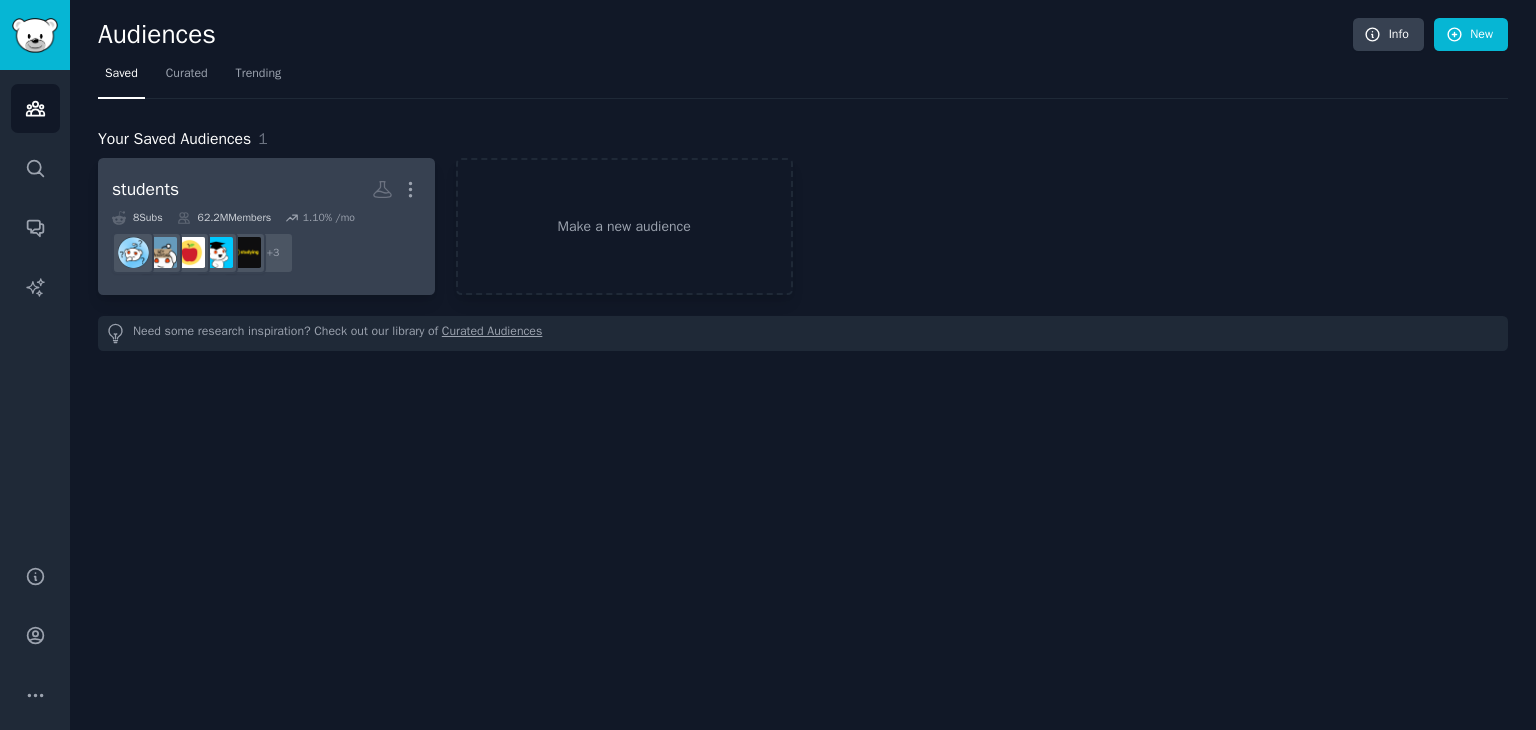 click on "students Custom Audience More 8  Sub s 62.2M  Members 1.10 % /mo + 3" at bounding box center [266, 226] 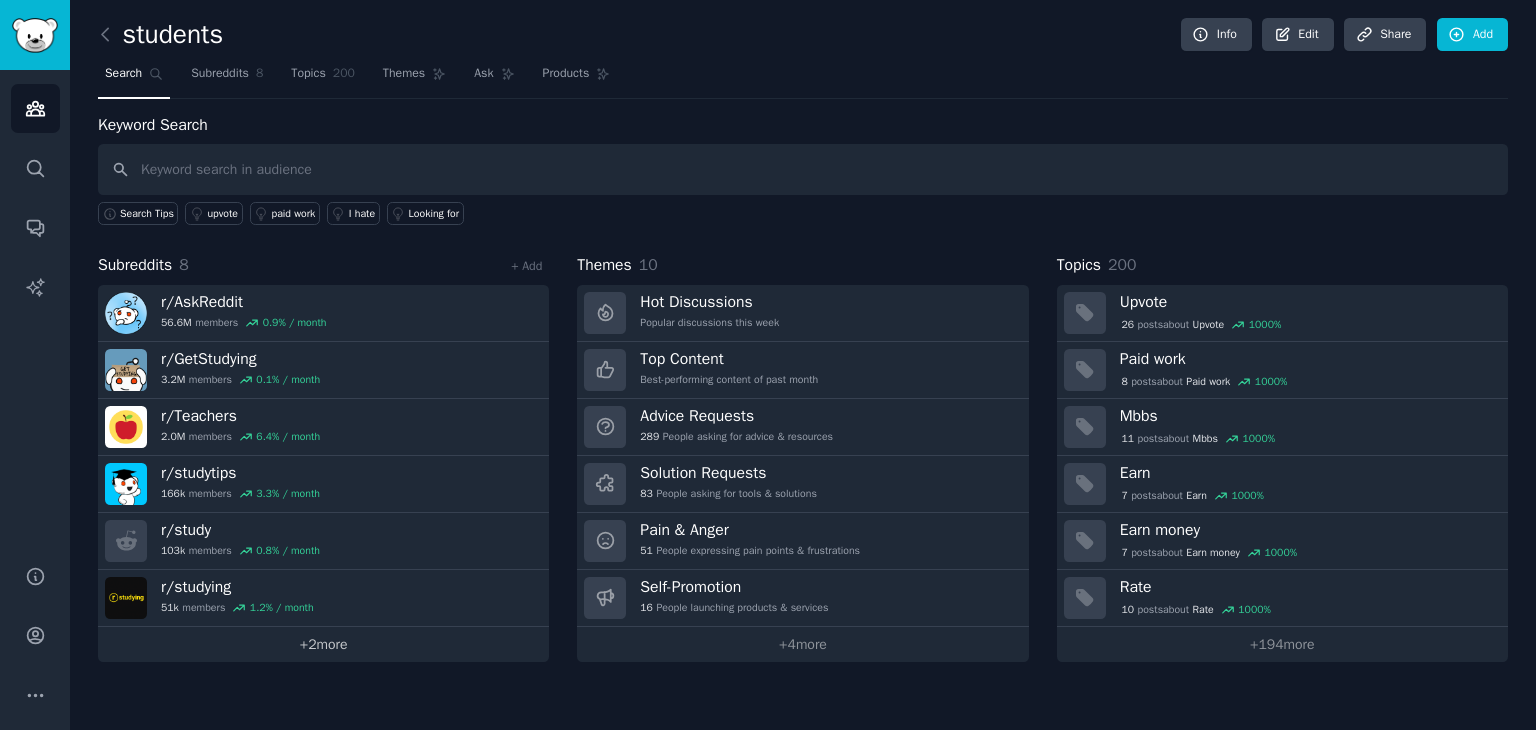 click on "+  2  more" at bounding box center [323, 644] 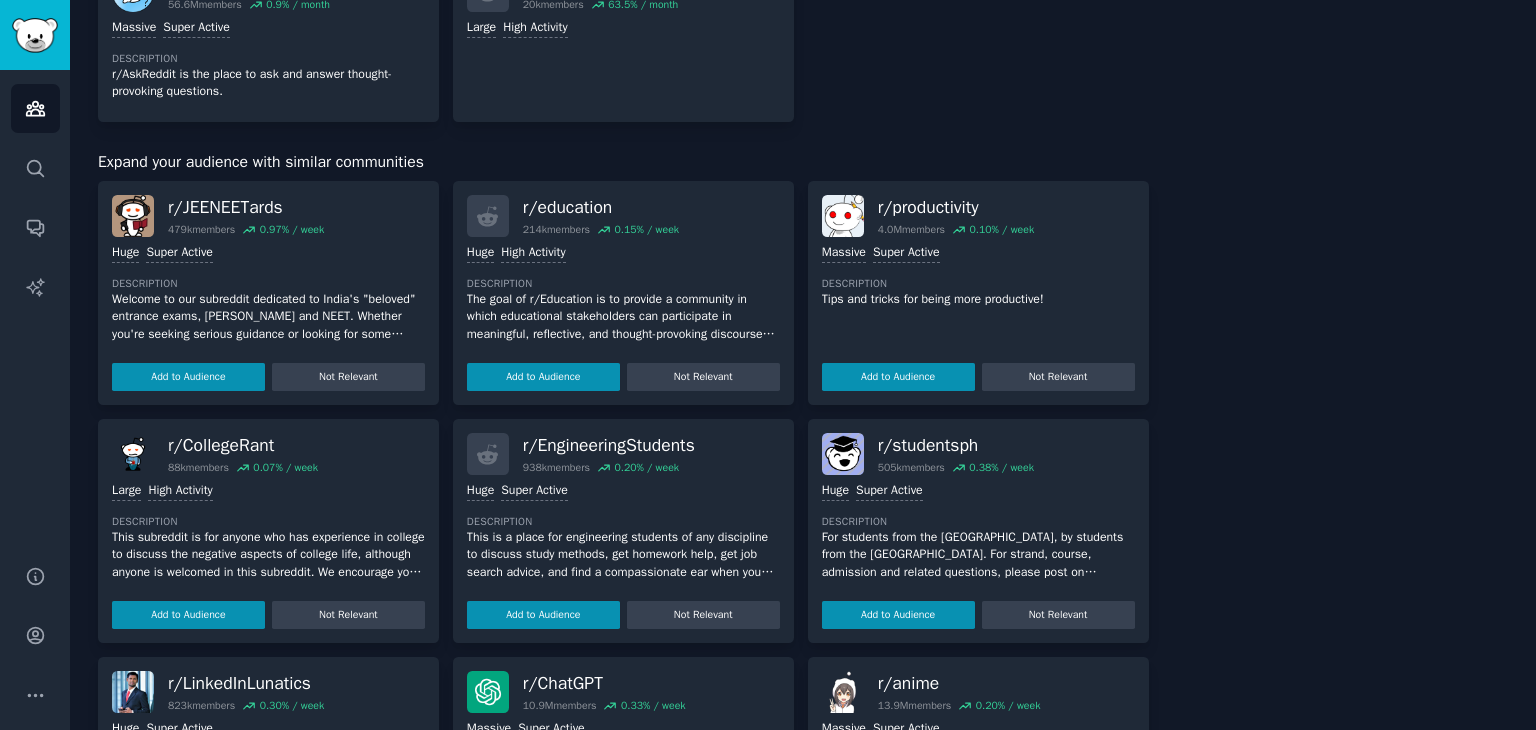 scroll, scrollTop: 600, scrollLeft: 0, axis: vertical 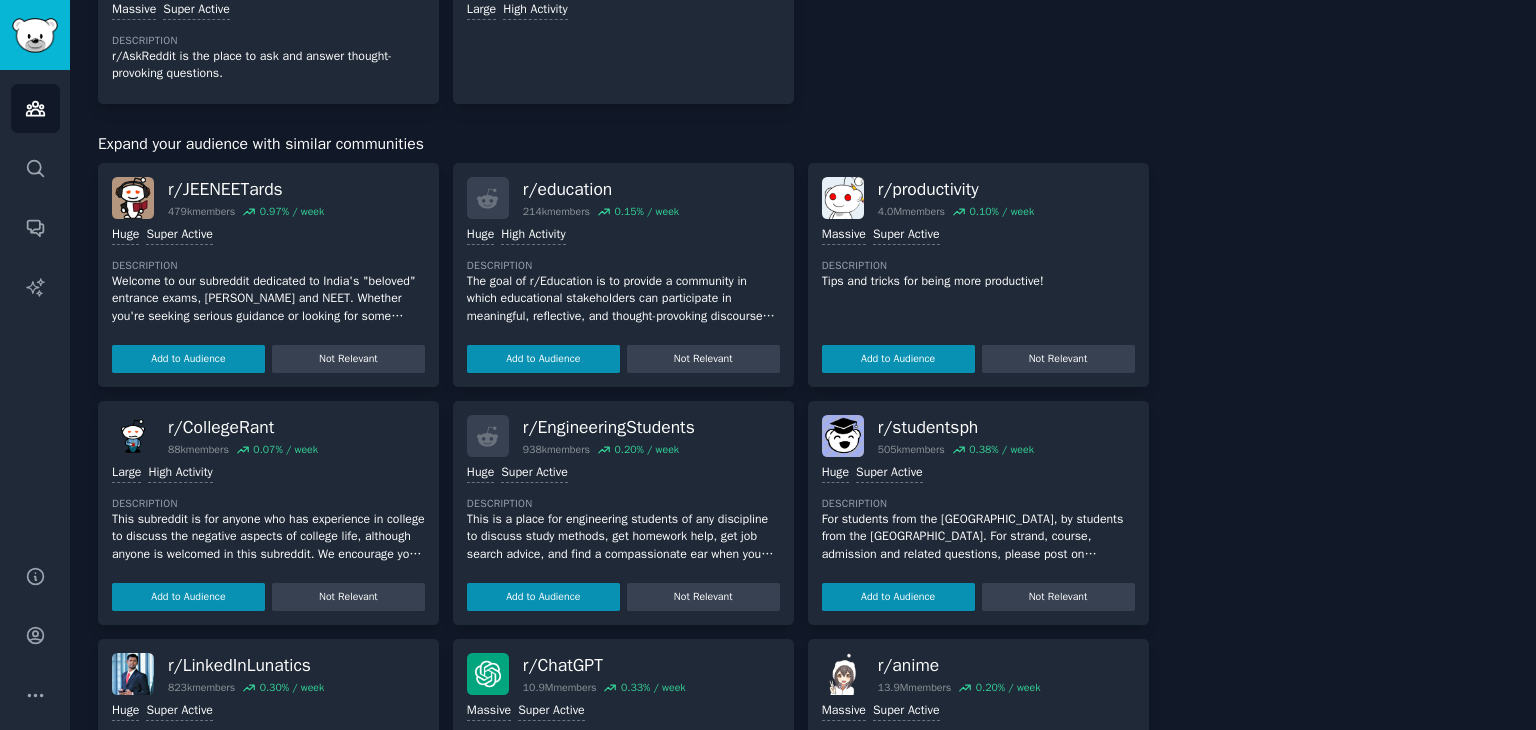 click at bounding box center [843, 198] 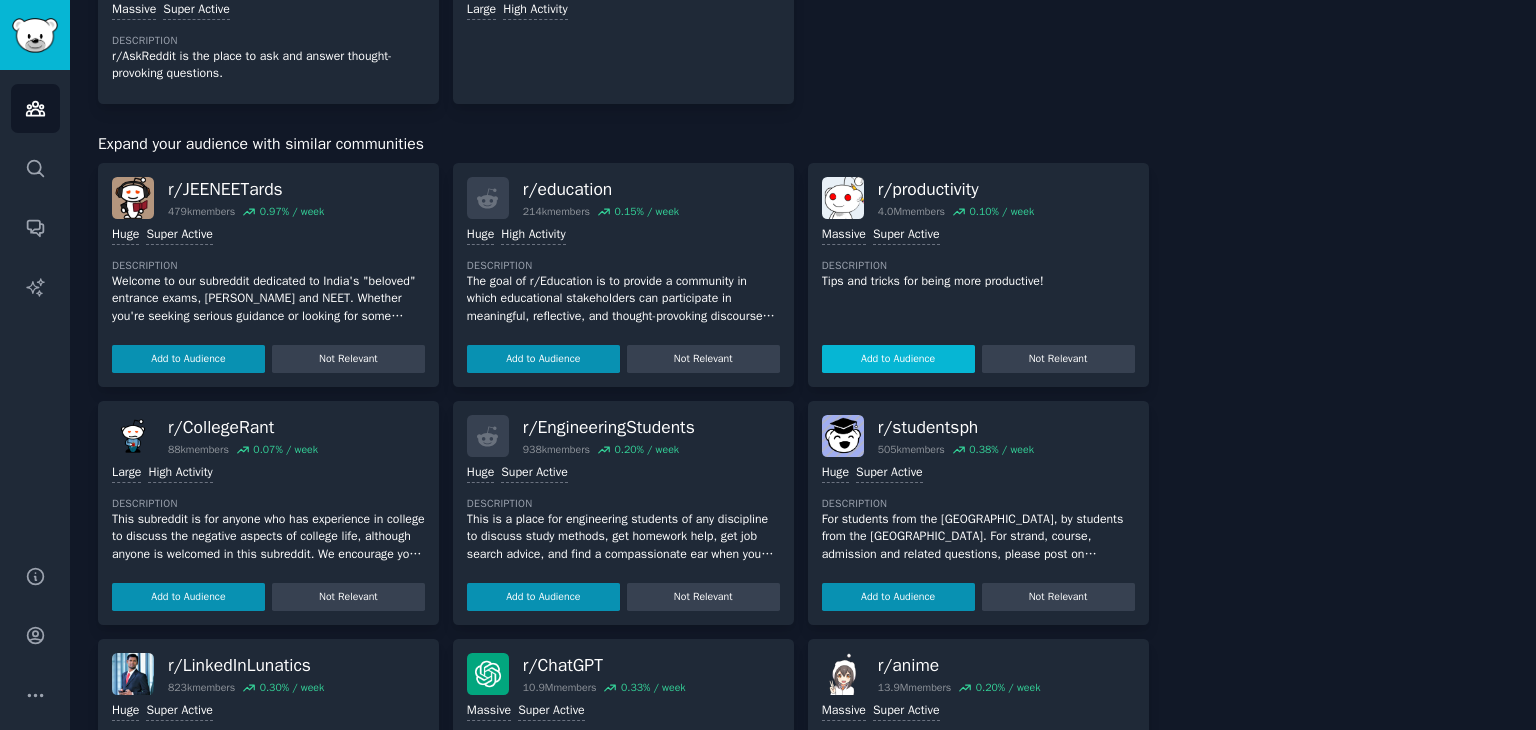 click on "Add to Audience" at bounding box center [898, 359] 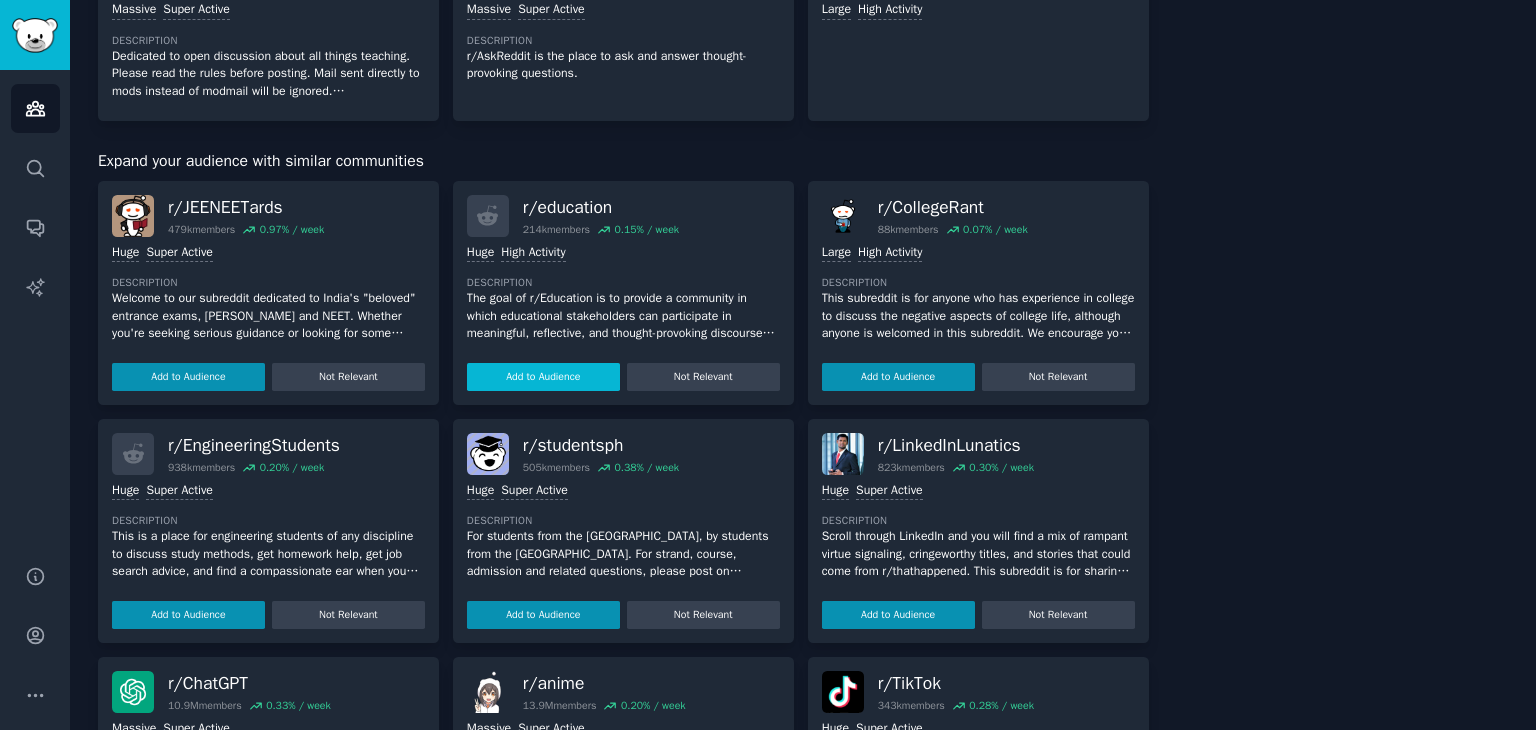 click on "Add to Audience" at bounding box center (543, 377) 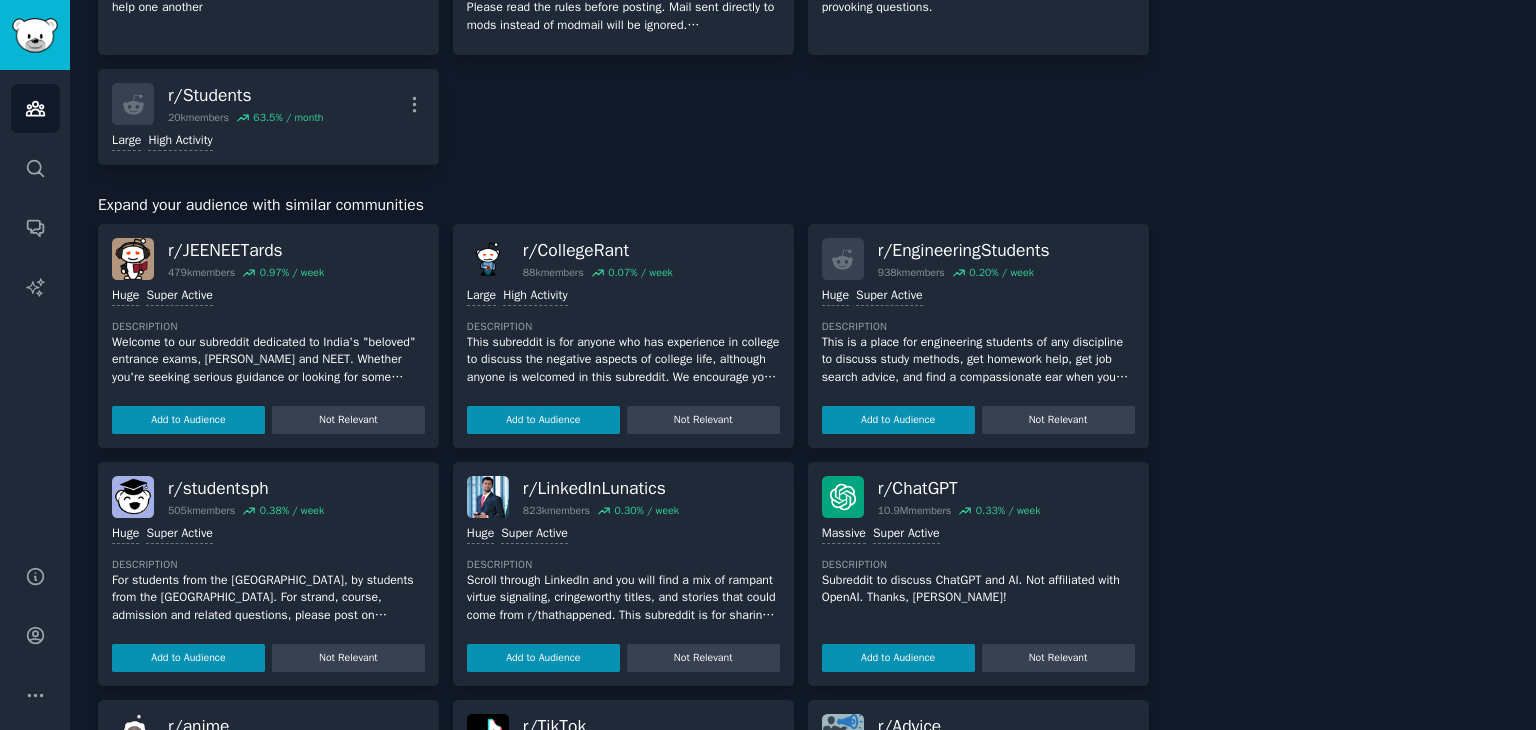 scroll, scrollTop: 700, scrollLeft: 0, axis: vertical 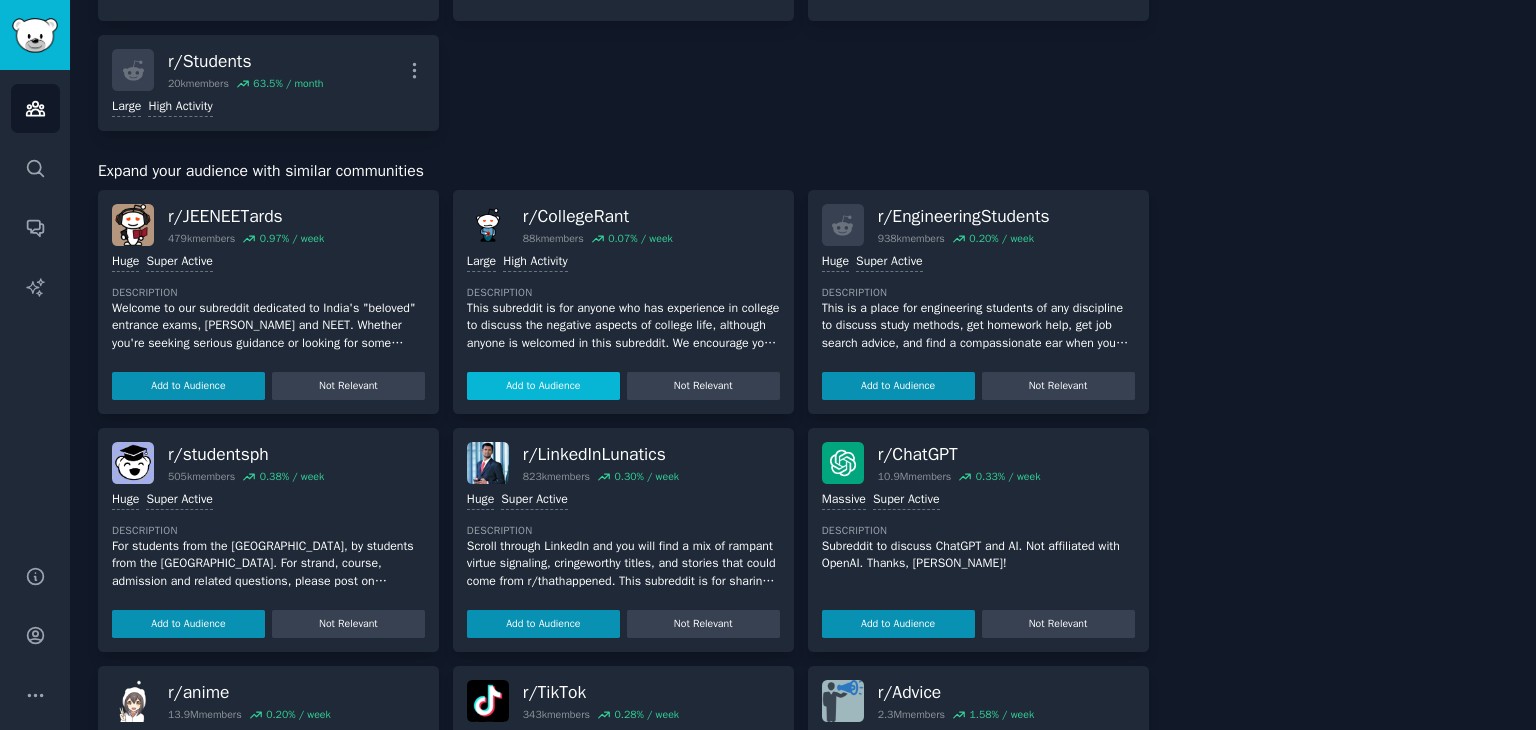 click on "Add to Audience" at bounding box center (543, 386) 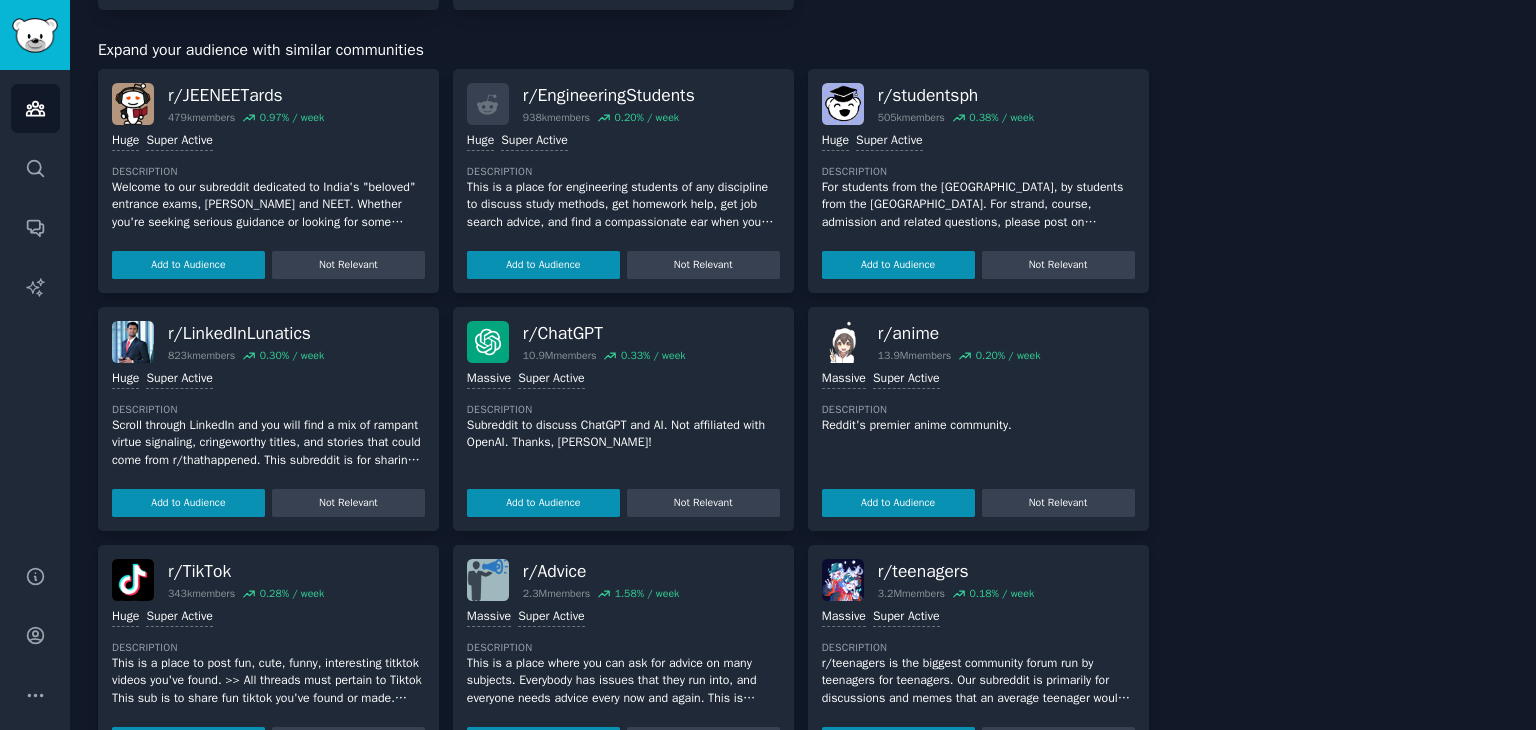 scroll, scrollTop: 856, scrollLeft: 0, axis: vertical 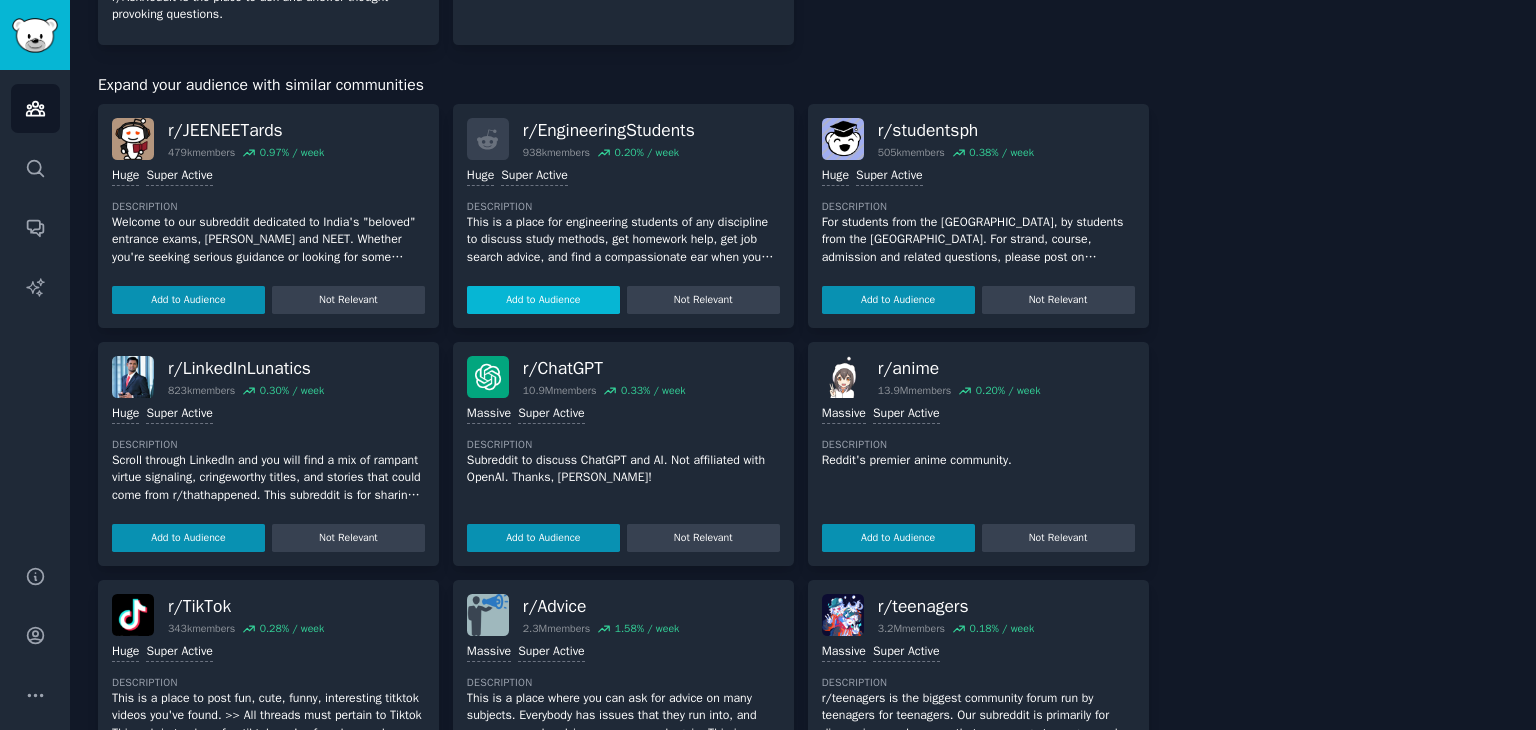 click on "Add to Audience" at bounding box center [543, 300] 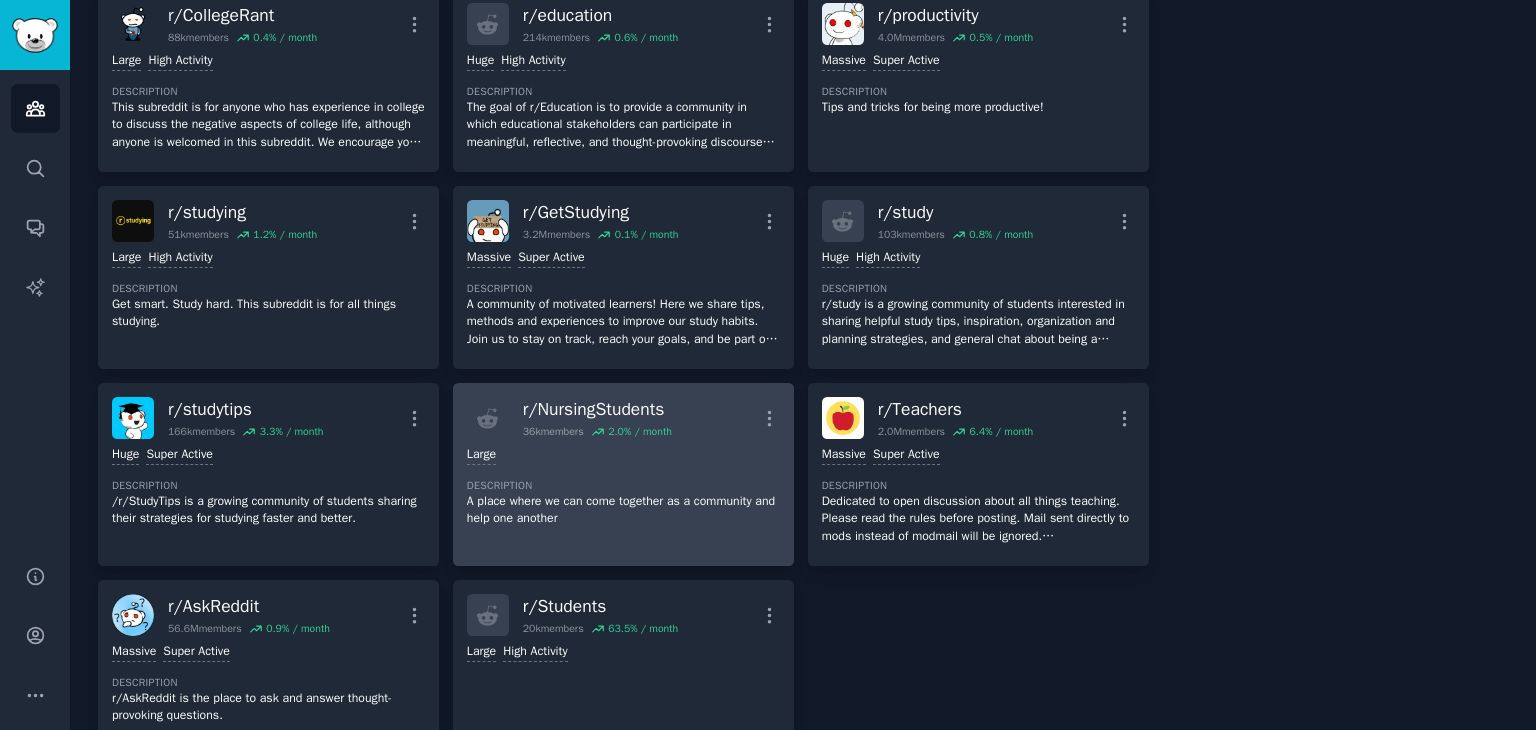 scroll, scrollTop: 0, scrollLeft: 0, axis: both 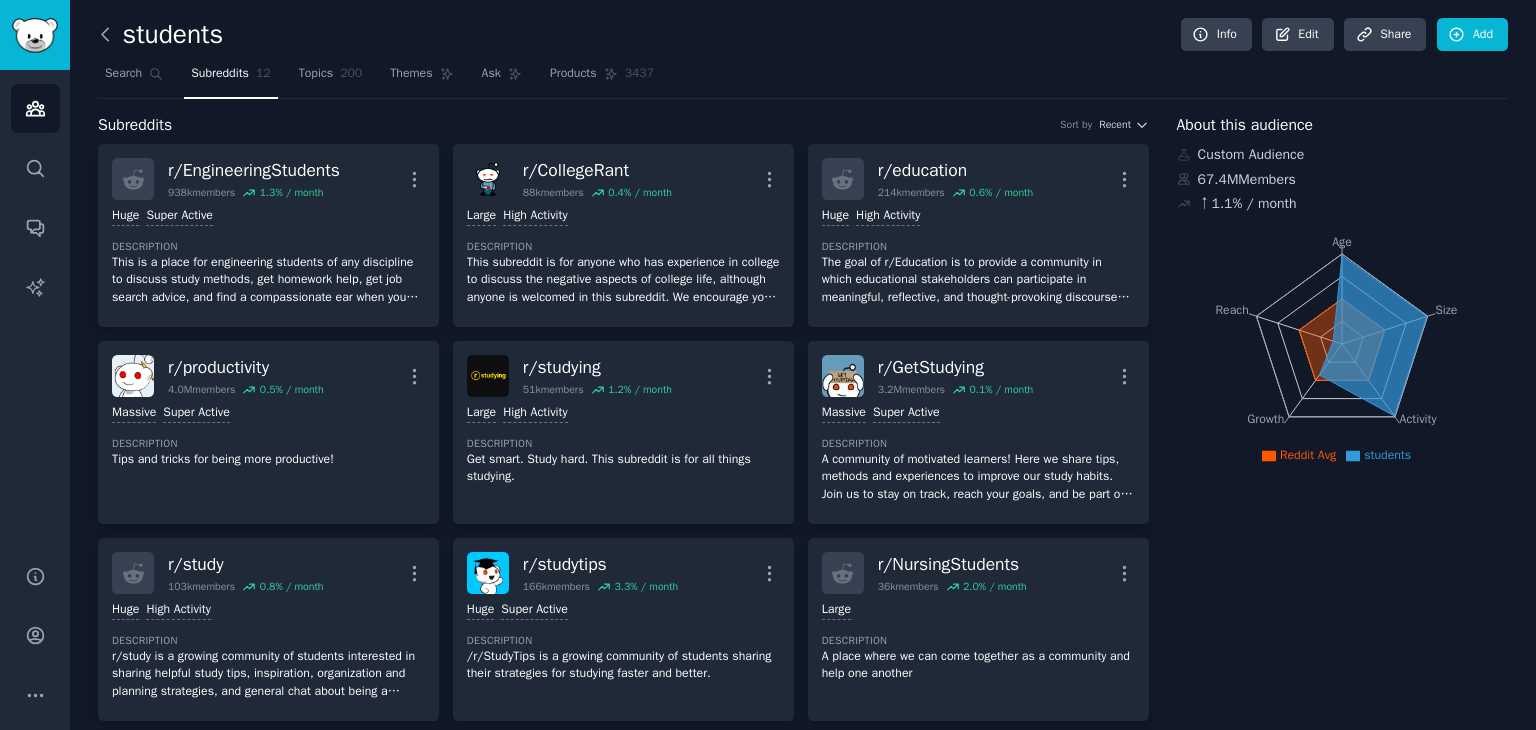 click 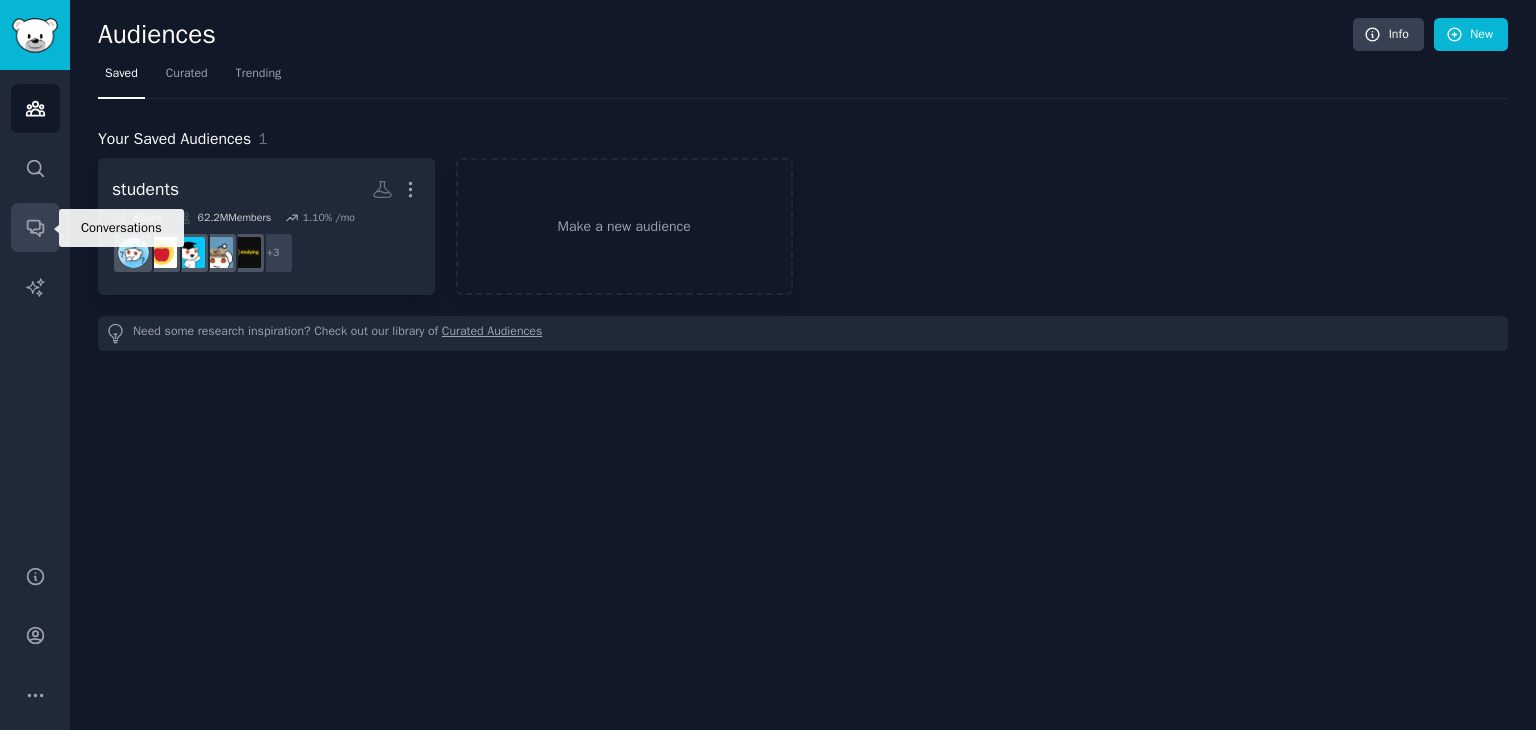 click 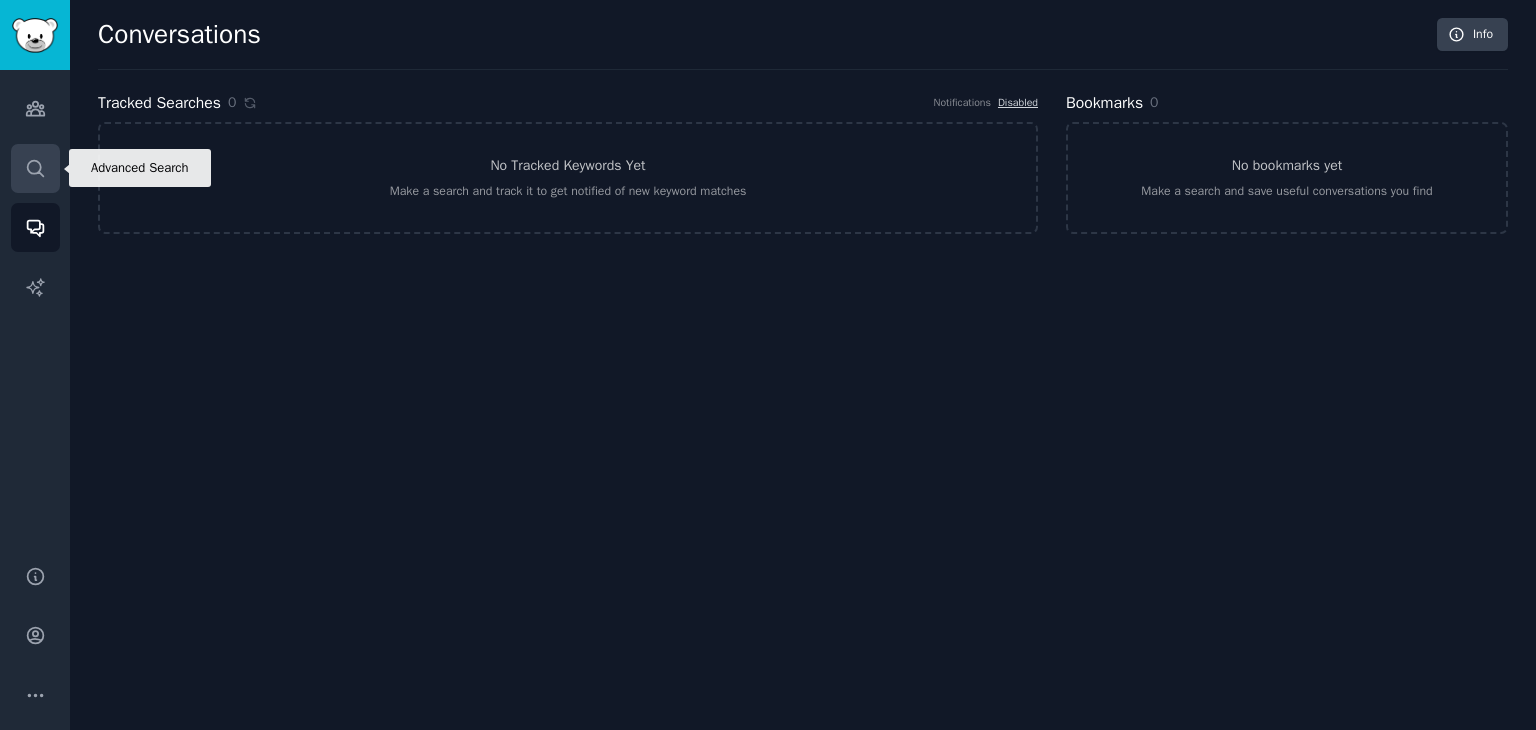 click on "Search" at bounding box center (35, 168) 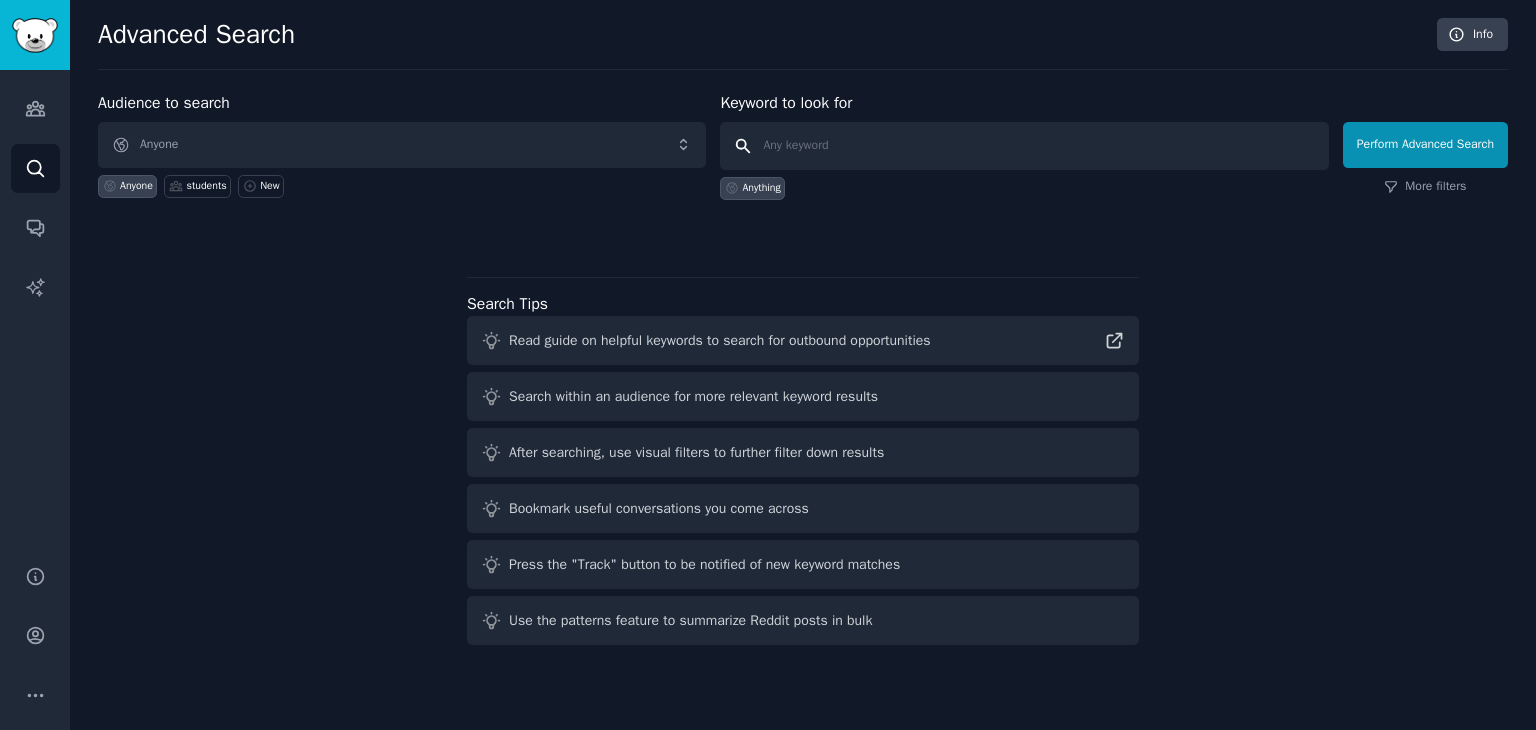 click at bounding box center [1024, 146] 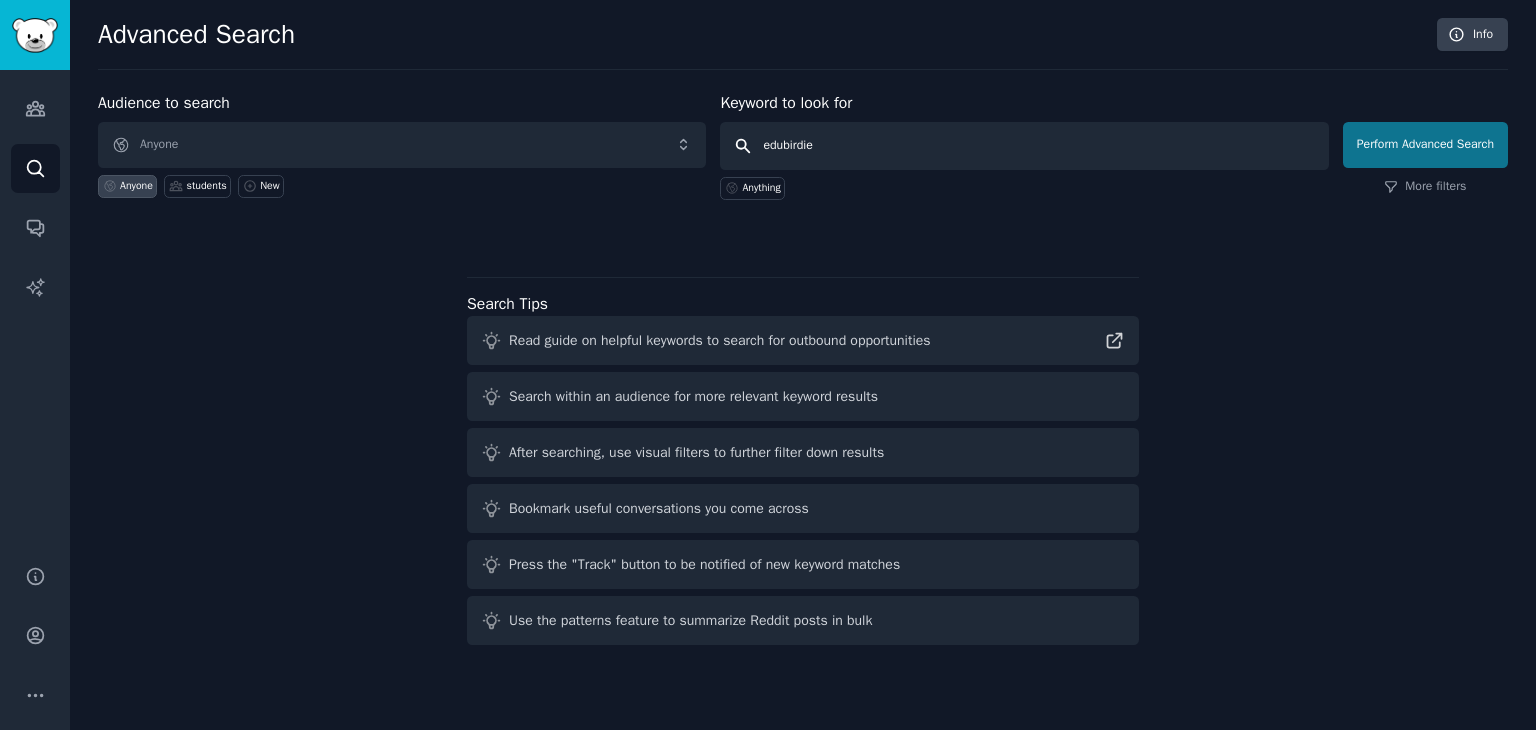 type on "edubirdie" 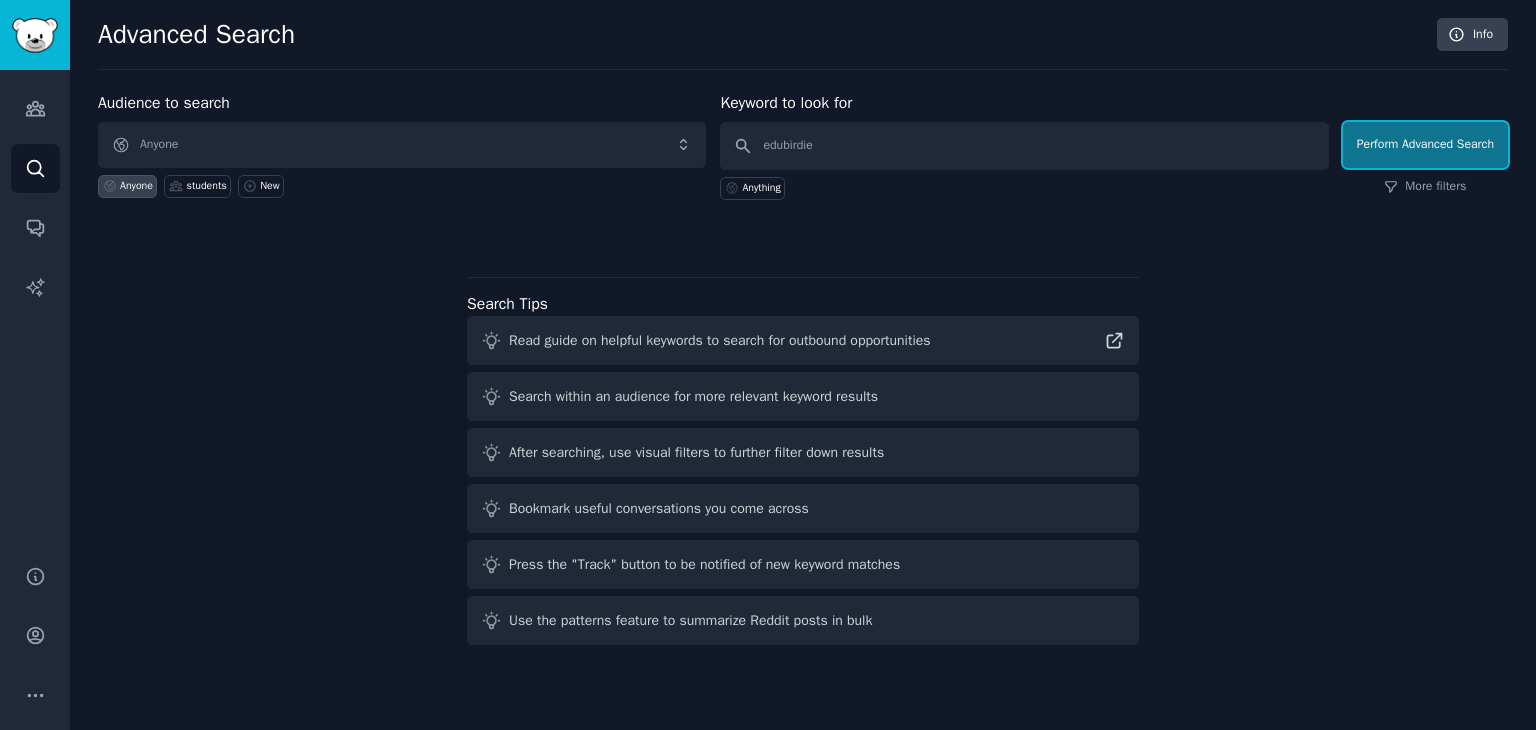click on "Perform Advanced Search" at bounding box center [1425, 145] 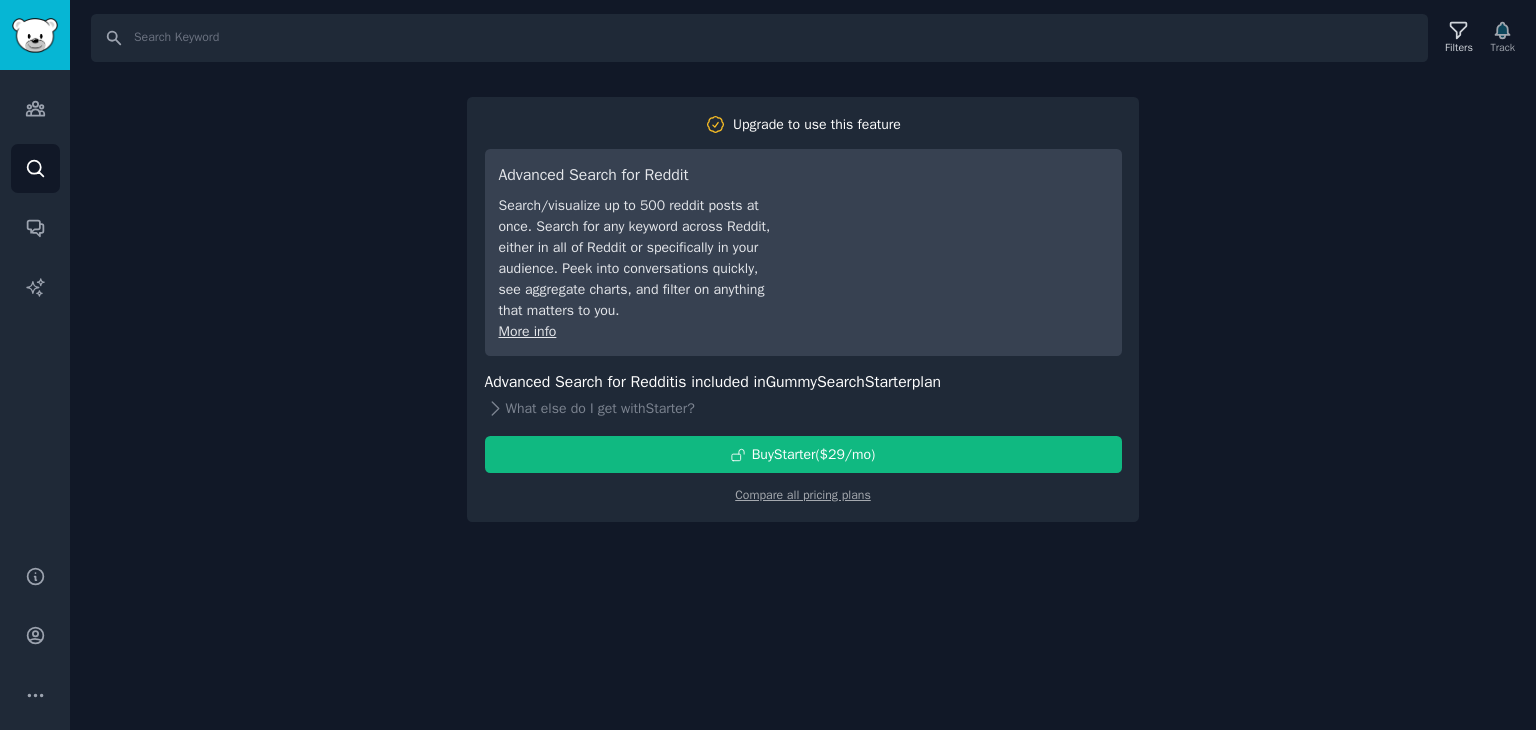 click on "Search Filters Track Upgrade to use this feature Advanced Search for Reddit Search/visualize up to 500 reddit posts at once. Search for any keyword across Reddit, either in all of Reddit or specifically in your audience. Peek into conversations quickly, see aggregate charts, and filter on anything that matters to you. More info Advanced Search for Reddit  is included in  GummySearch  Starter  plan What else do I get with  Starter ? Buy  Starter  ($ 29 /mo ) Compare all pricing plans" at bounding box center (803, 365) 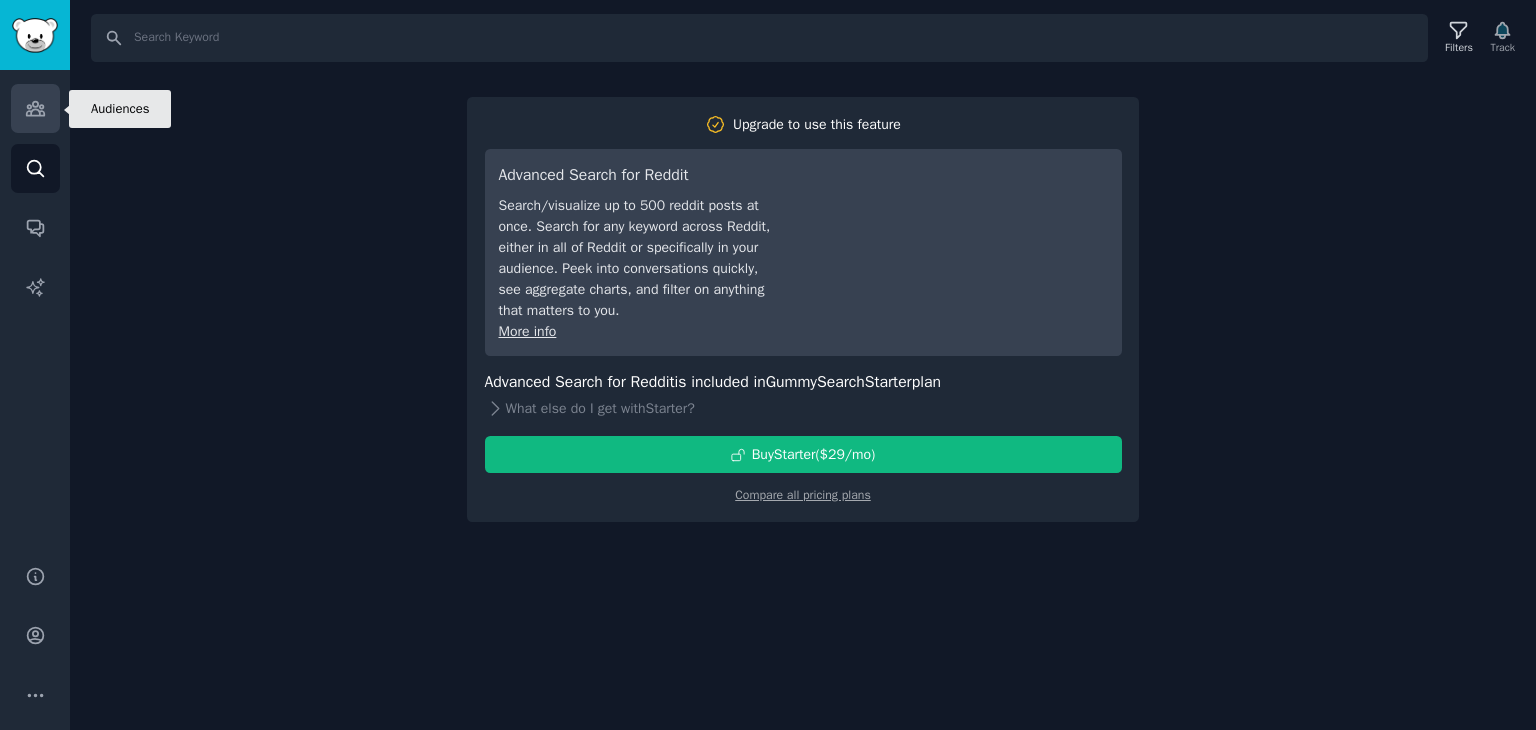 click on "Audiences" at bounding box center (35, 108) 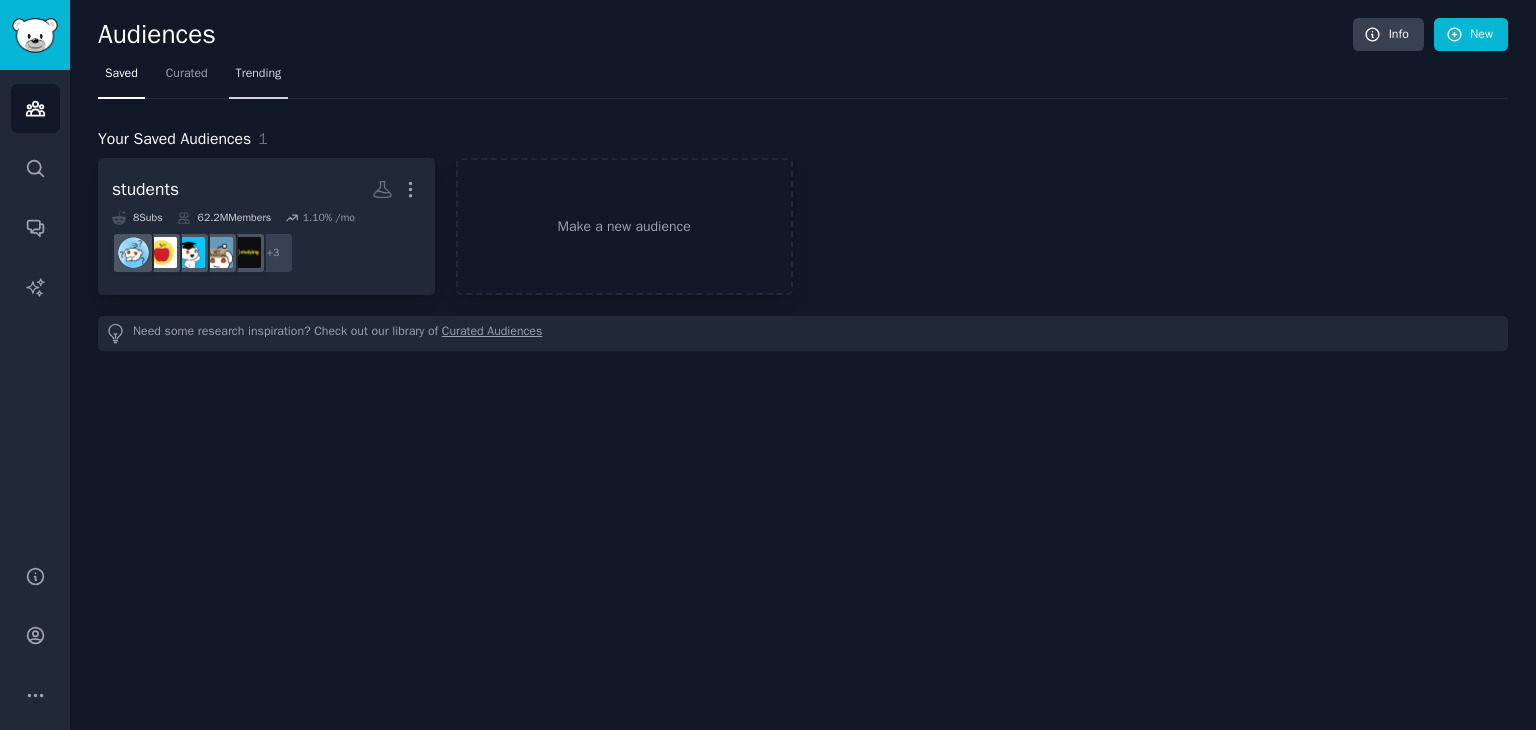 click on "Trending" at bounding box center (259, 74) 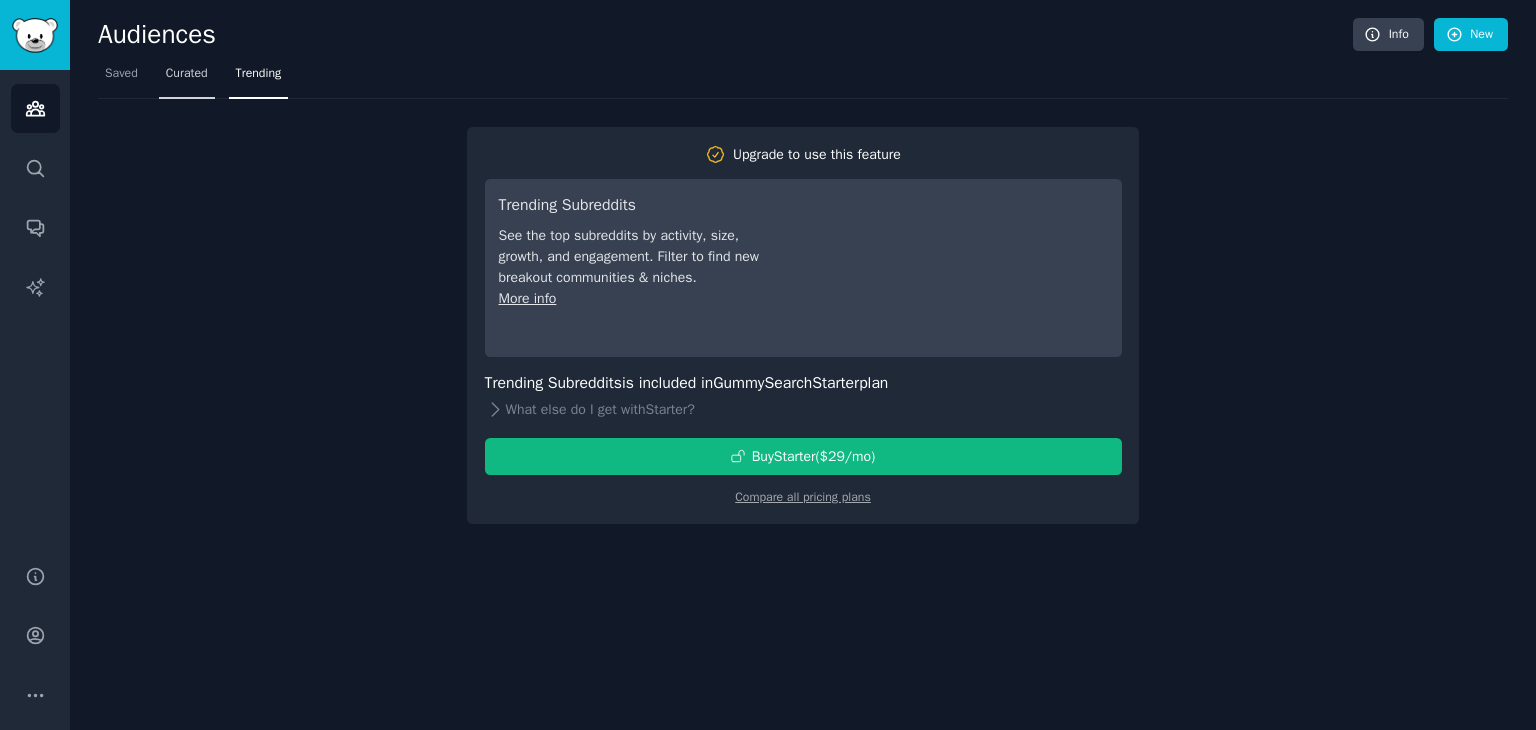 click on "Curated" at bounding box center (187, 74) 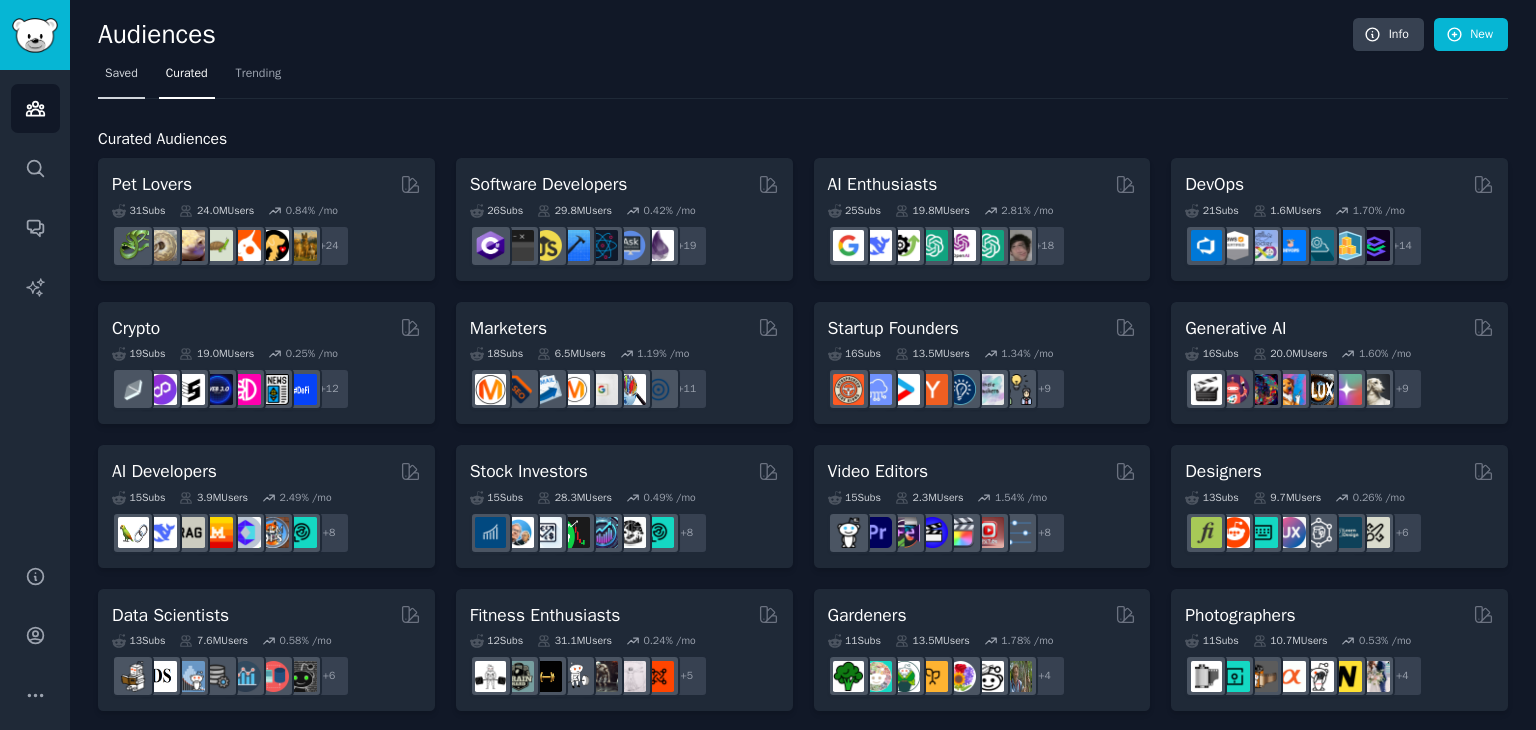 click on "Saved" at bounding box center [121, 78] 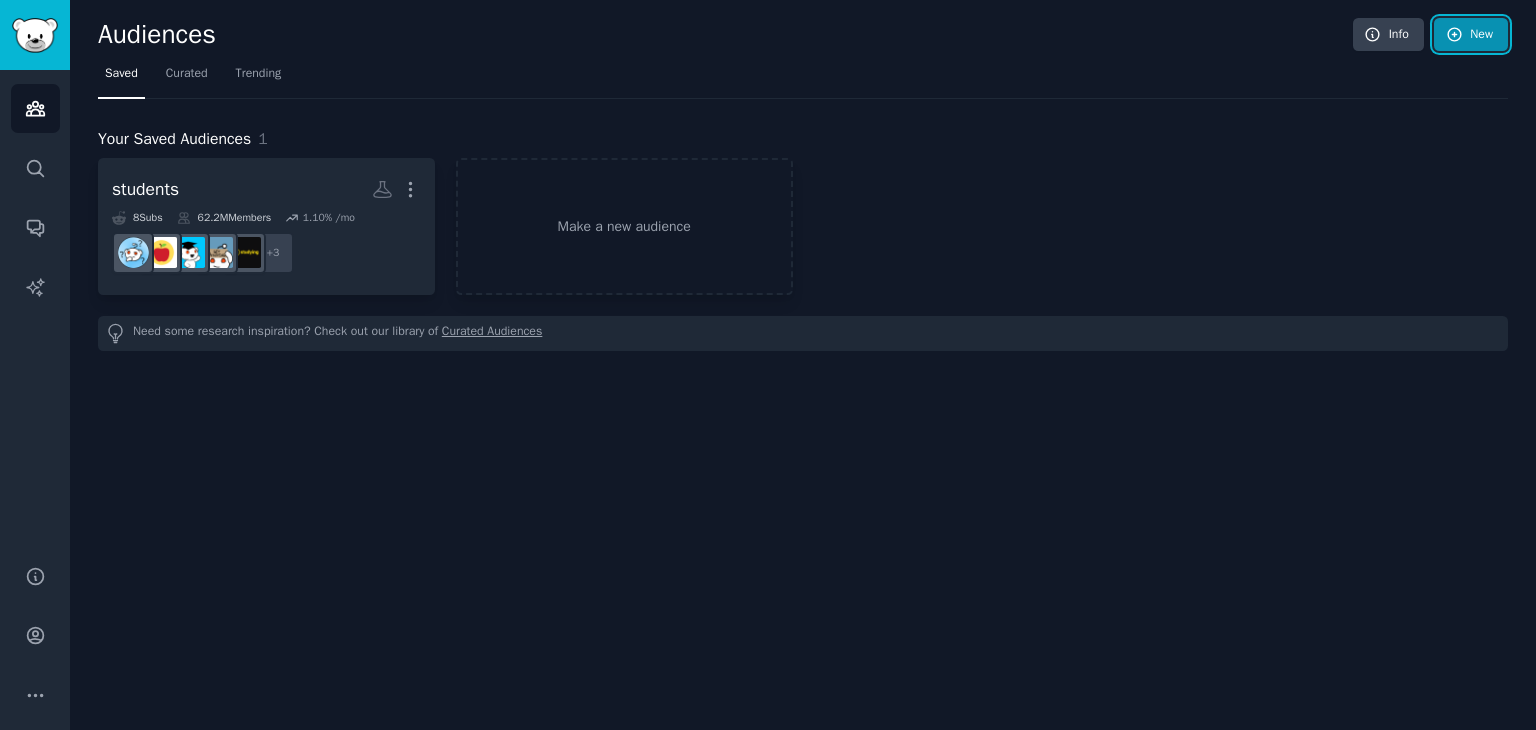 click on "New" at bounding box center [1471, 35] 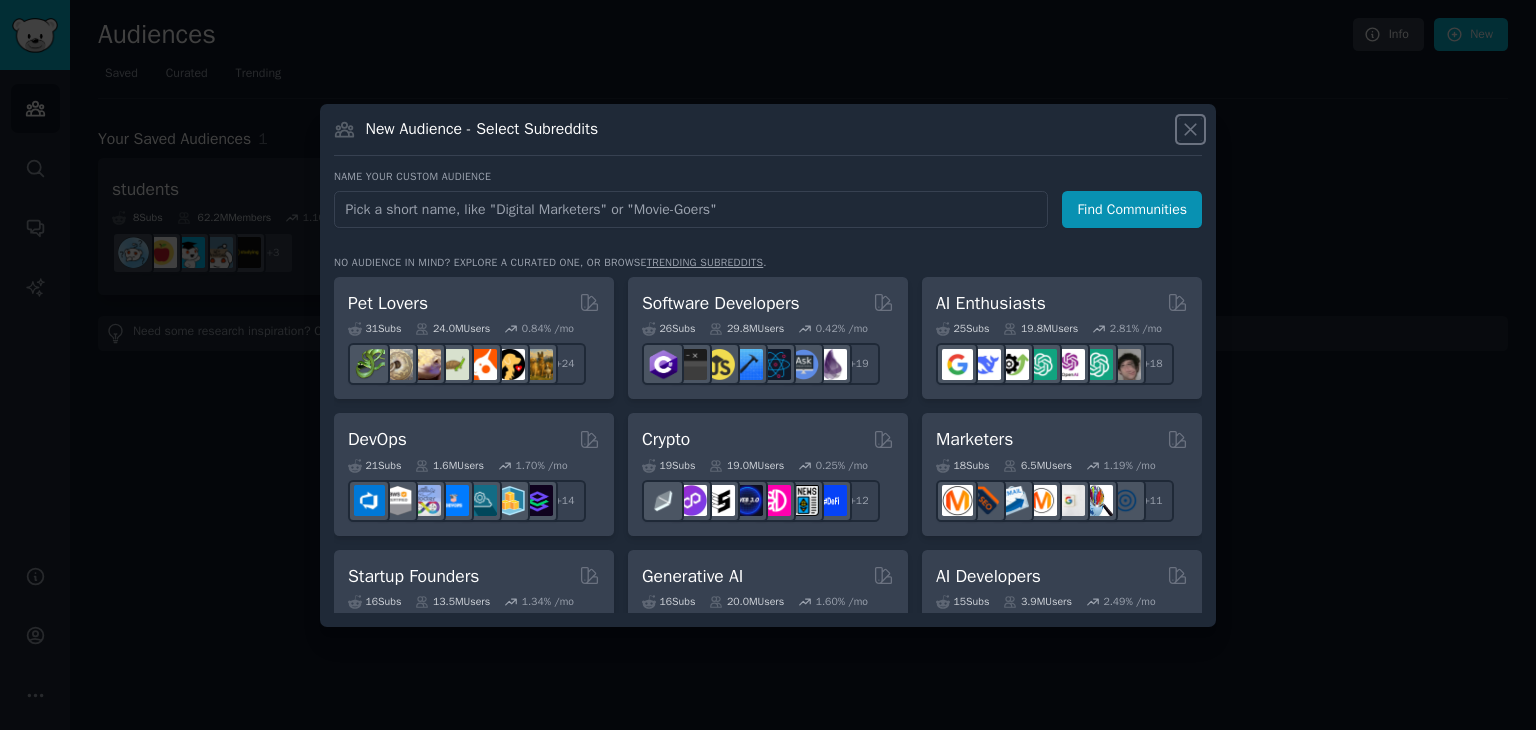 click 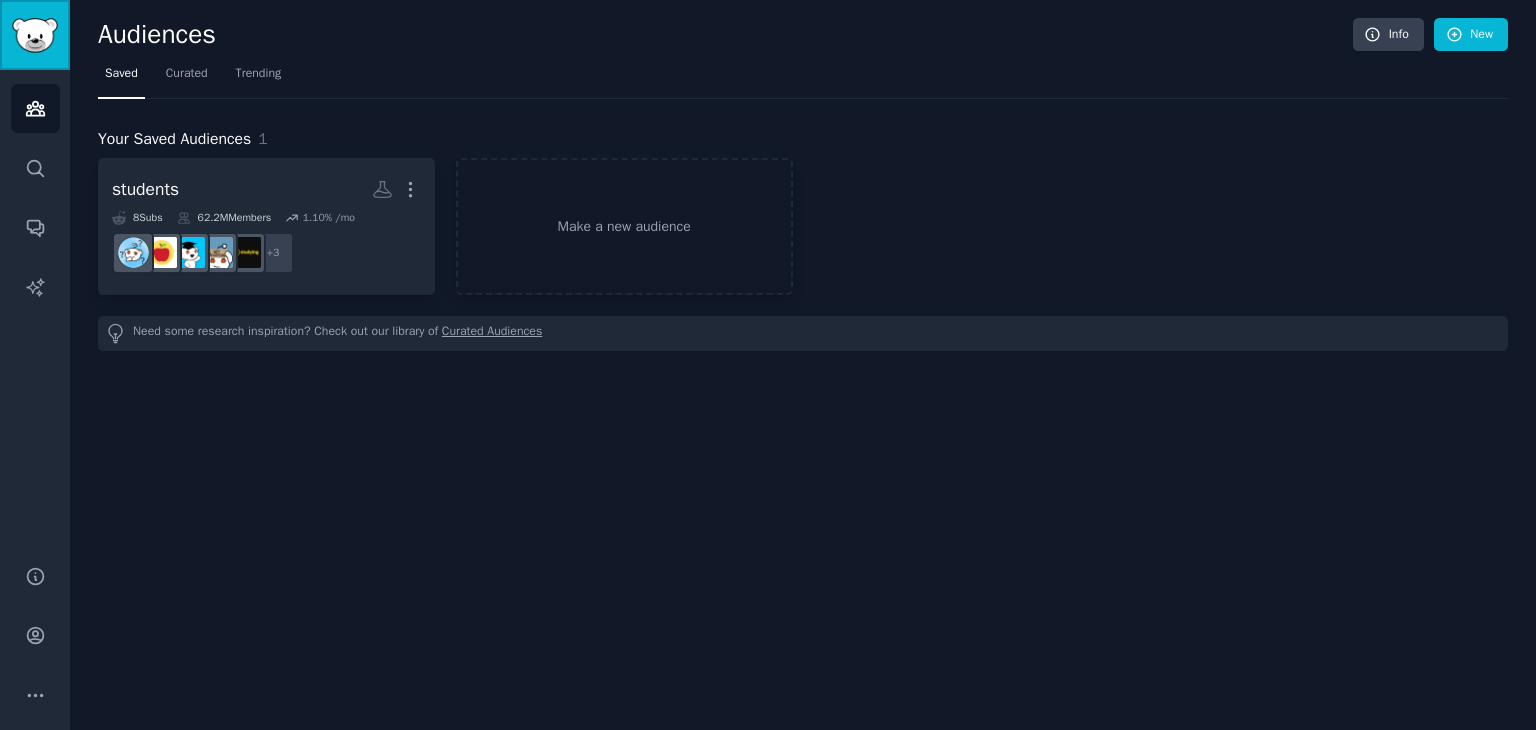 click at bounding box center [35, 35] 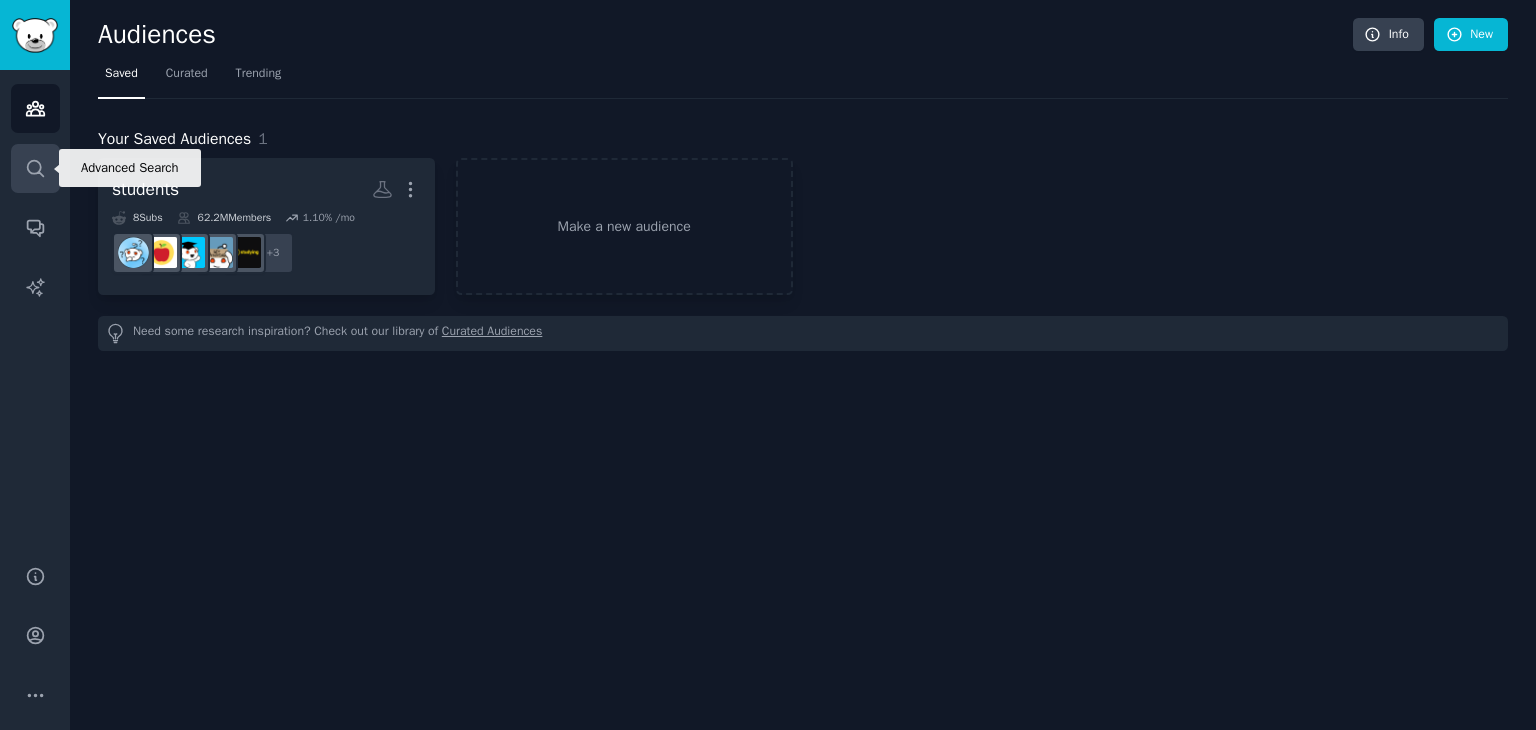 click on "Search" at bounding box center (35, 168) 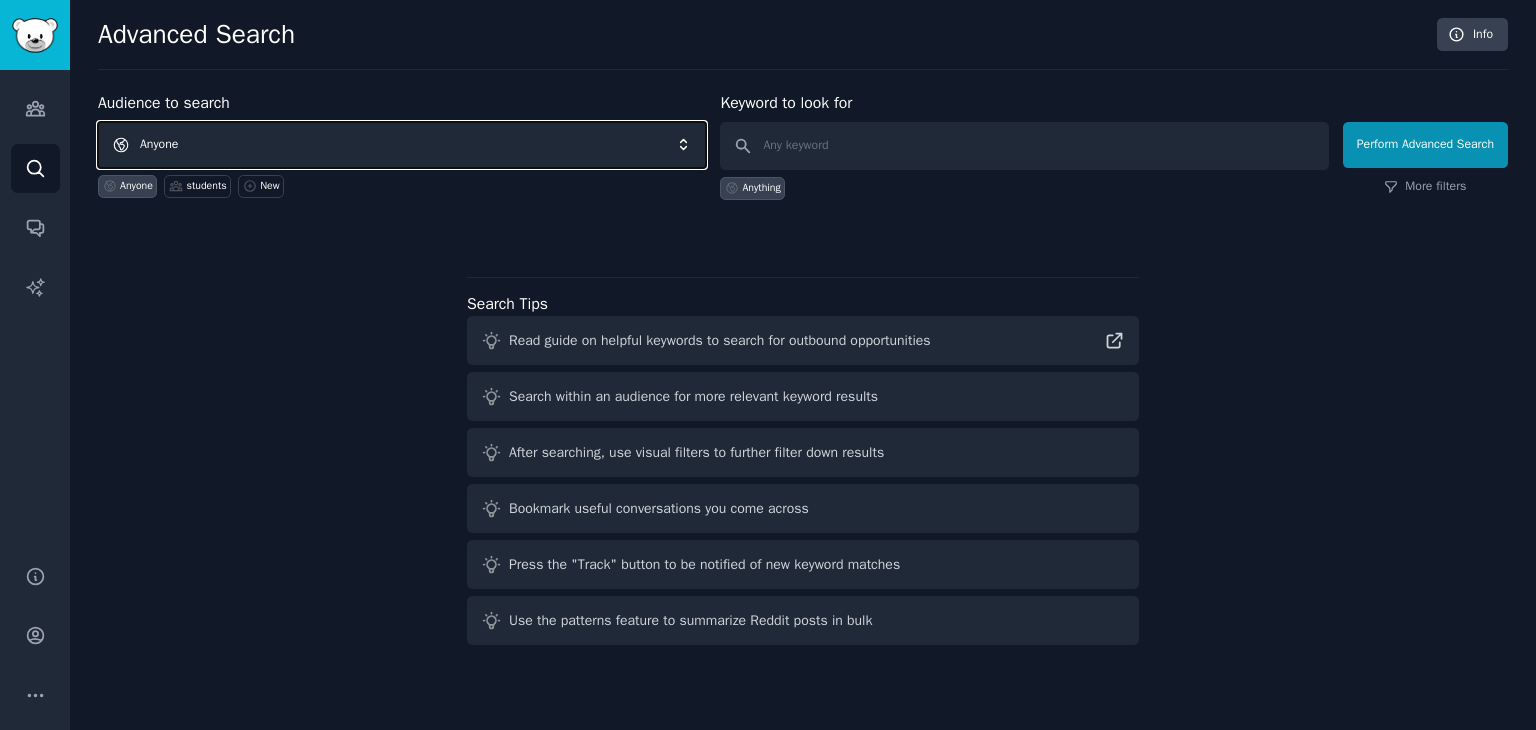 click on "Anyone" at bounding box center (402, 145) 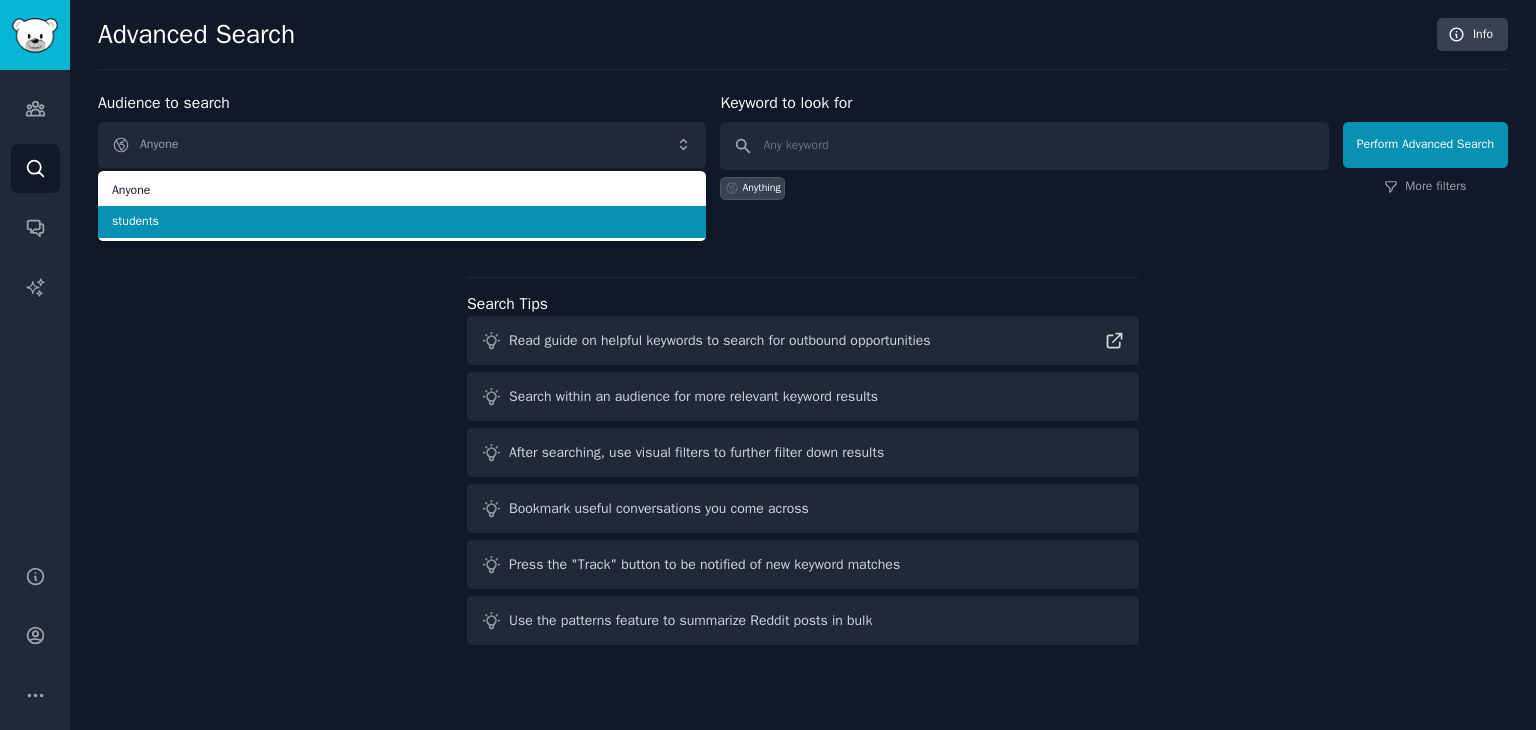 click on "students" at bounding box center (402, 222) 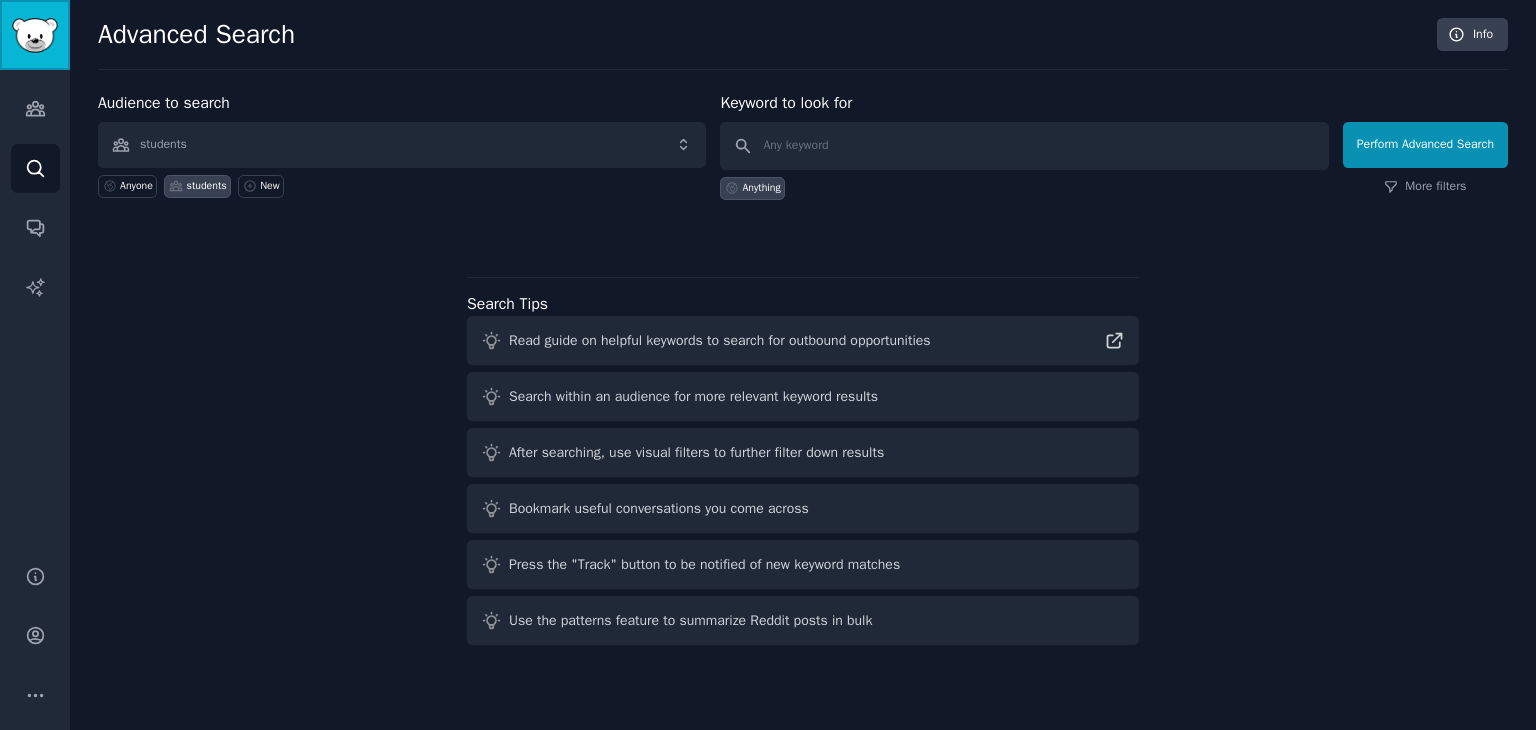 click at bounding box center [35, 35] 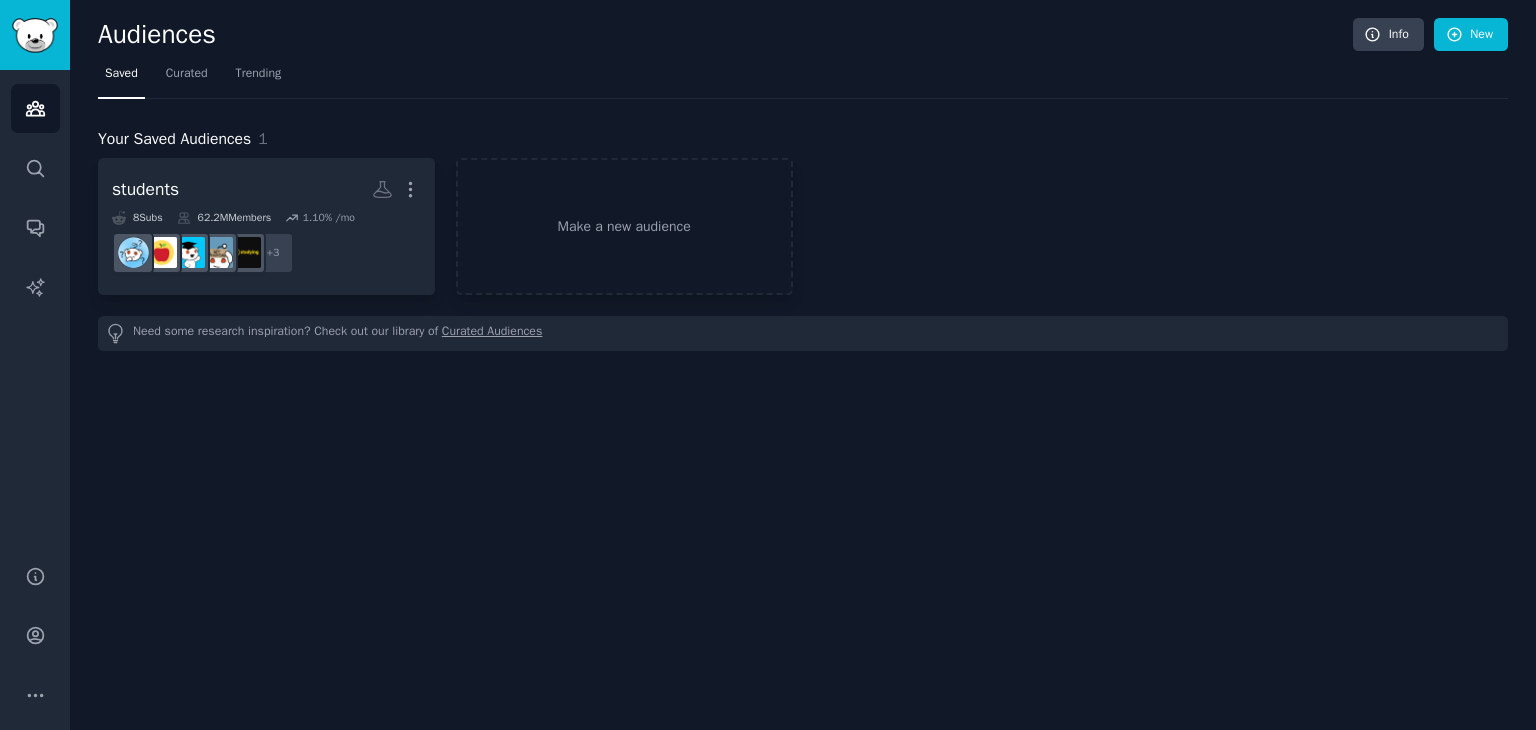 click on "1" at bounding box center (262, 139) 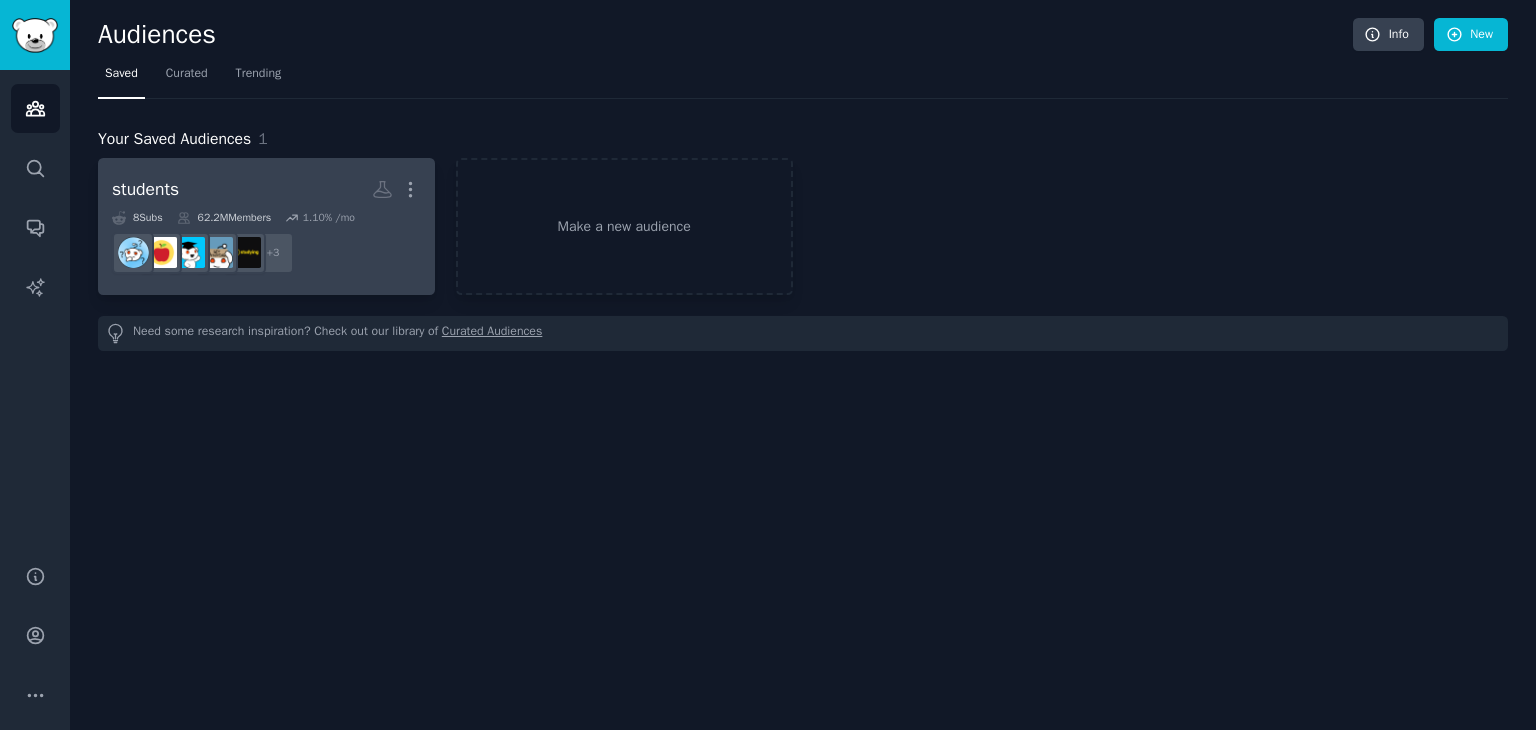 click on "students More" at bounding box center (266, 189) 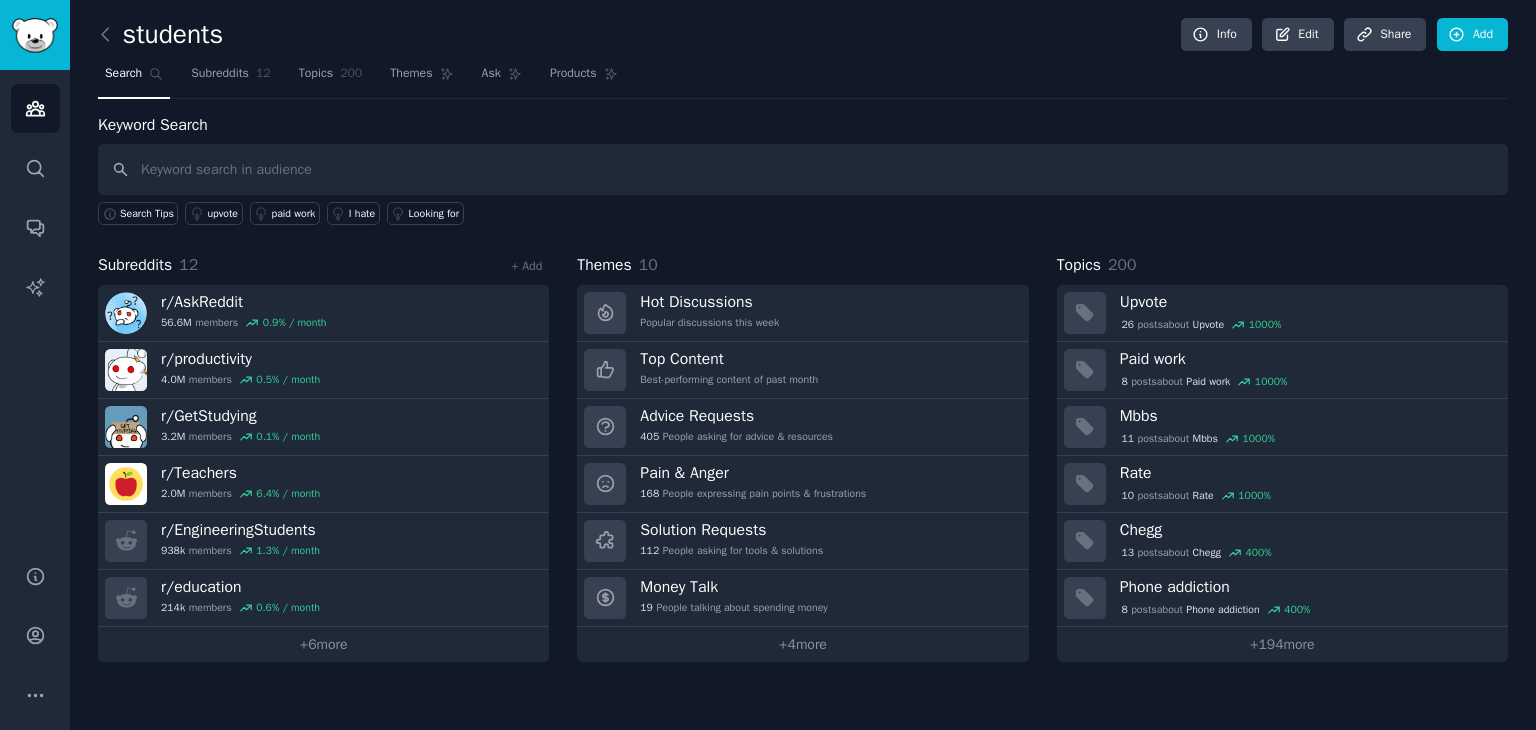 click at bounding box center (803, 169) 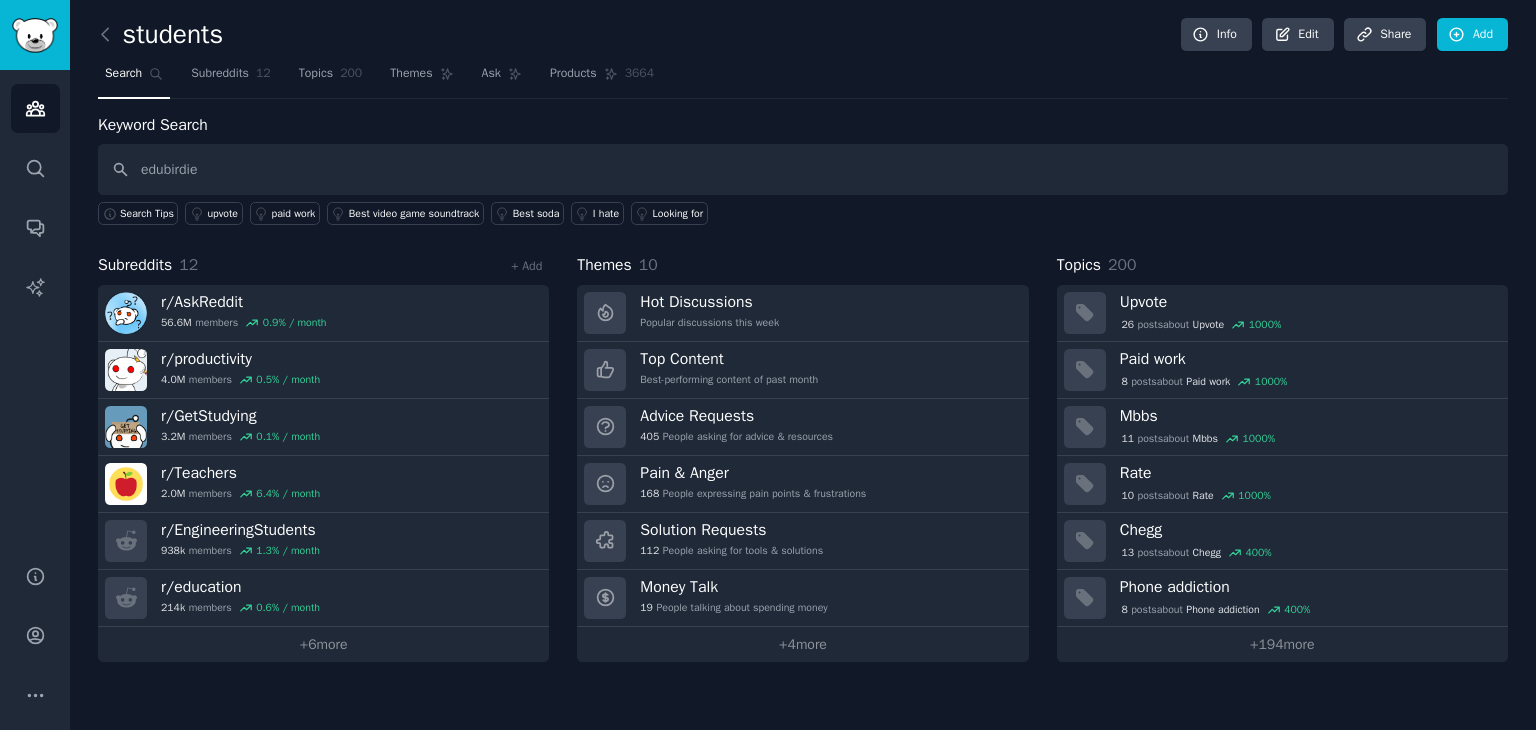 click on "edubirdie" at bounding box center [803, 169] 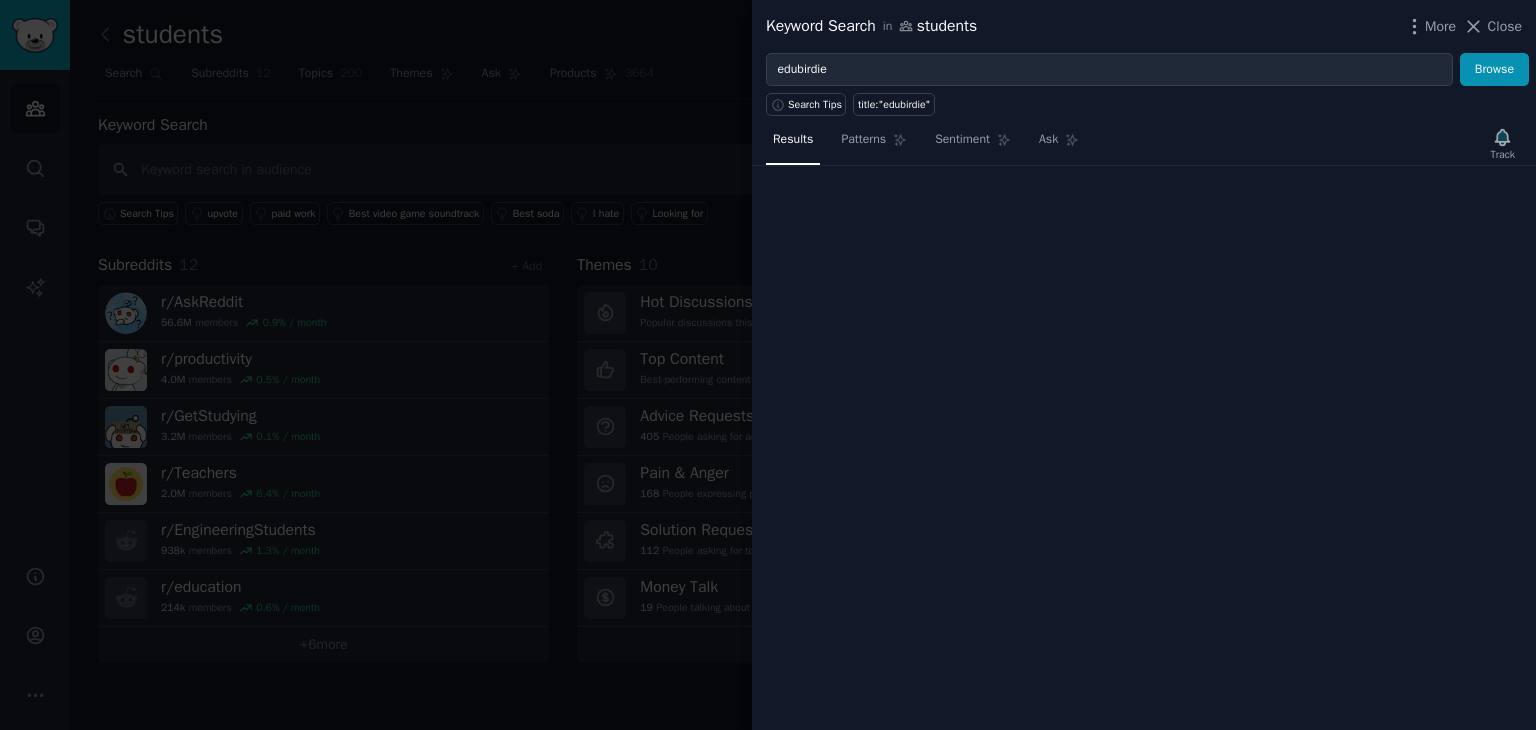 type 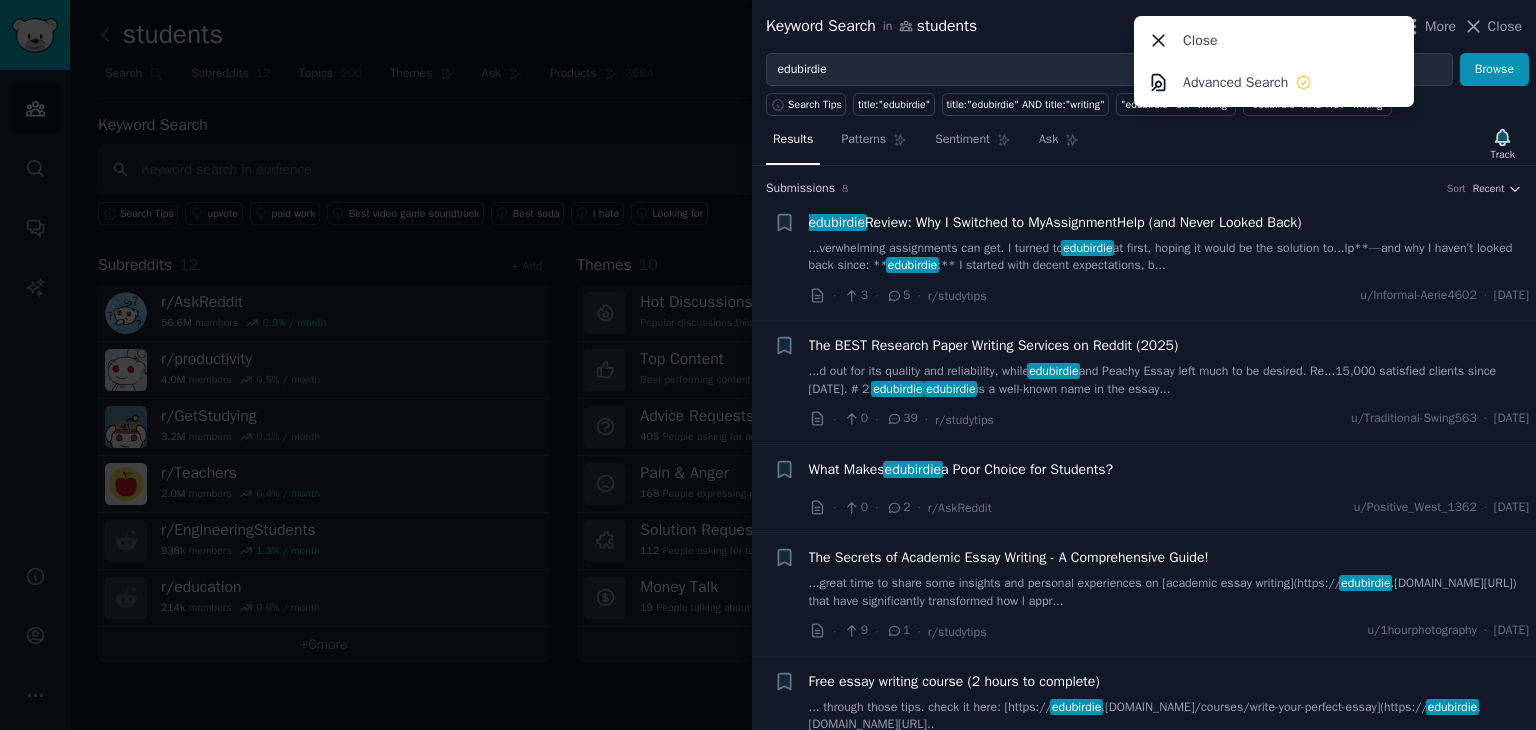 click on "edubirdie  Review: Why I Switched to MyAssignmentHelp (and Never Looked Back)" at bounding box center [1055, 222] 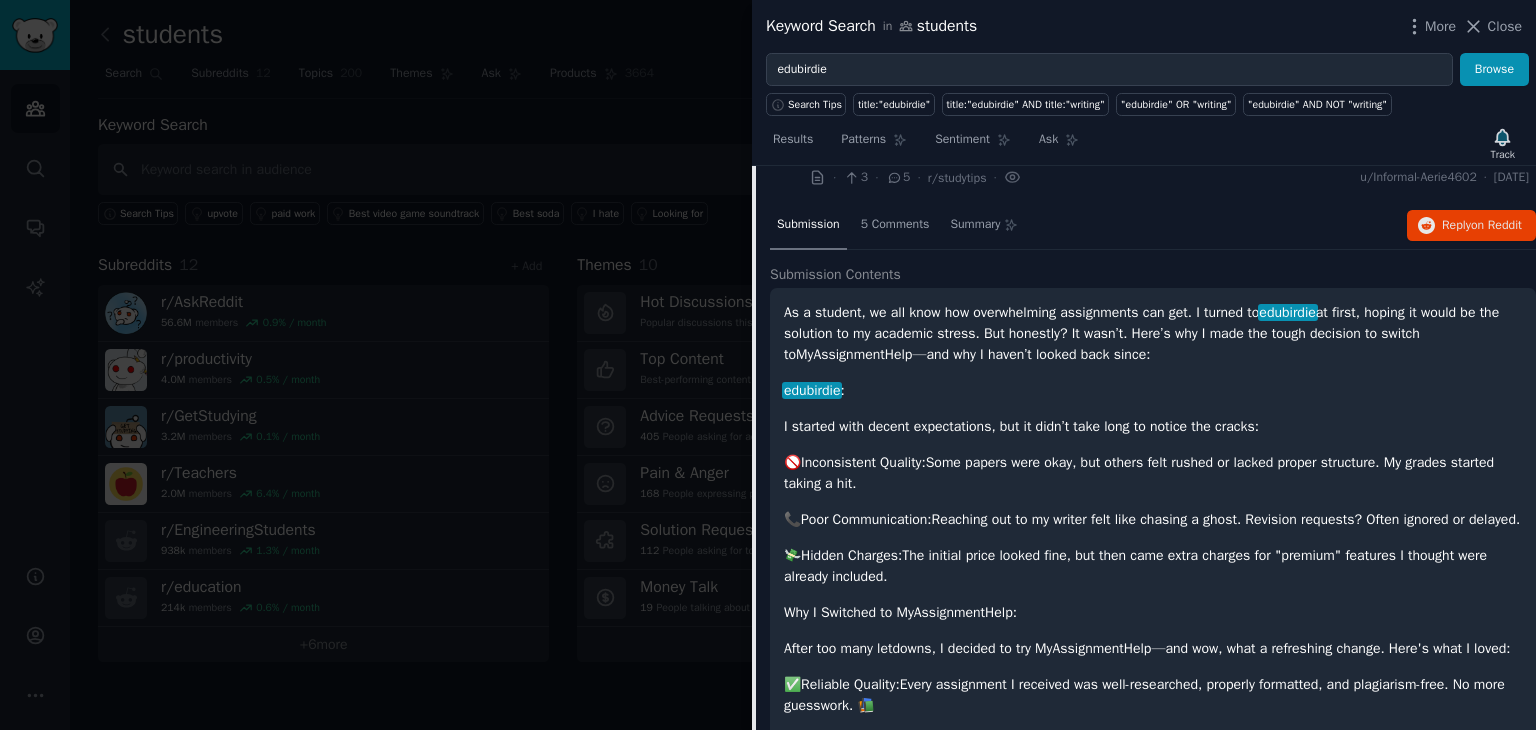 scroll, scrollTop: 0, scrollLeft: 0, axis: both 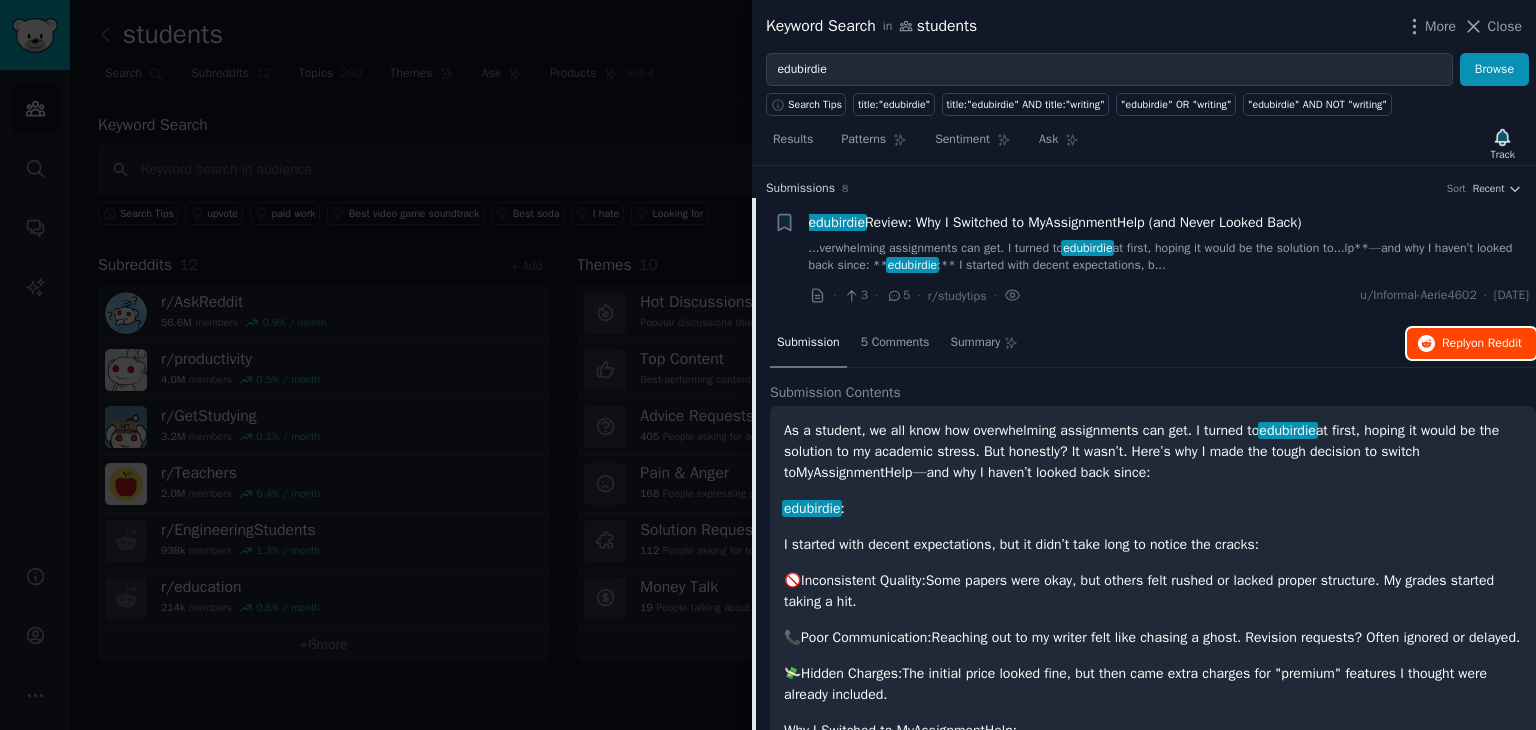click on "Reply  on Reddit" at bounding box center (1471, 344) 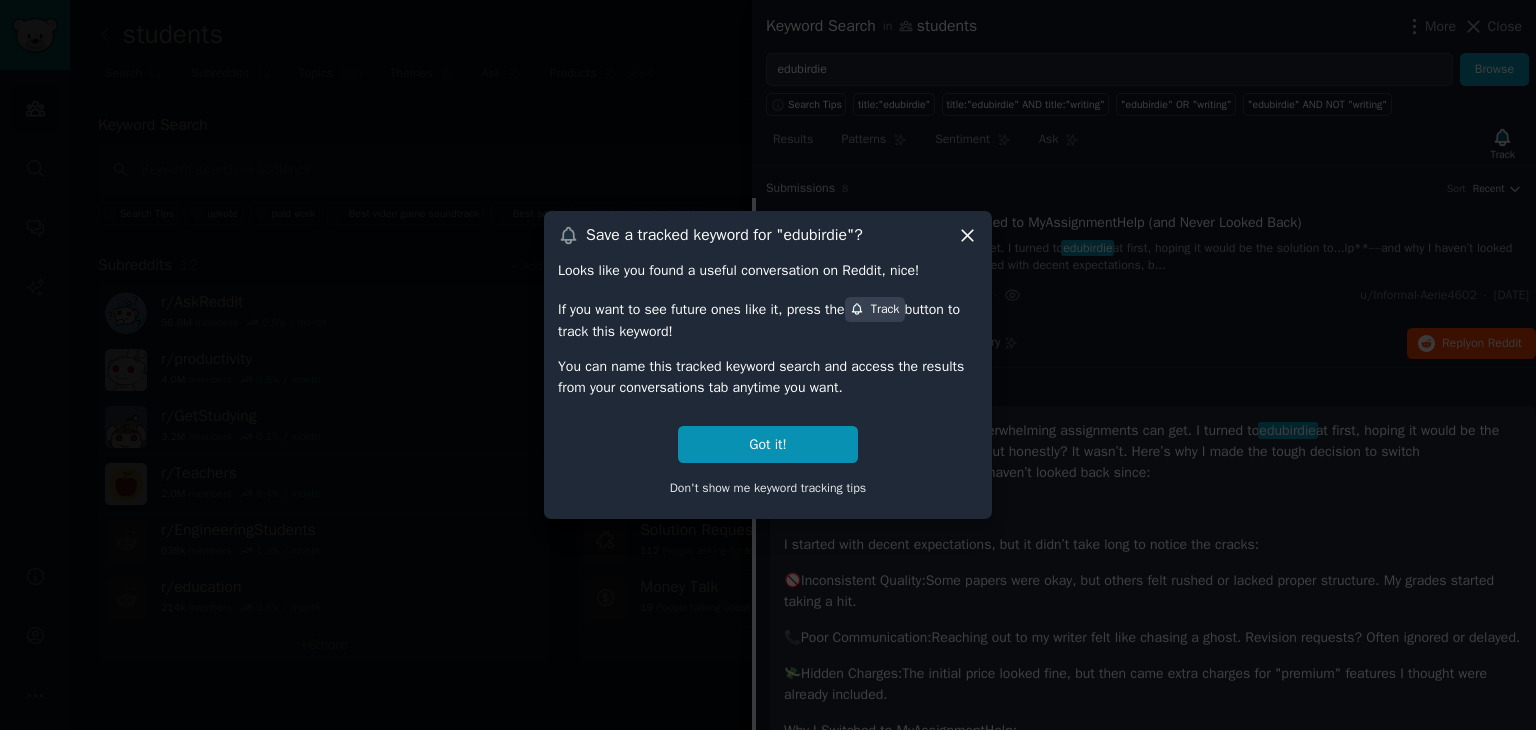 click 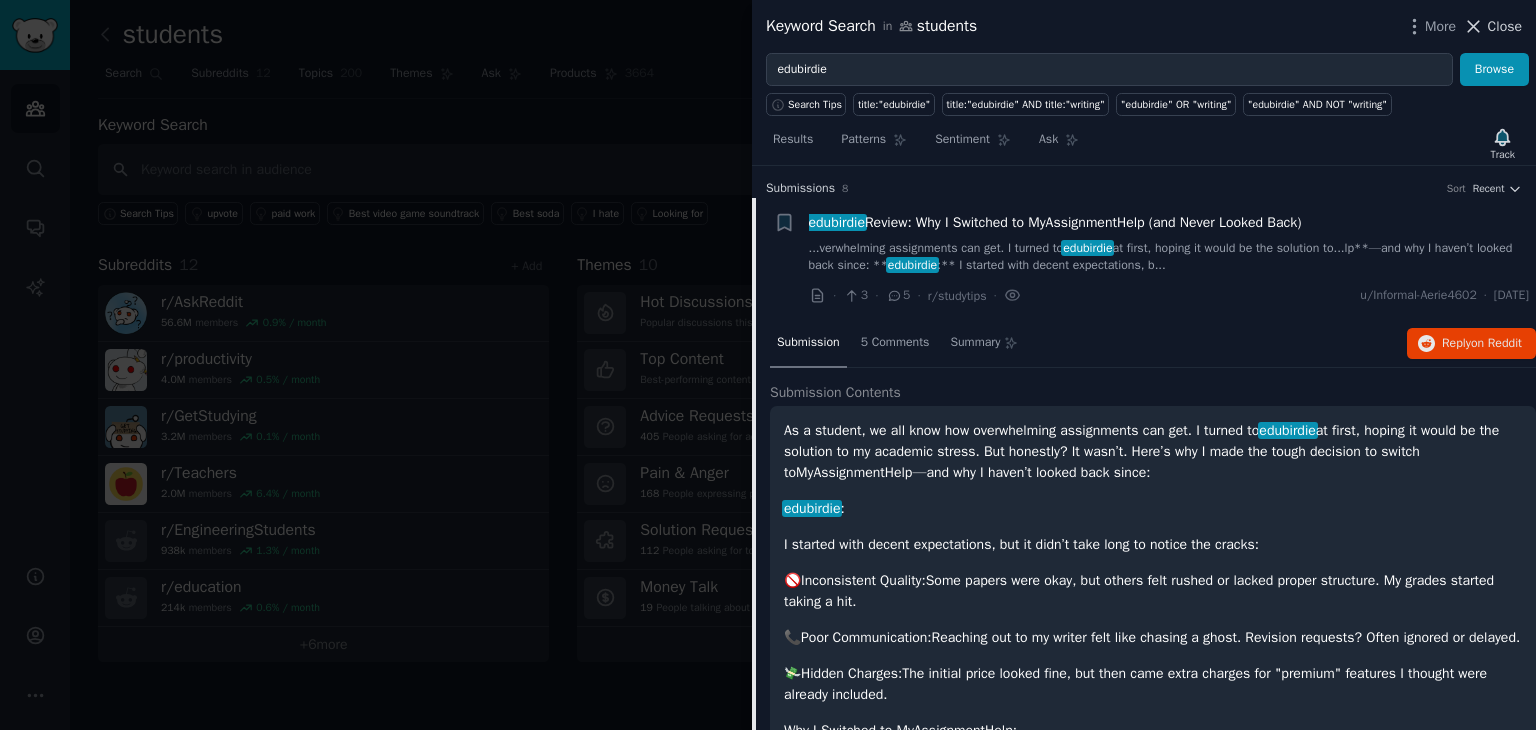 click on "Close" at bounding box center (1505, 26) 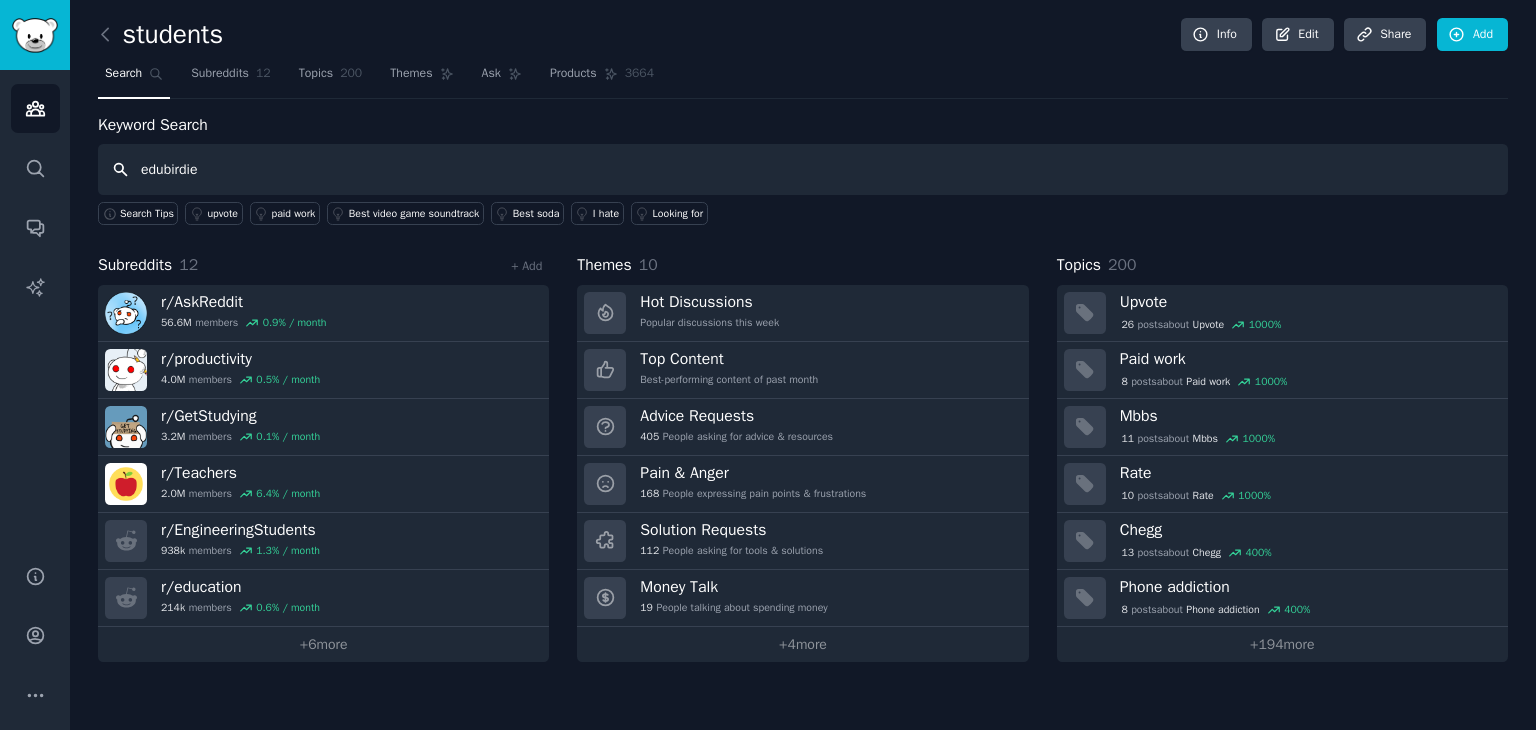 type on "edubirdie" 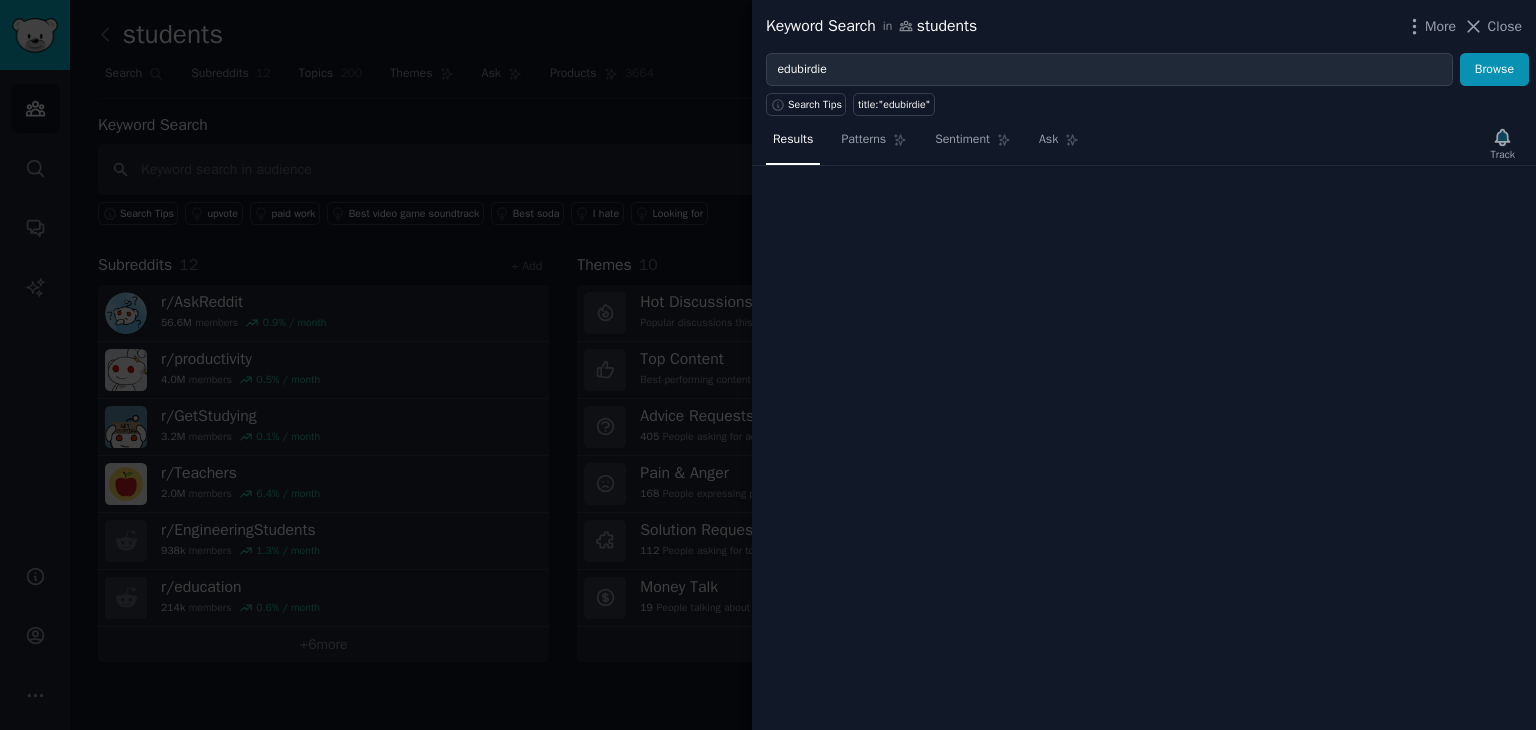 type 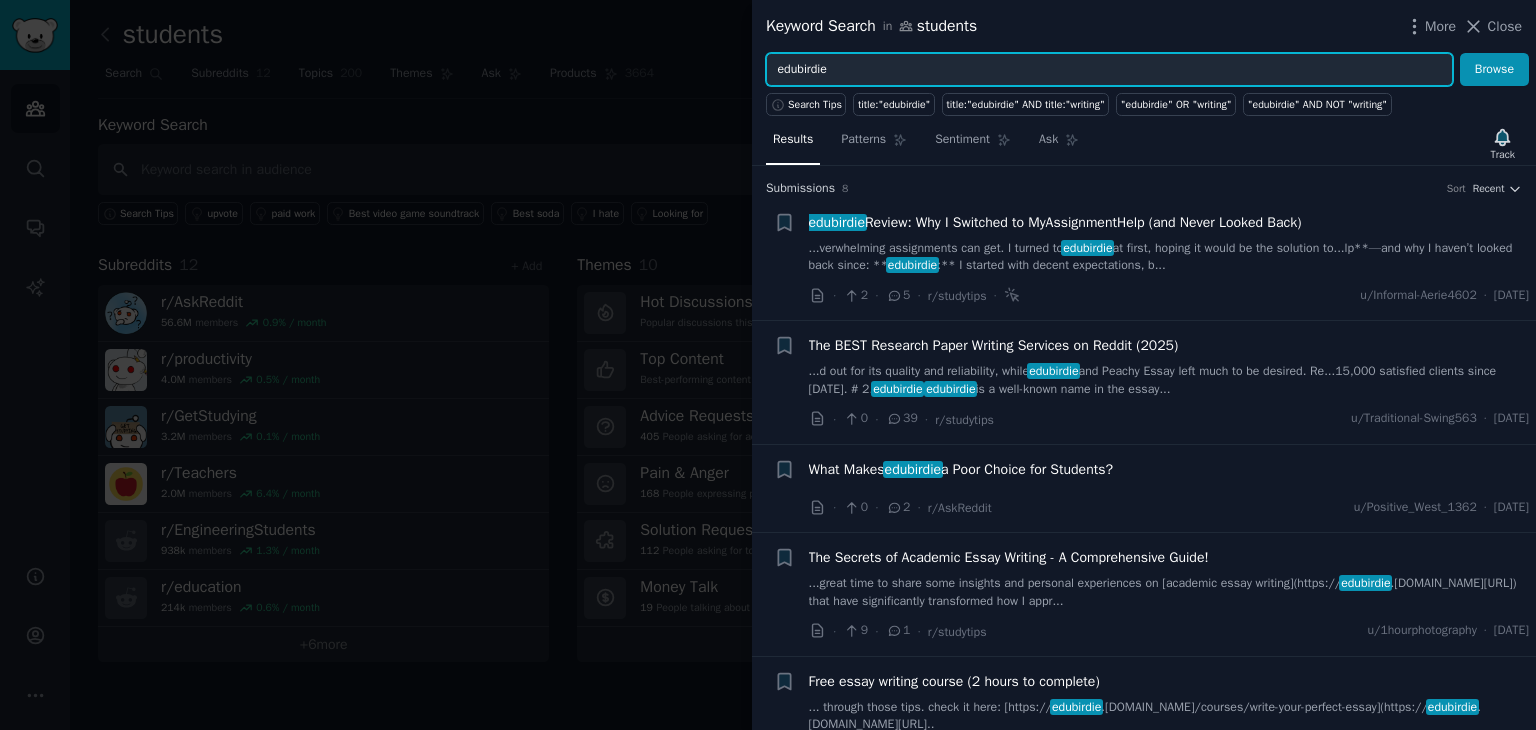drag, startPoint x: 990, startPoint y: 67, endPoint x: 734, endPoint y: 97, distance: 257.75183 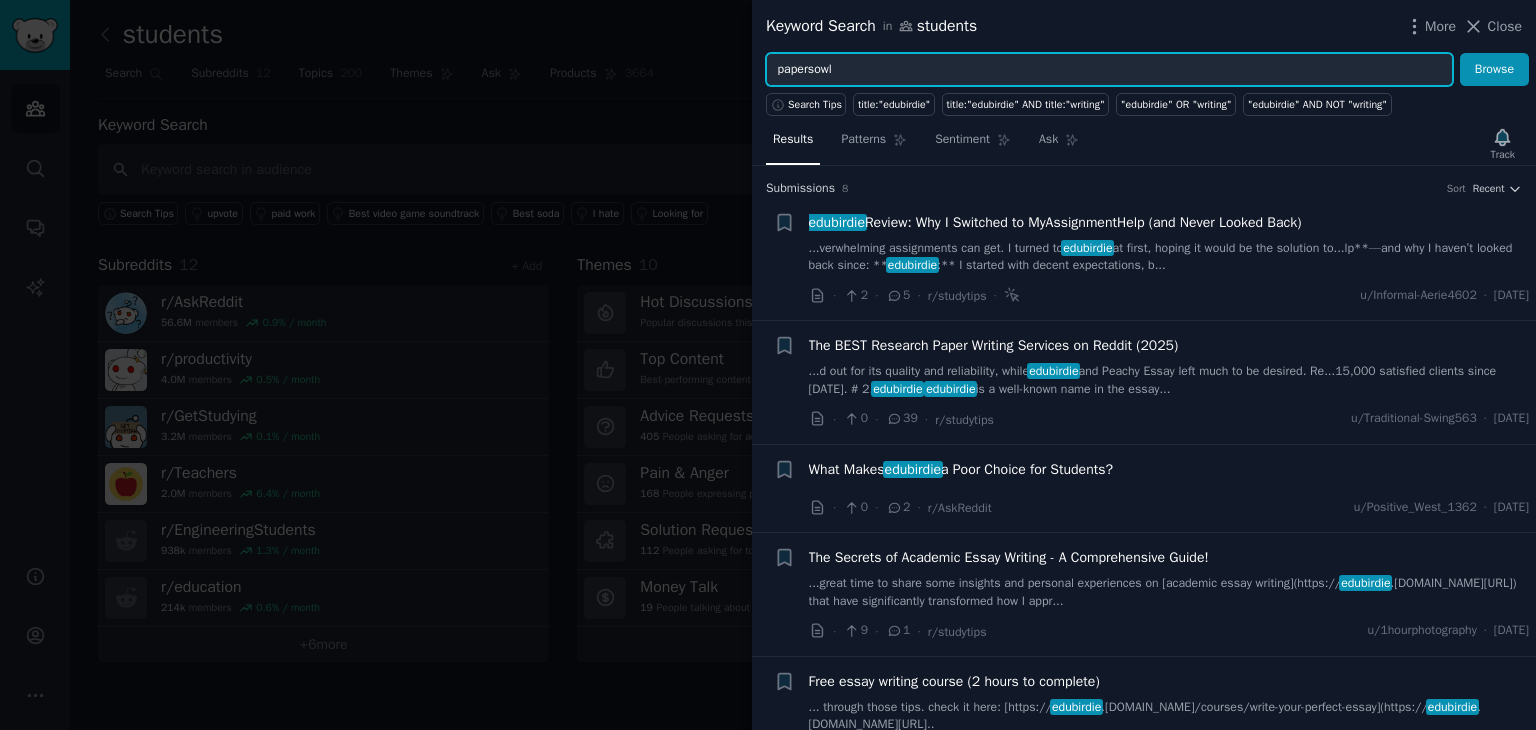 type on "papersowl" 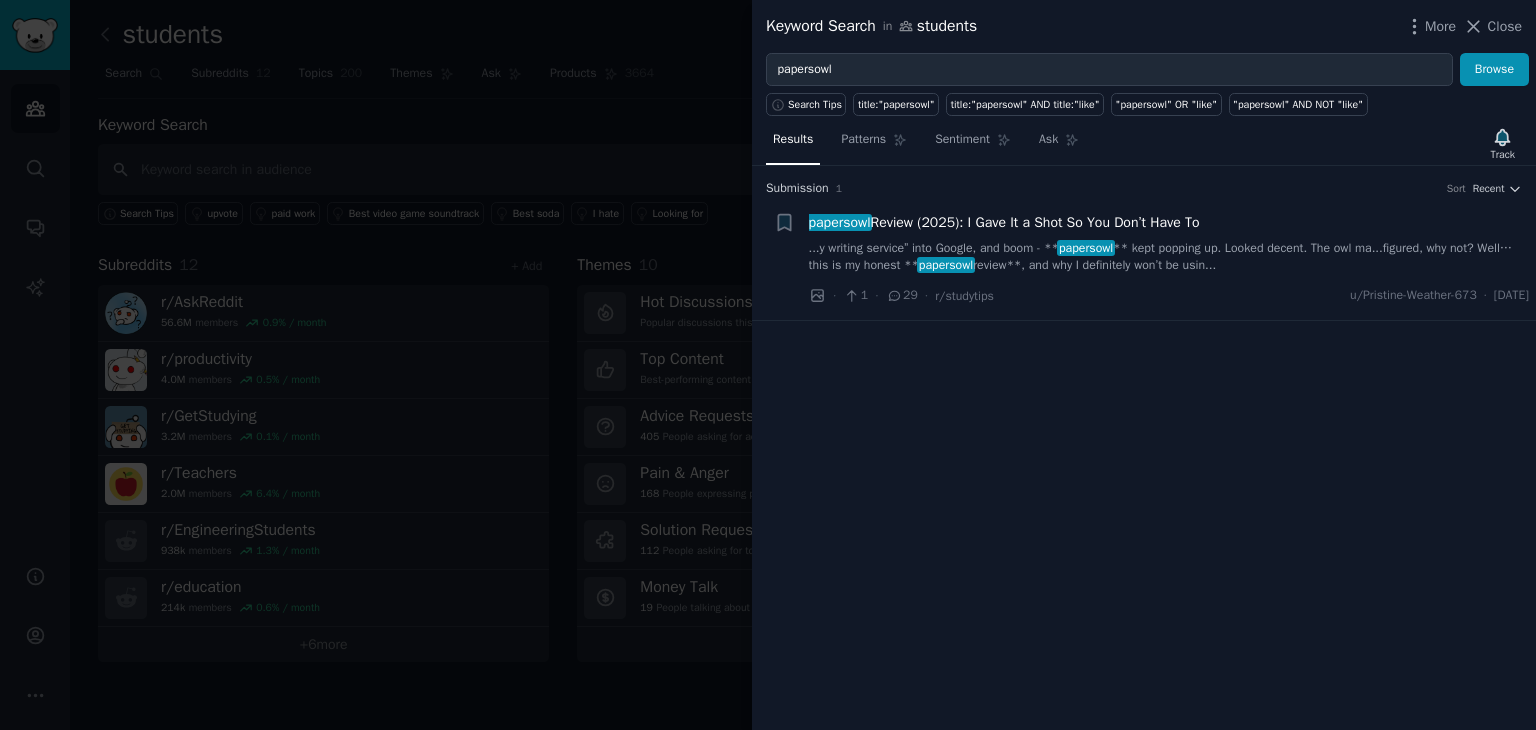 click on "...y writing service” into Google, and boom - ** papersowl ** kept popping up. Looked decent. The owl ma...figured, why not?
Well… this is my honest ** papersowl  review**, and why I definitely won’t be usin..." at bounding box center (1169, 257) 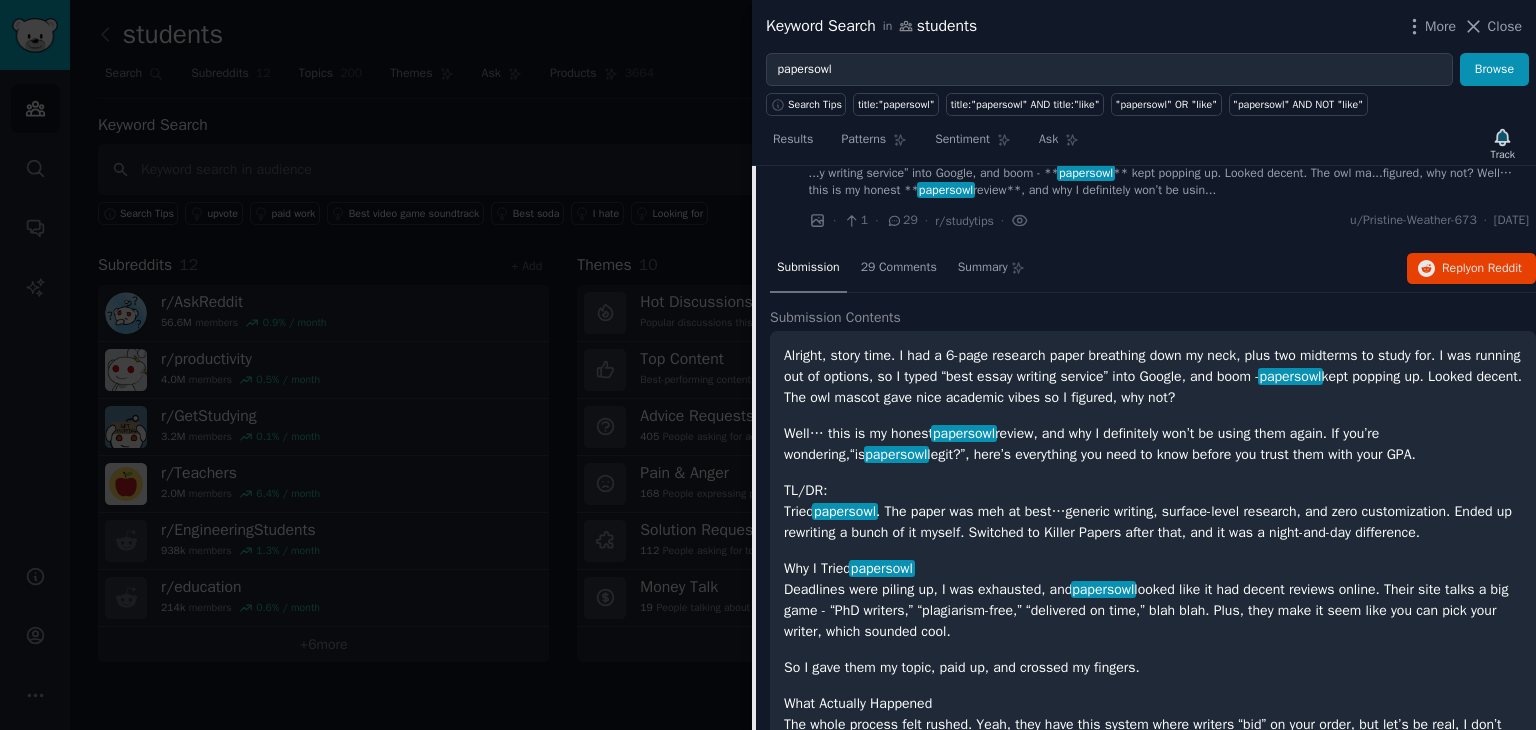 scroll, scrollTop: 0, scrollLeft: 0, axis: both 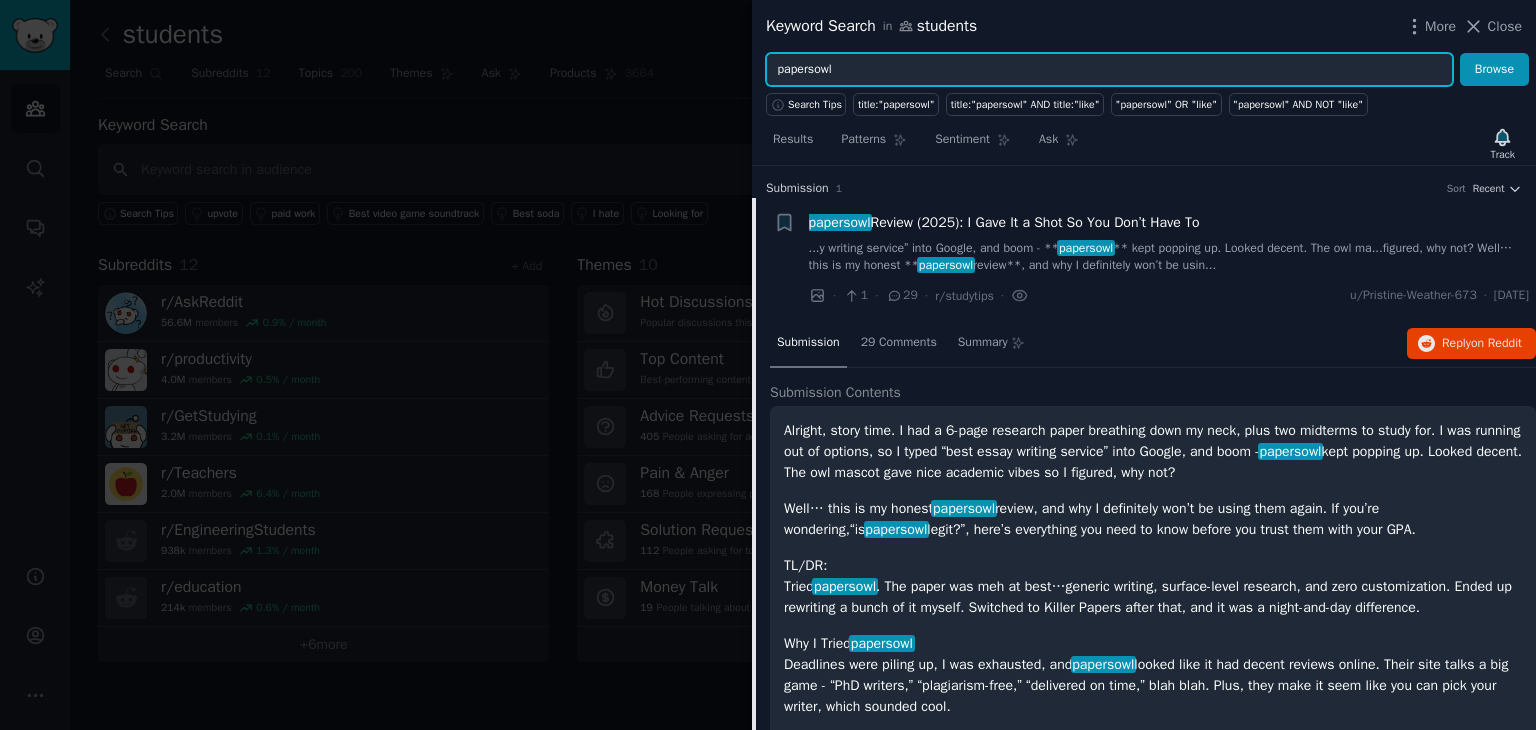drag, startPoint x: 881, startPoint y: 78, endPoint x: 657, endPoint y: 93, distance: 224.50166 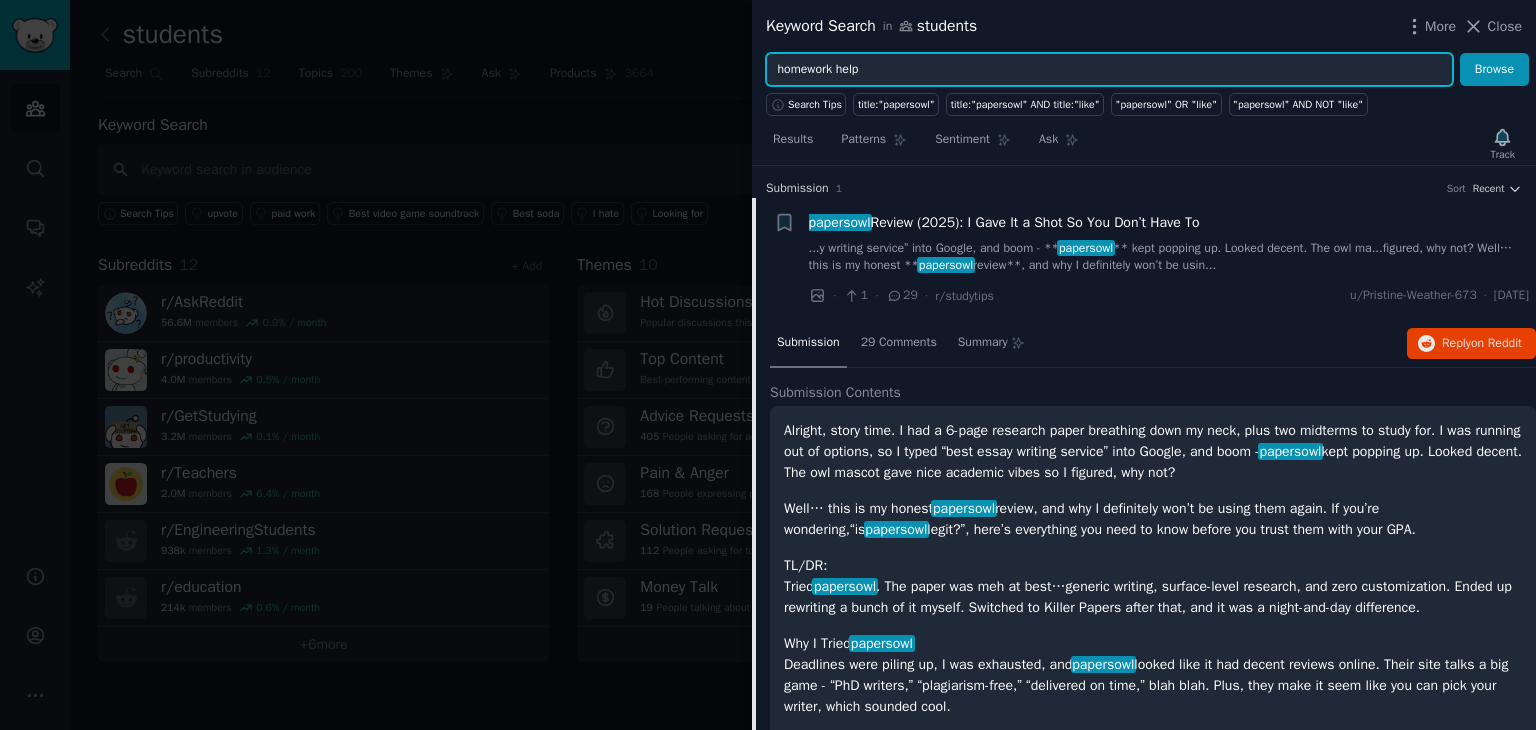 type on "homework help" 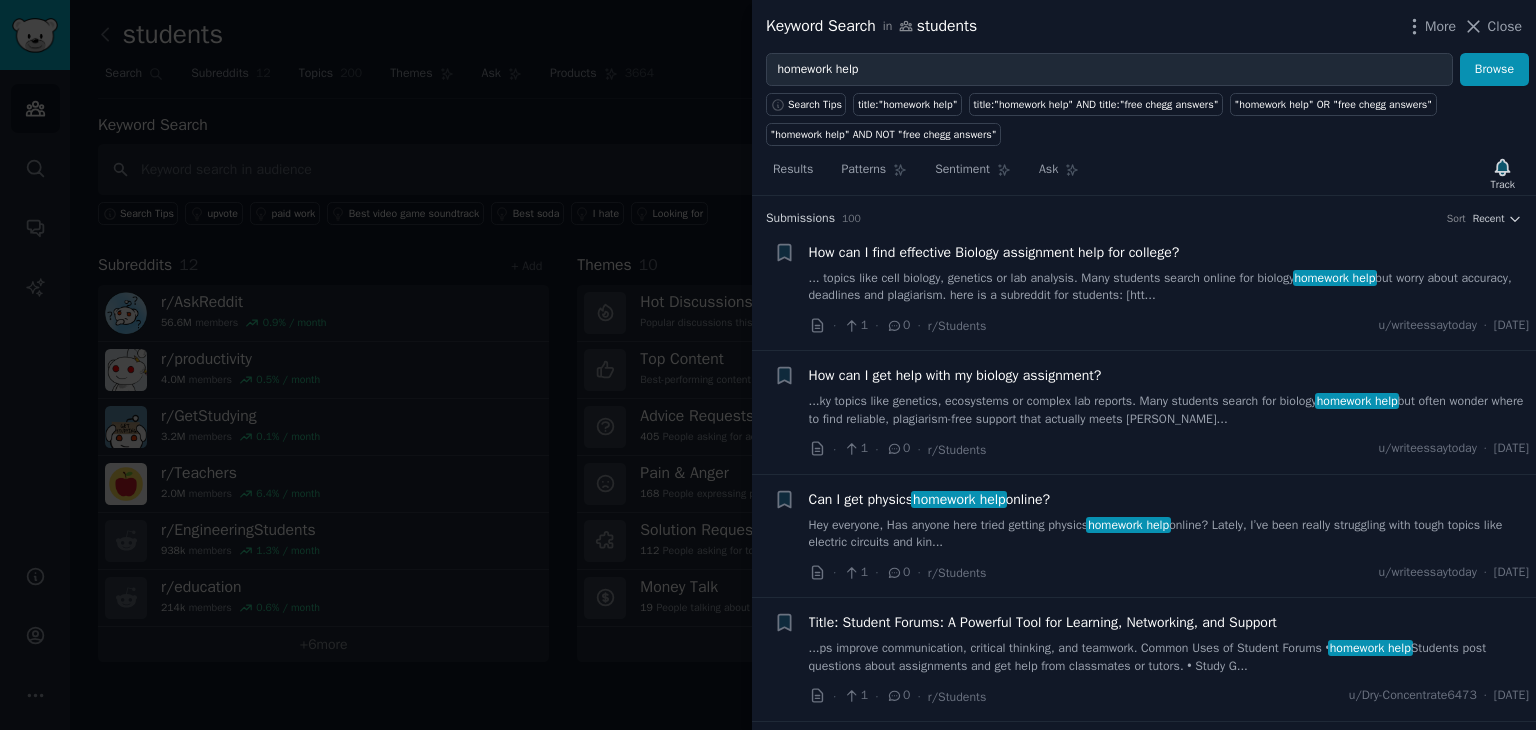 click on "... topics like cell biology, genetics or lab analysis. Many students search online for biology  homework help  but worry about accuracy, deadlines and plagiarism.
here is a subreddit for students: [htt..." at bounding box center (1169, 287) 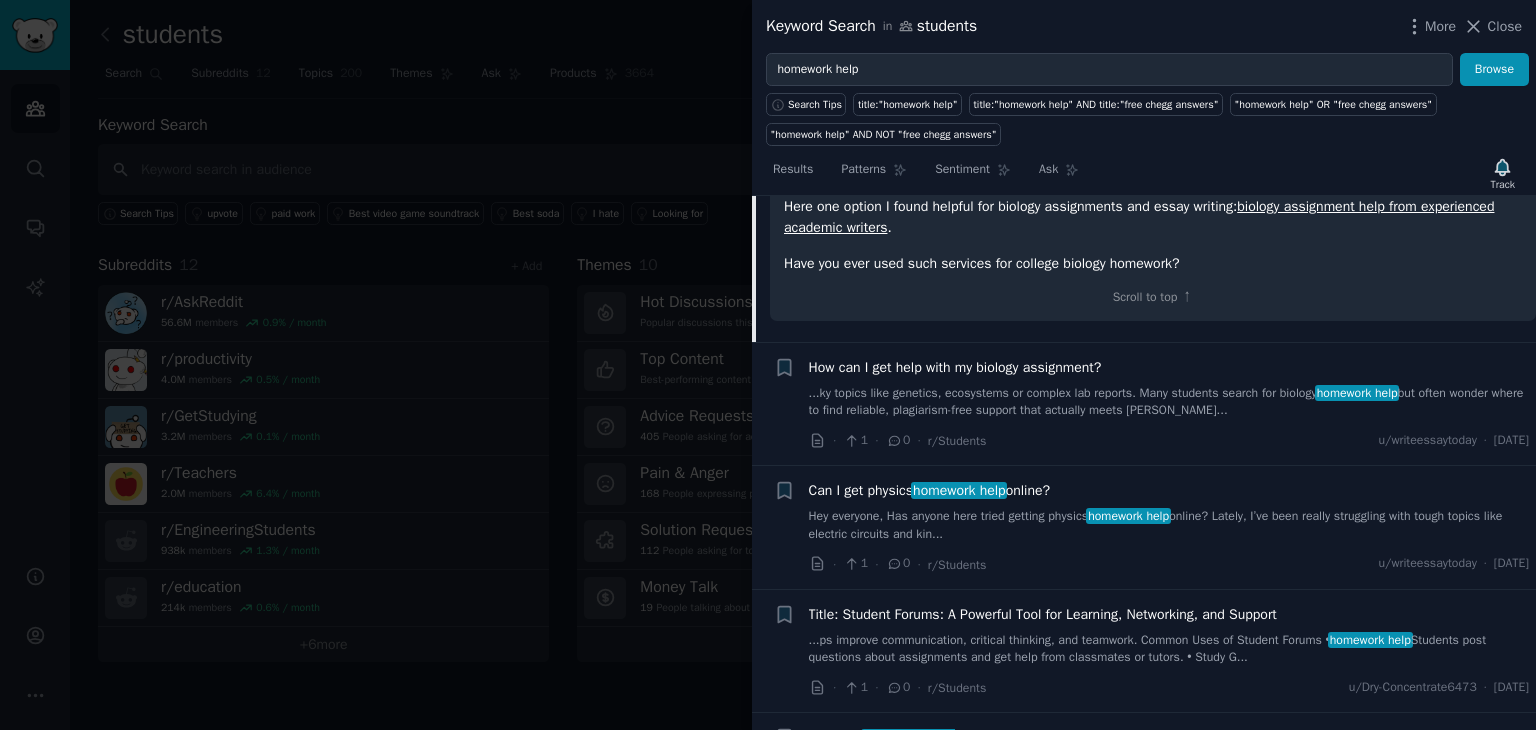 scroll, scrollTop: 631, scrollLeft: 0, axis: vertical 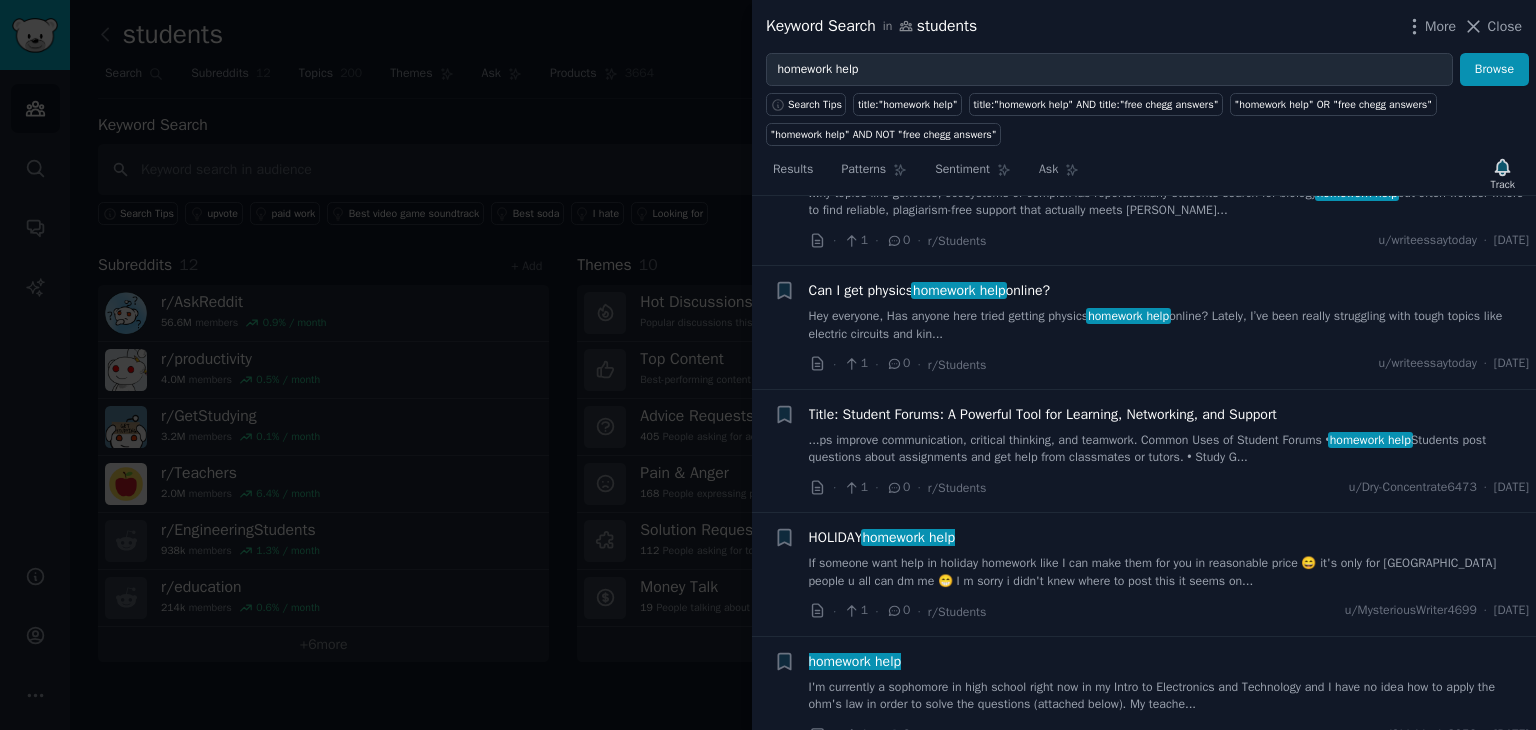 click on "...ps improve communication, critical thinking, and teamwork.
Common Uses of Student Forums
•  homework help
Students post questions about assignments and get help from classmates or tutors.
• Study G..." at bounding box center (1169, 449) 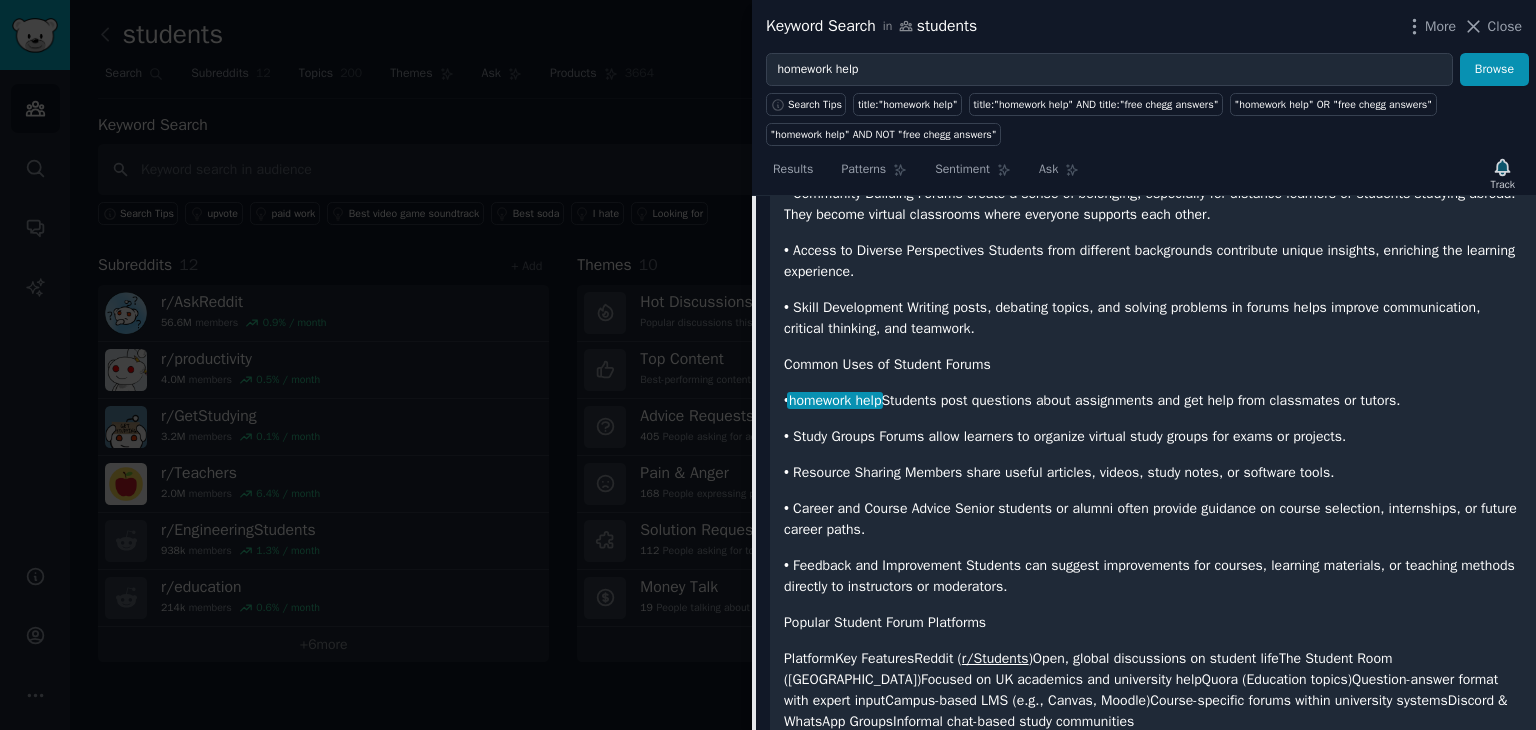 scroll, scrollTop: 1401, scrollLeft: 0, axis: vertical 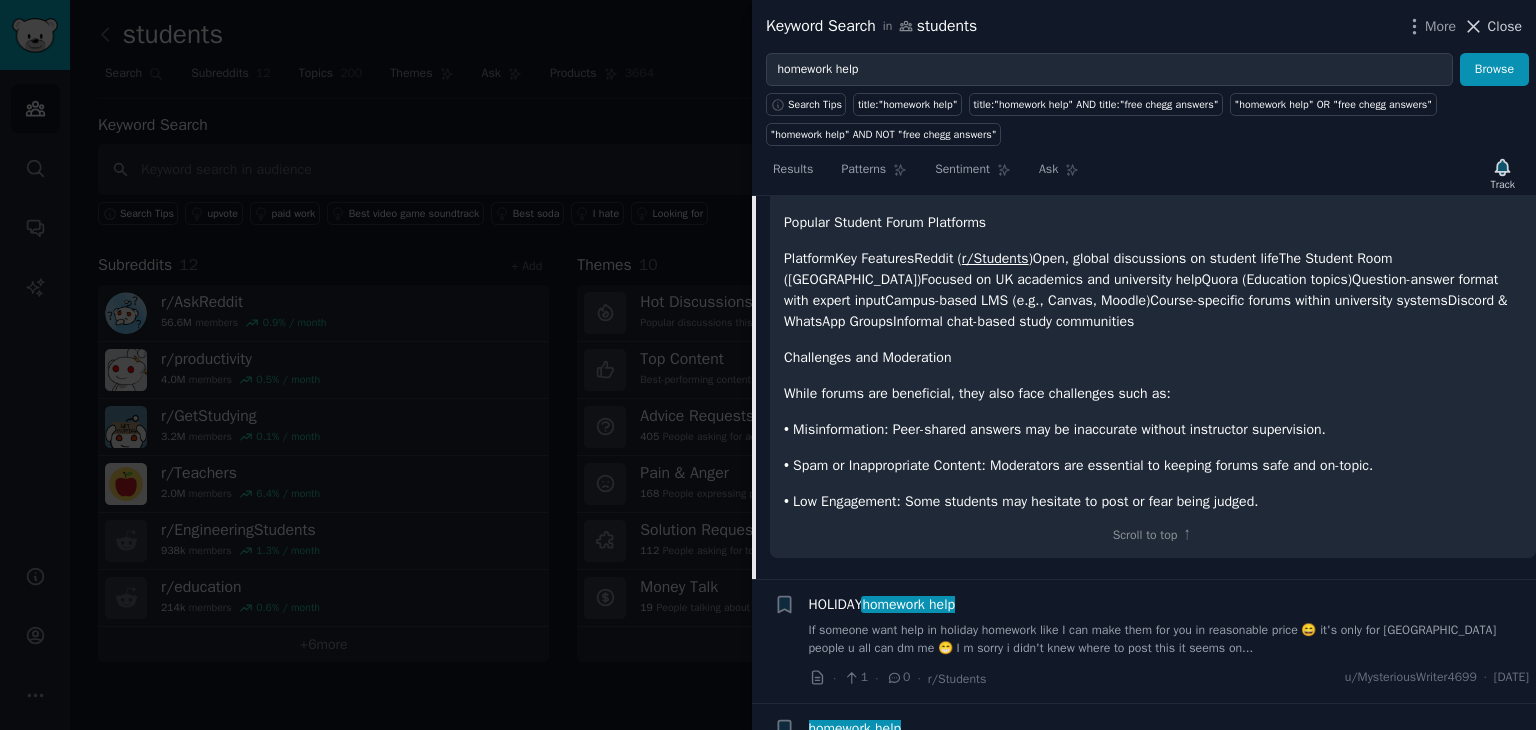 click on "Close" at bounding box center (1492, 26) 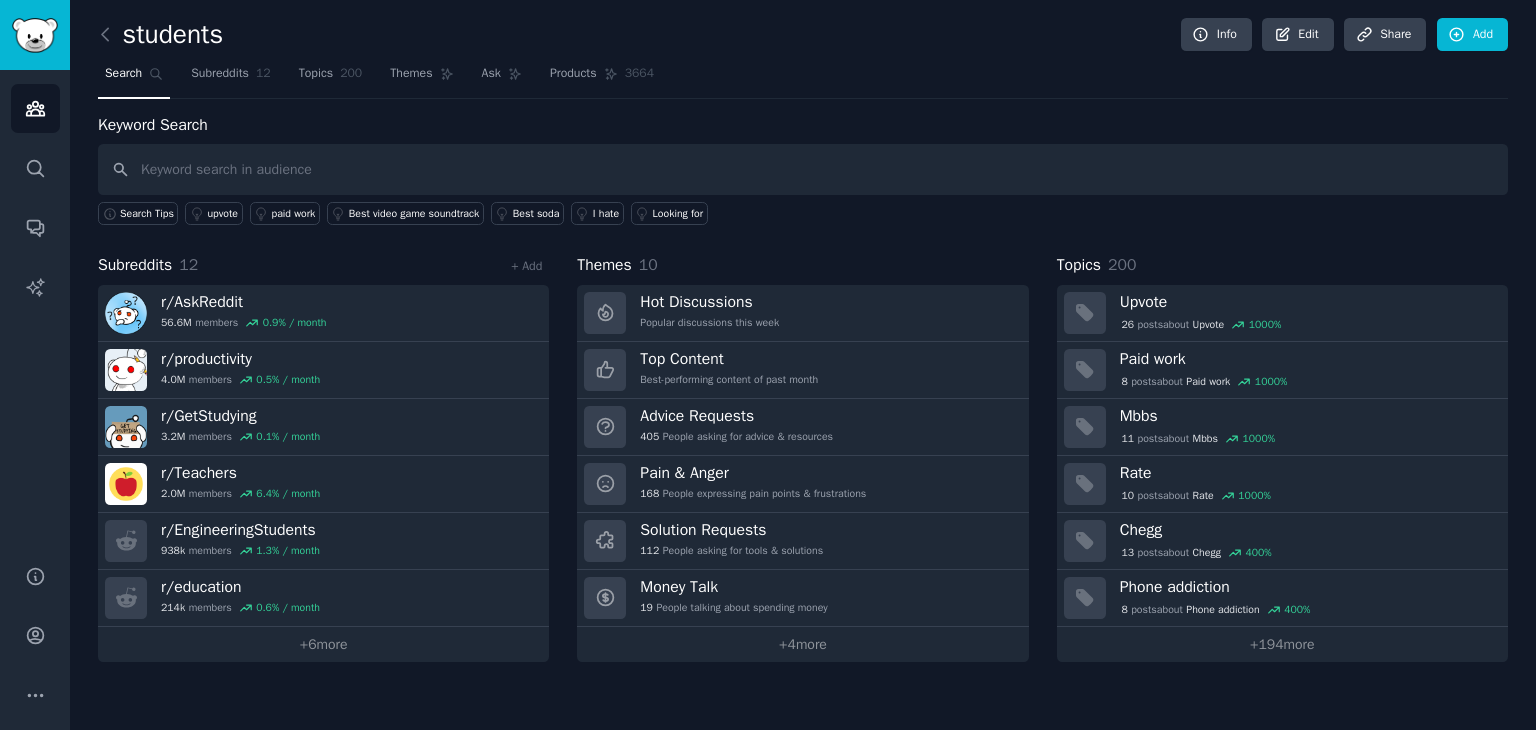 click on "Keyword Search Search Tips upvote paid work Best video game soundtrack Best soda I hate Looking for" at bounding box center [803, 169] 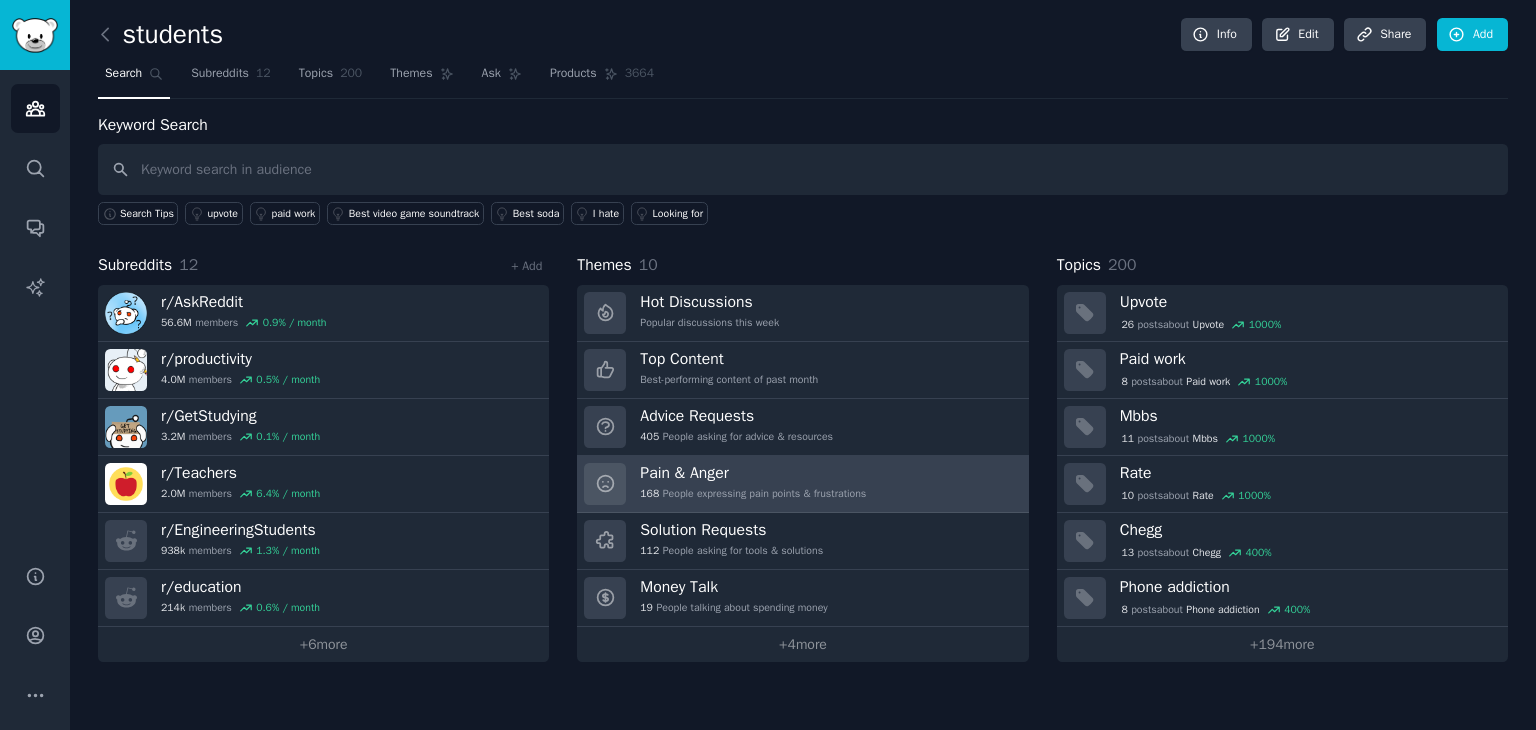 click on "Pain & Anger" at bounding box center [753, 473] 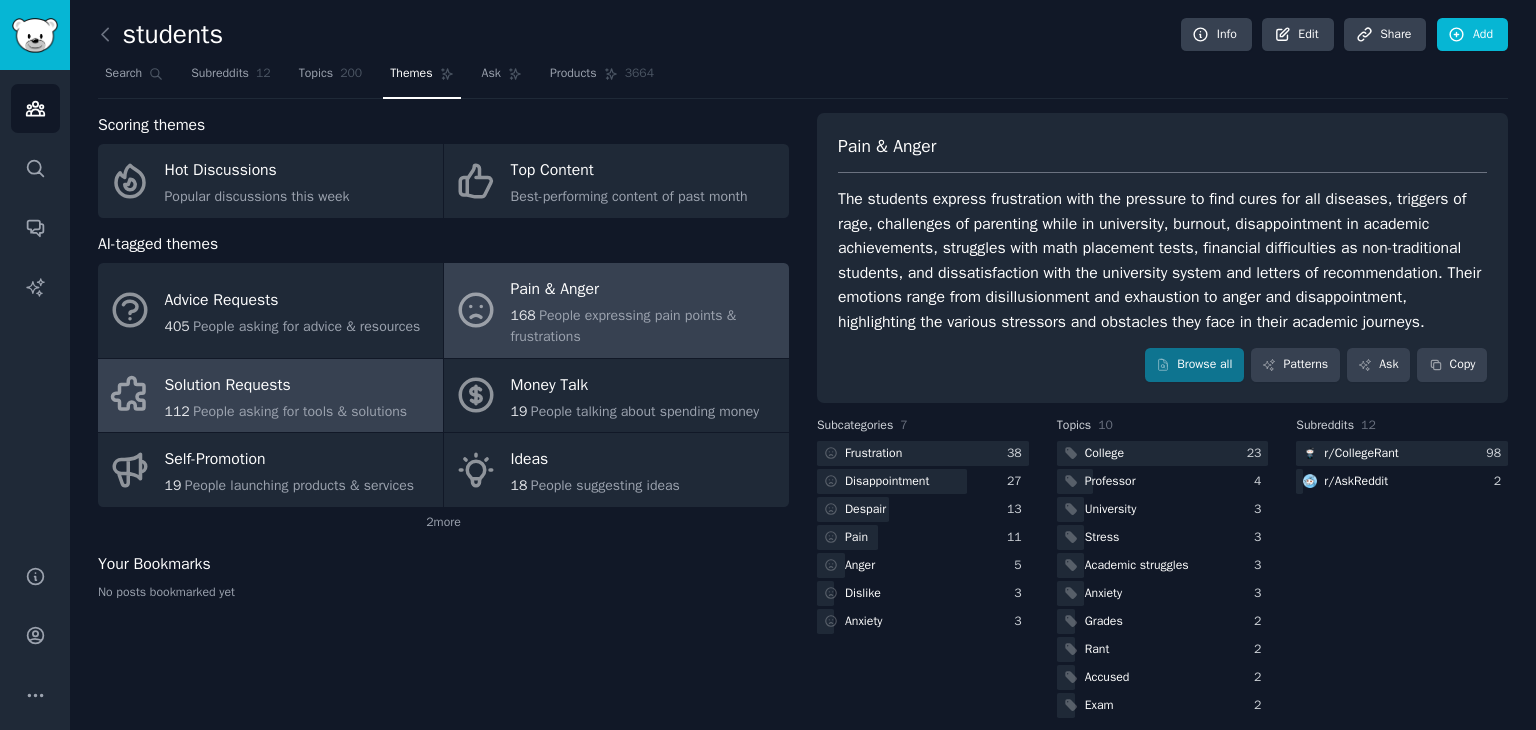 click on "Solution Requests" at bounding box center [286, 385] 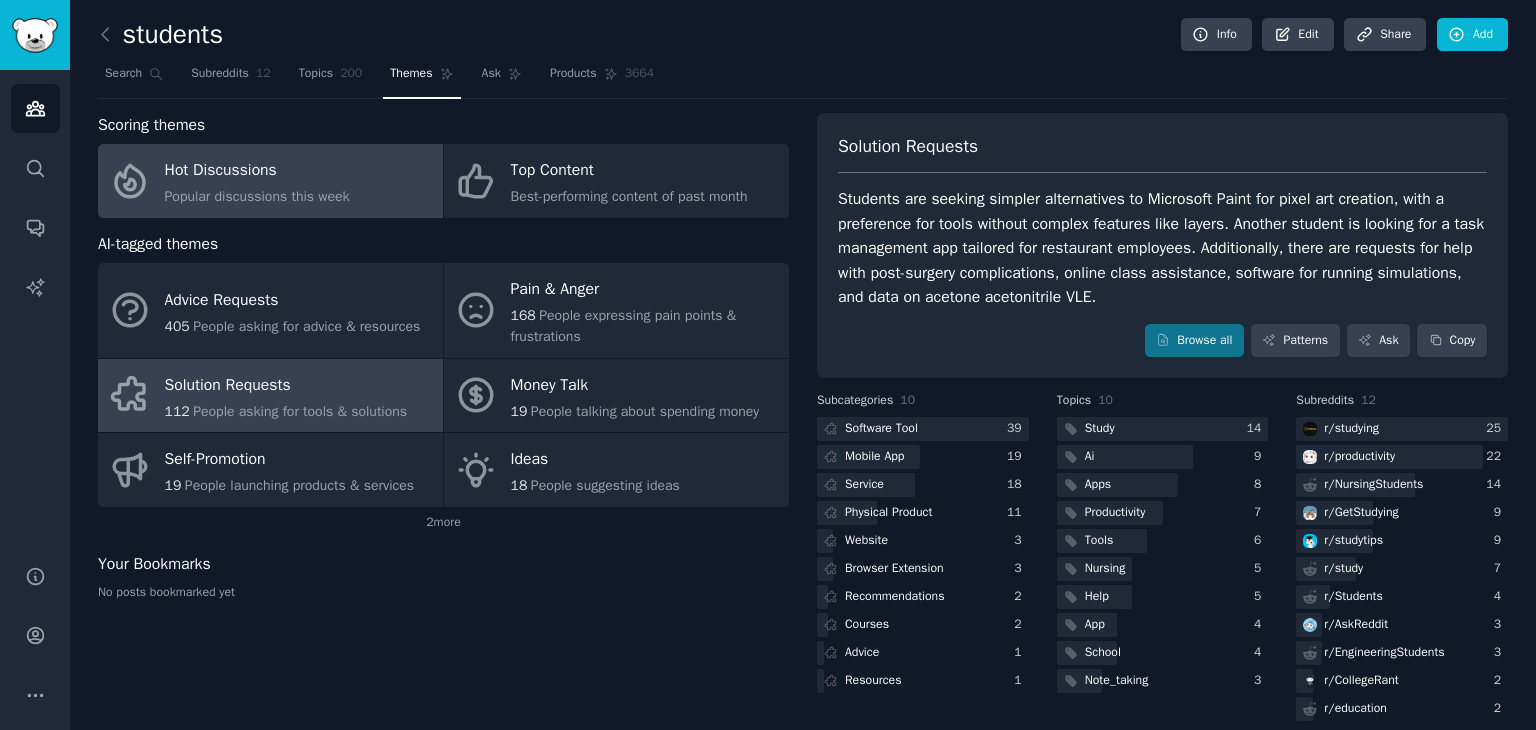 click on "Popular discussions this week" 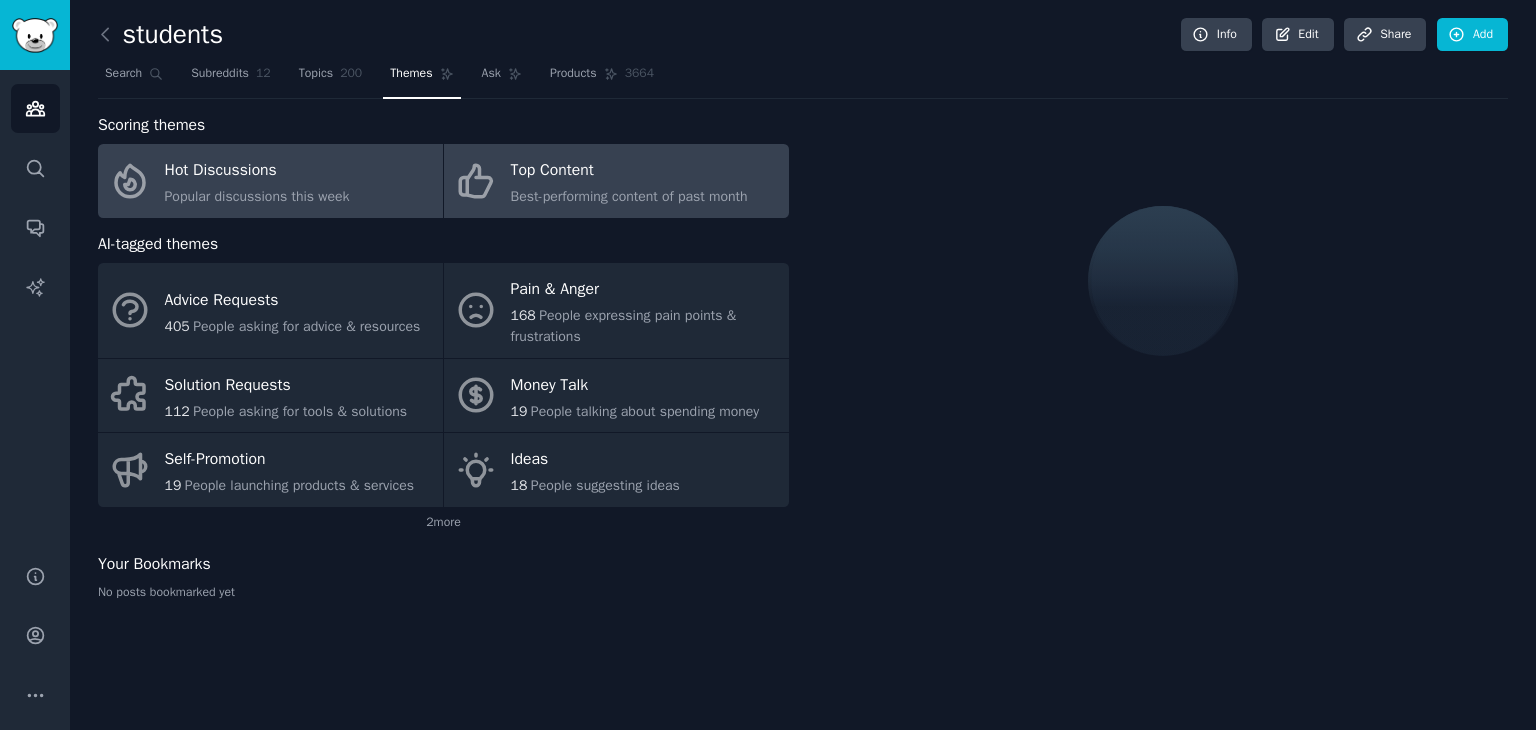 click on "Best-performing content of past month" 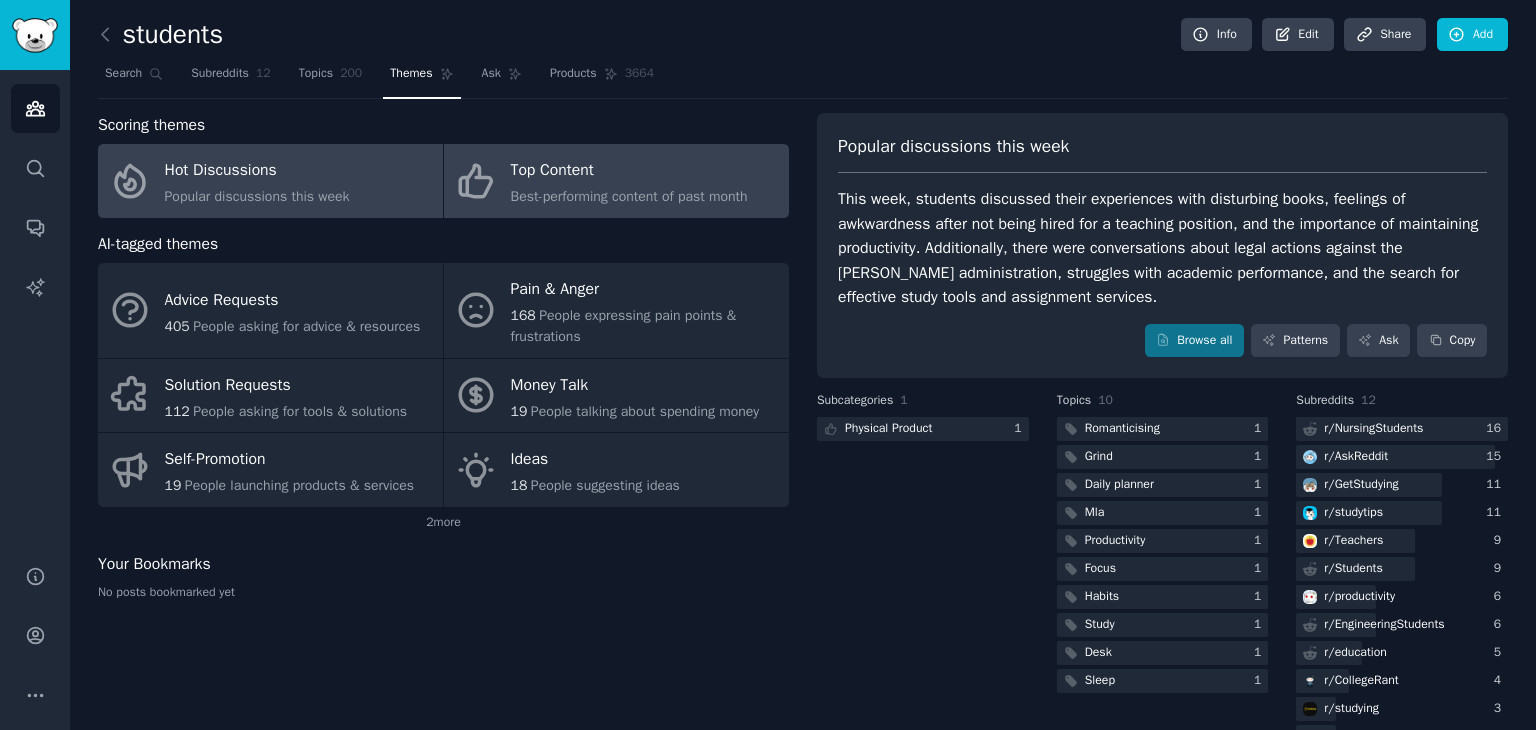 click on "Popular discussions this week" 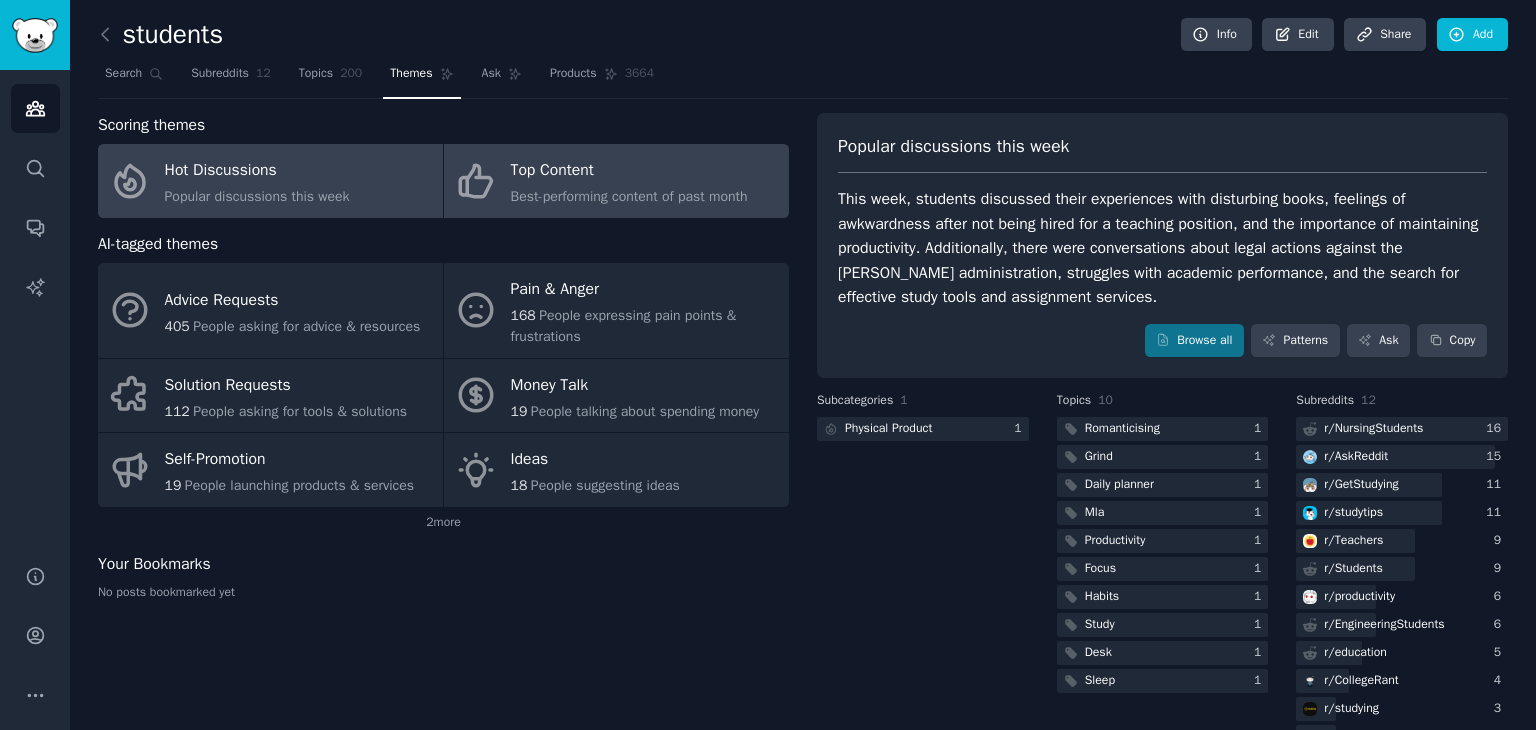 click 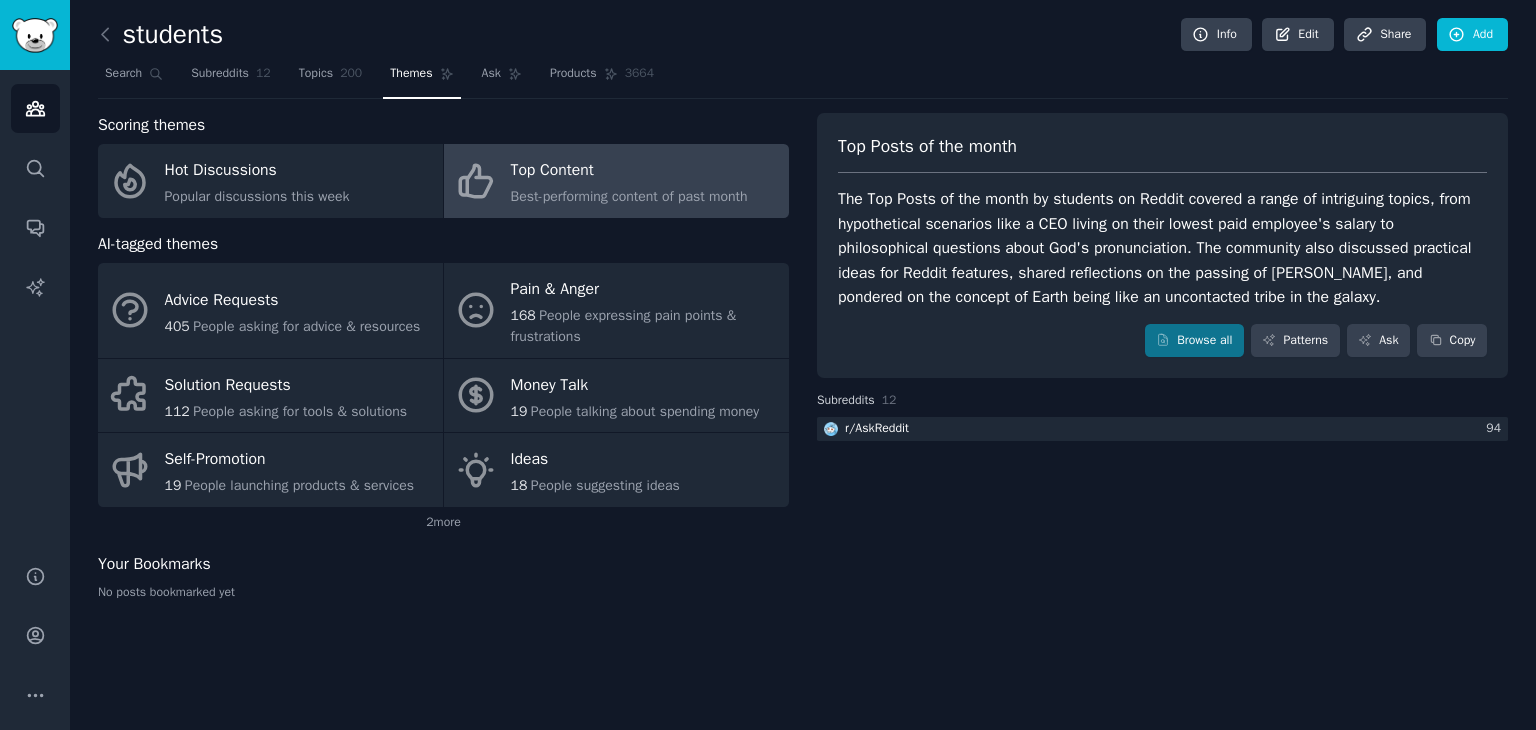 click at bounding box center [110, 35] 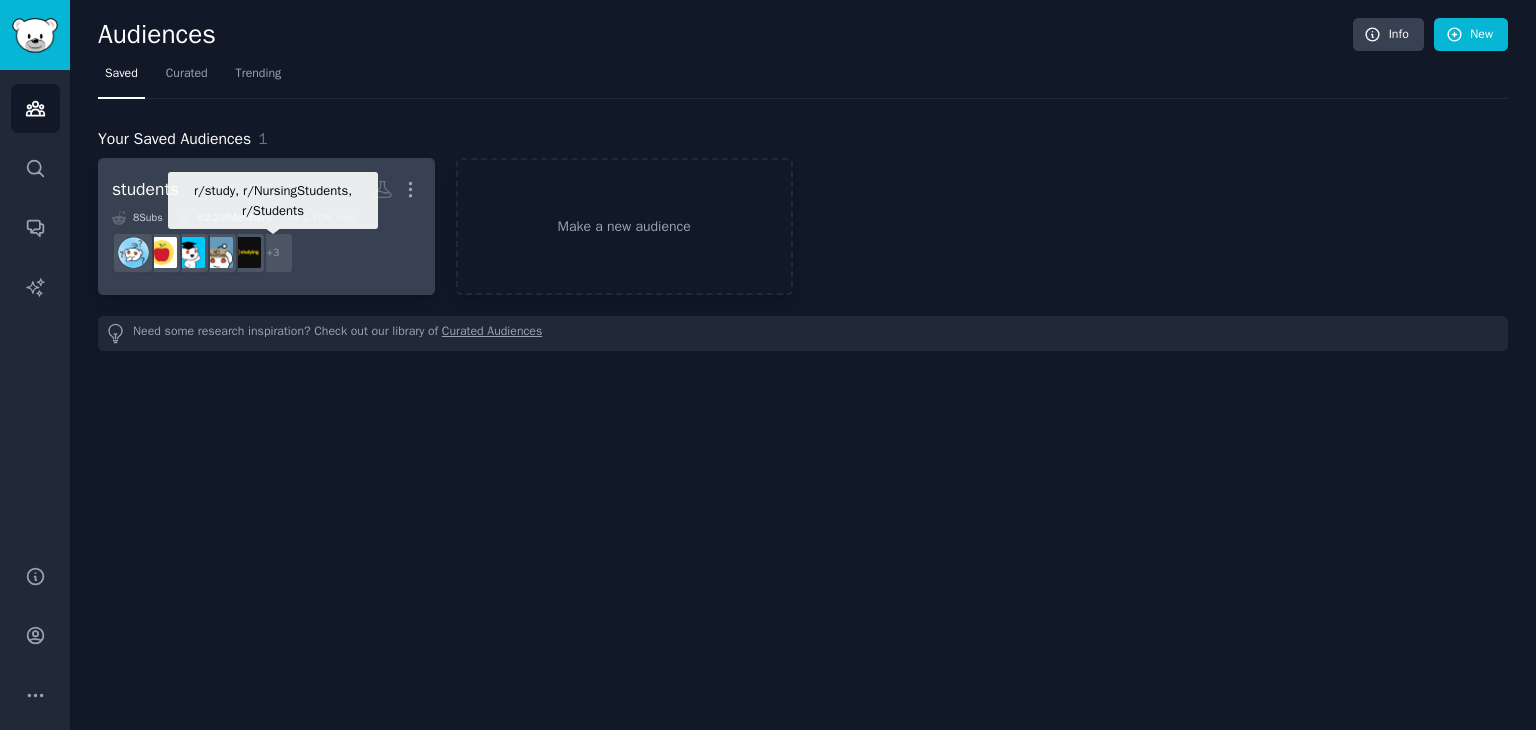 click on "students More 8  Sub s 62.2M  Members 1.10 % /mo r/study, r/NursingStudents, r/Students + 3" at bounding box center (266, 226) 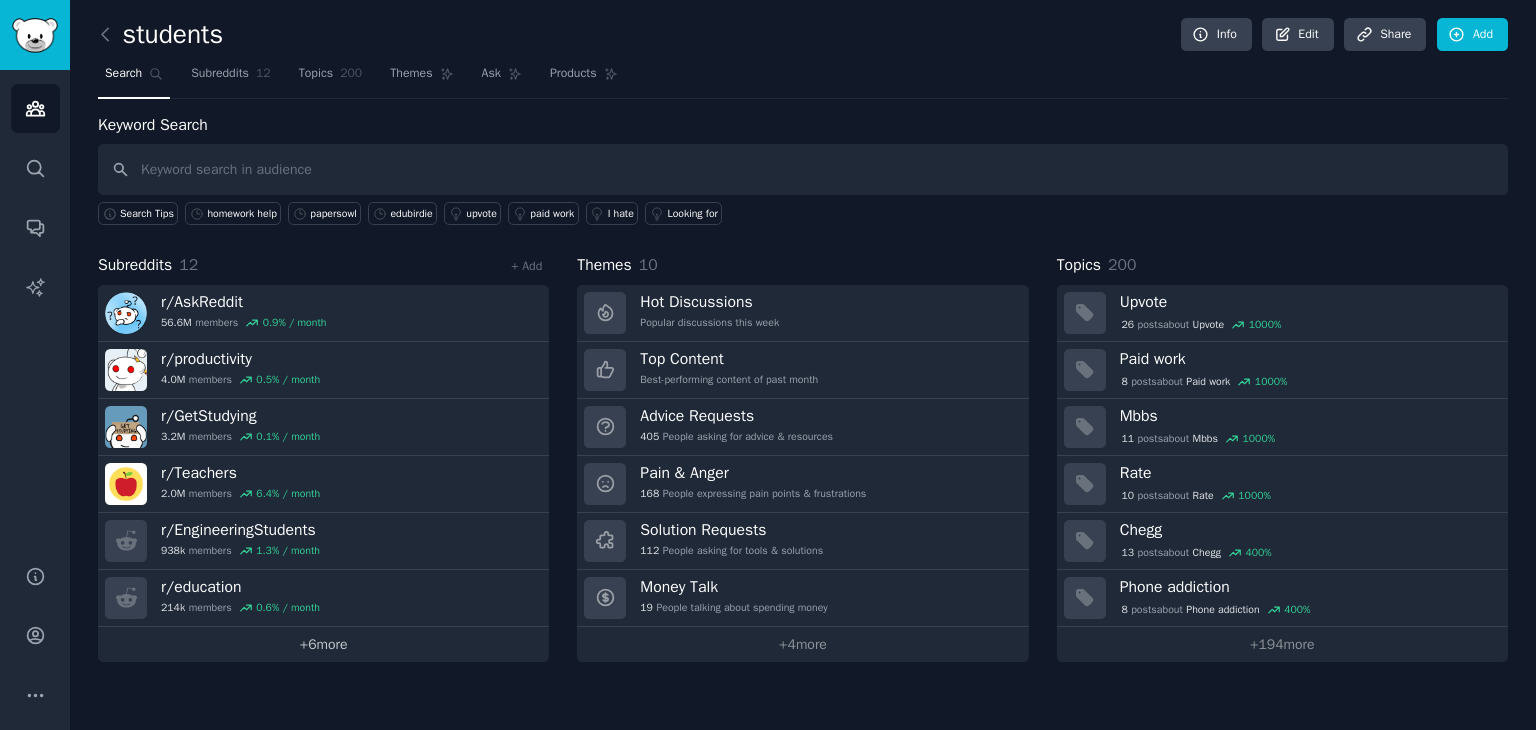 click on "+  6  more" at bounding box center [323, 644] 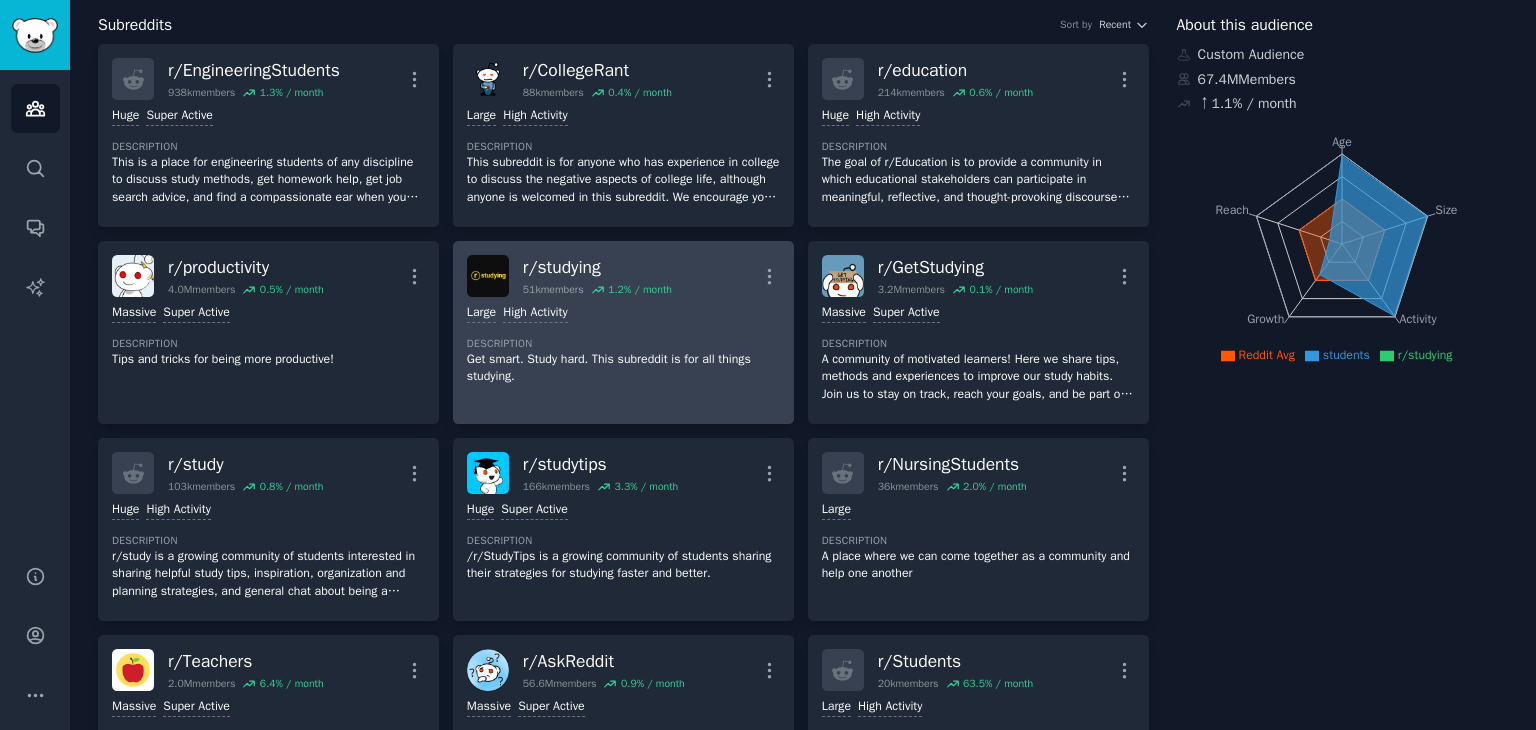 scroll, scrollTop: 0, scrollLeft: 0, axis: both 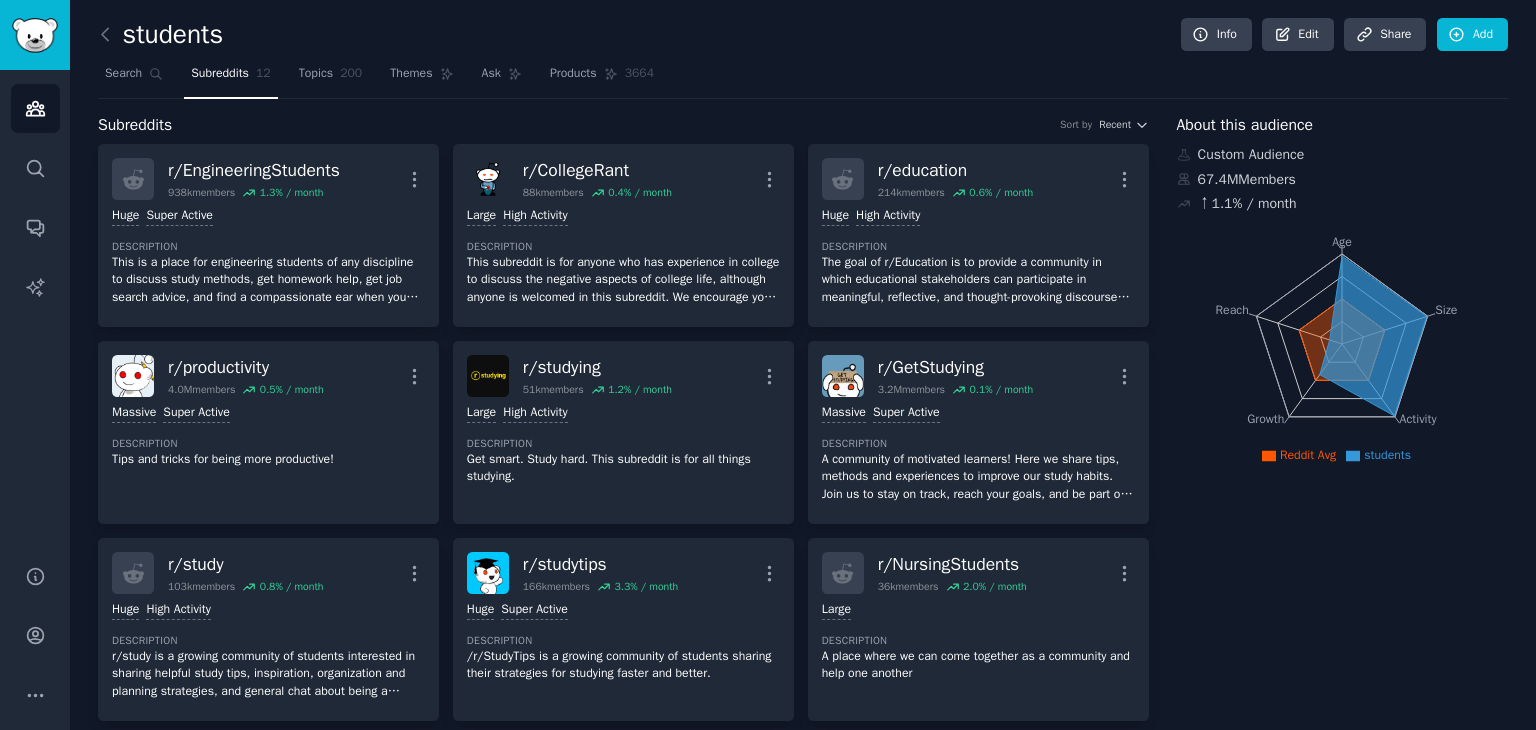 click on "students" at bounding box center [160, 35] 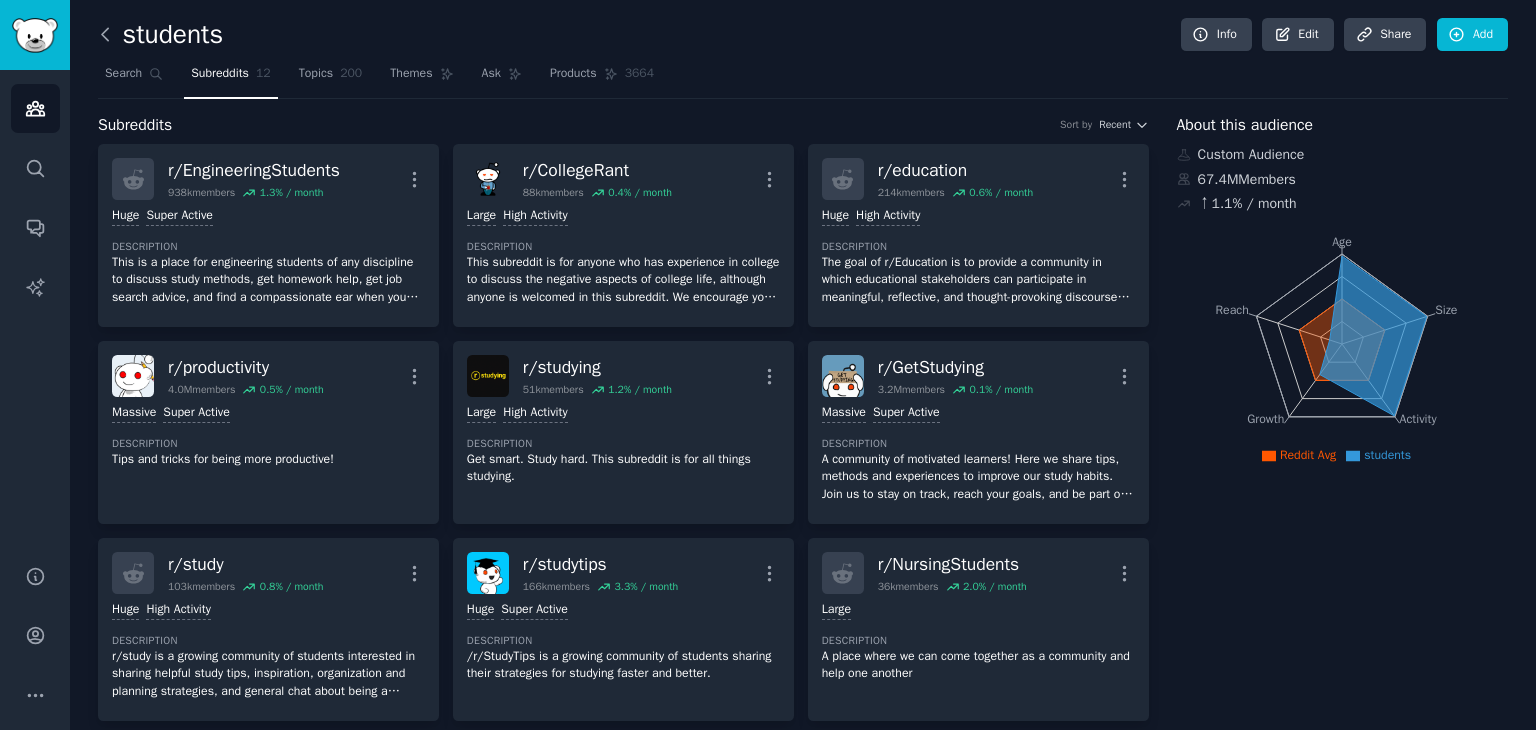 click 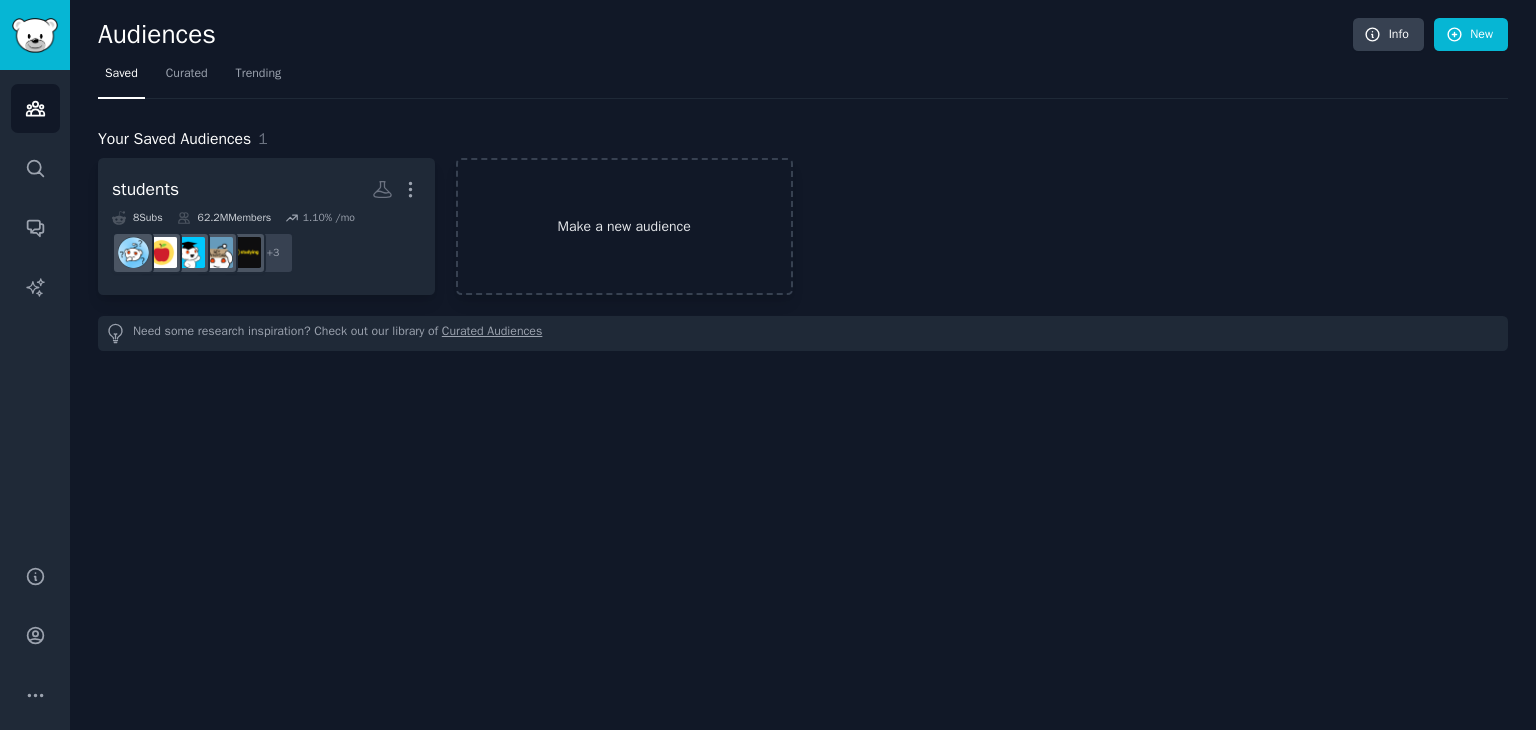 click on "Make a new audience" at bounding box center (624, 226) 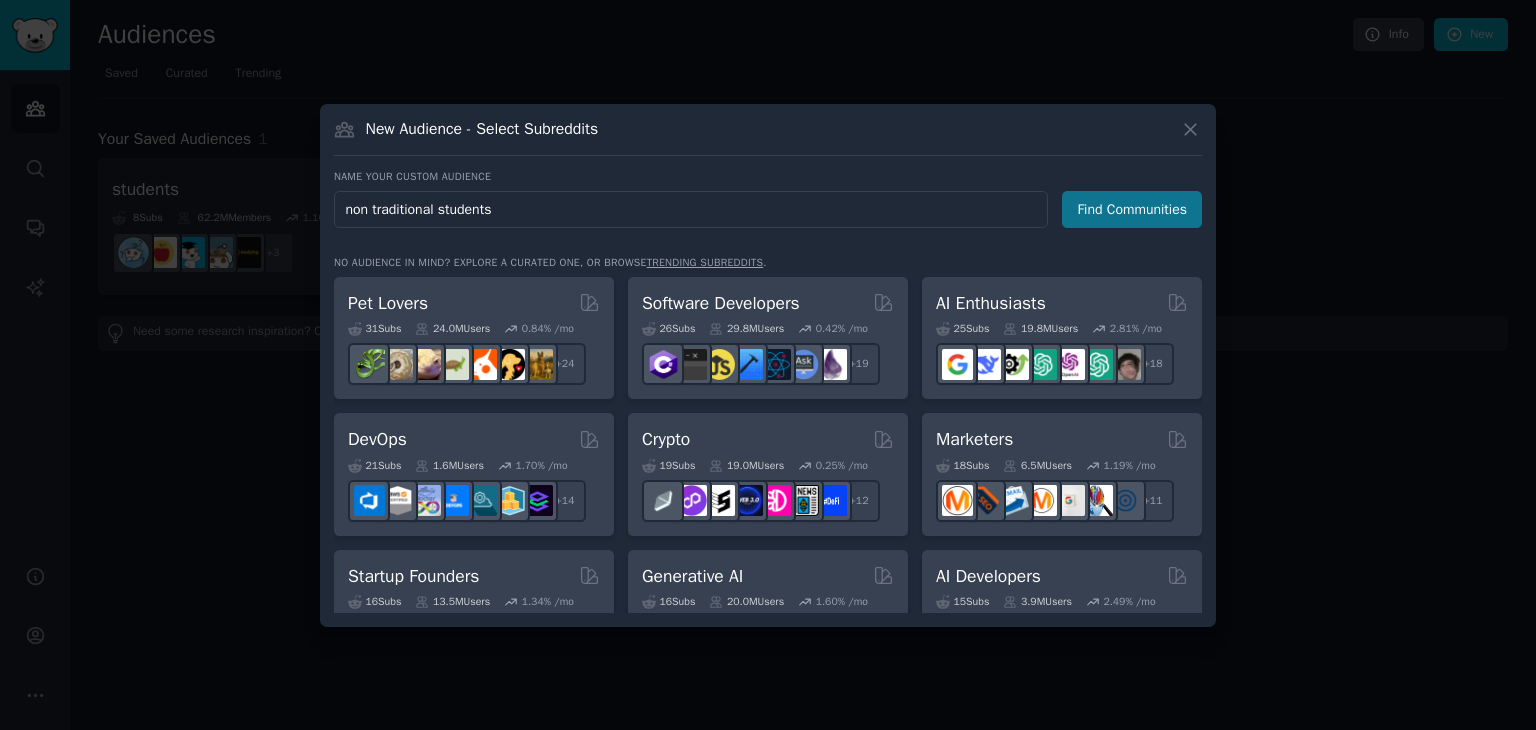 type on "non traditional students" 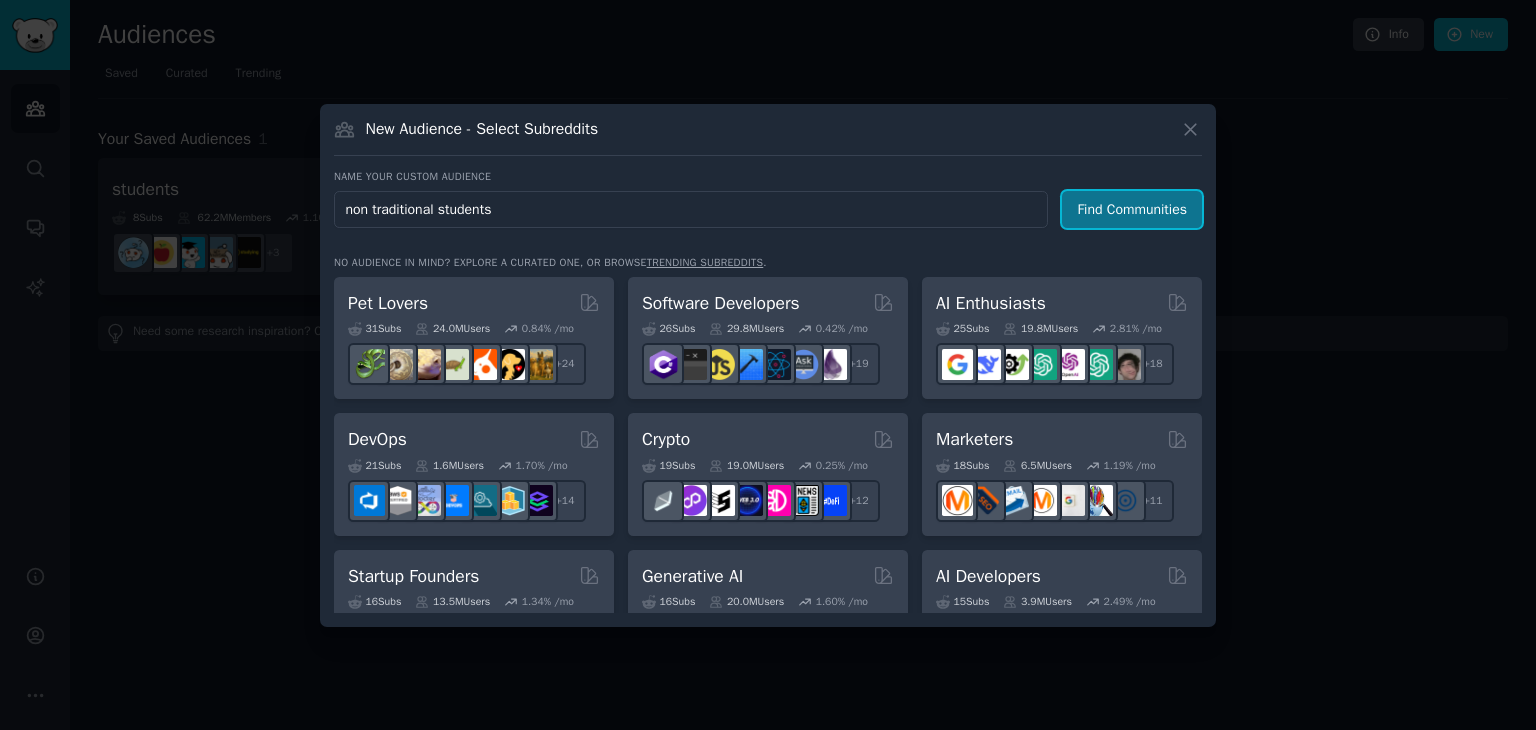 click on "Find Communities" at bounding box center (1132, 209) 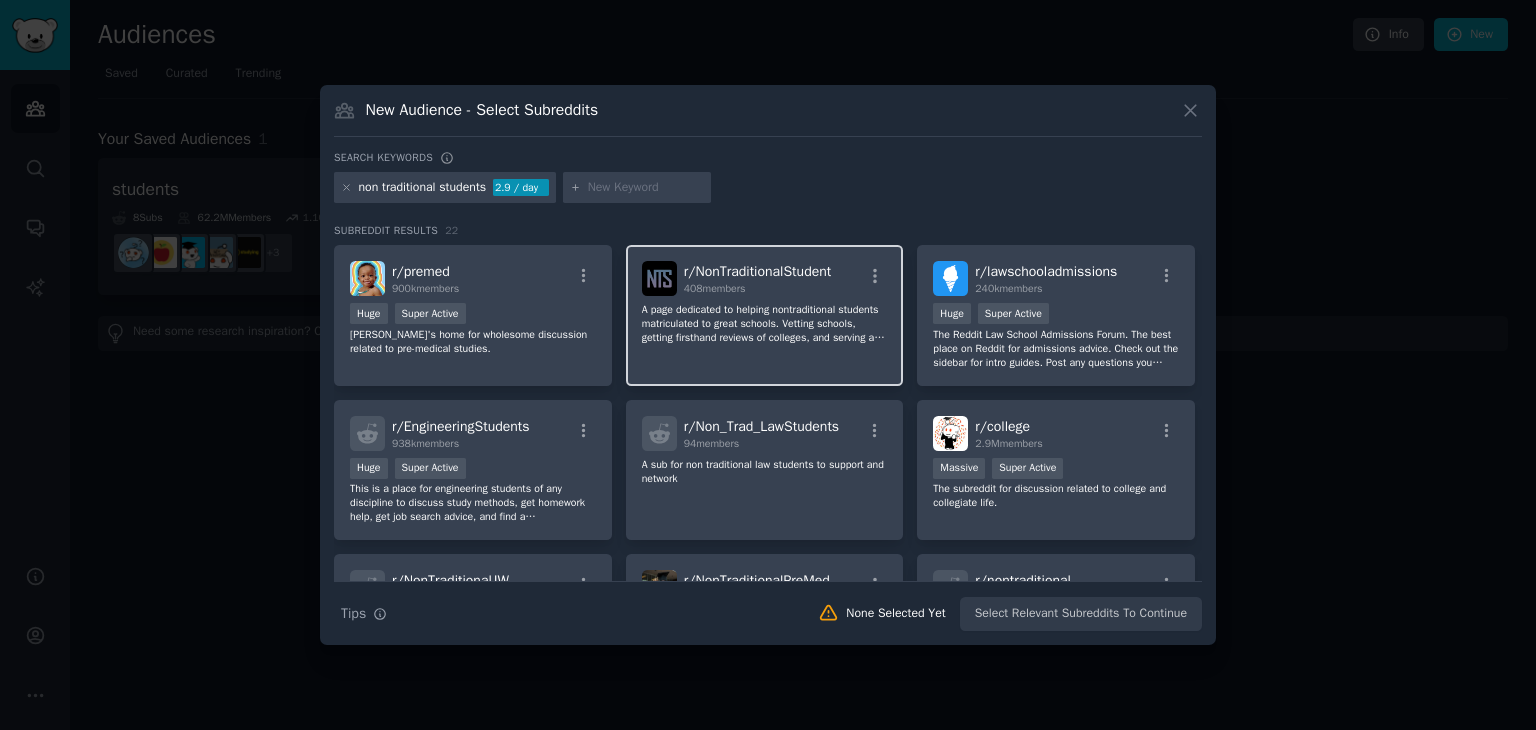click on "r/ NonTraditionalStudent" at bounding box center [758, 271] 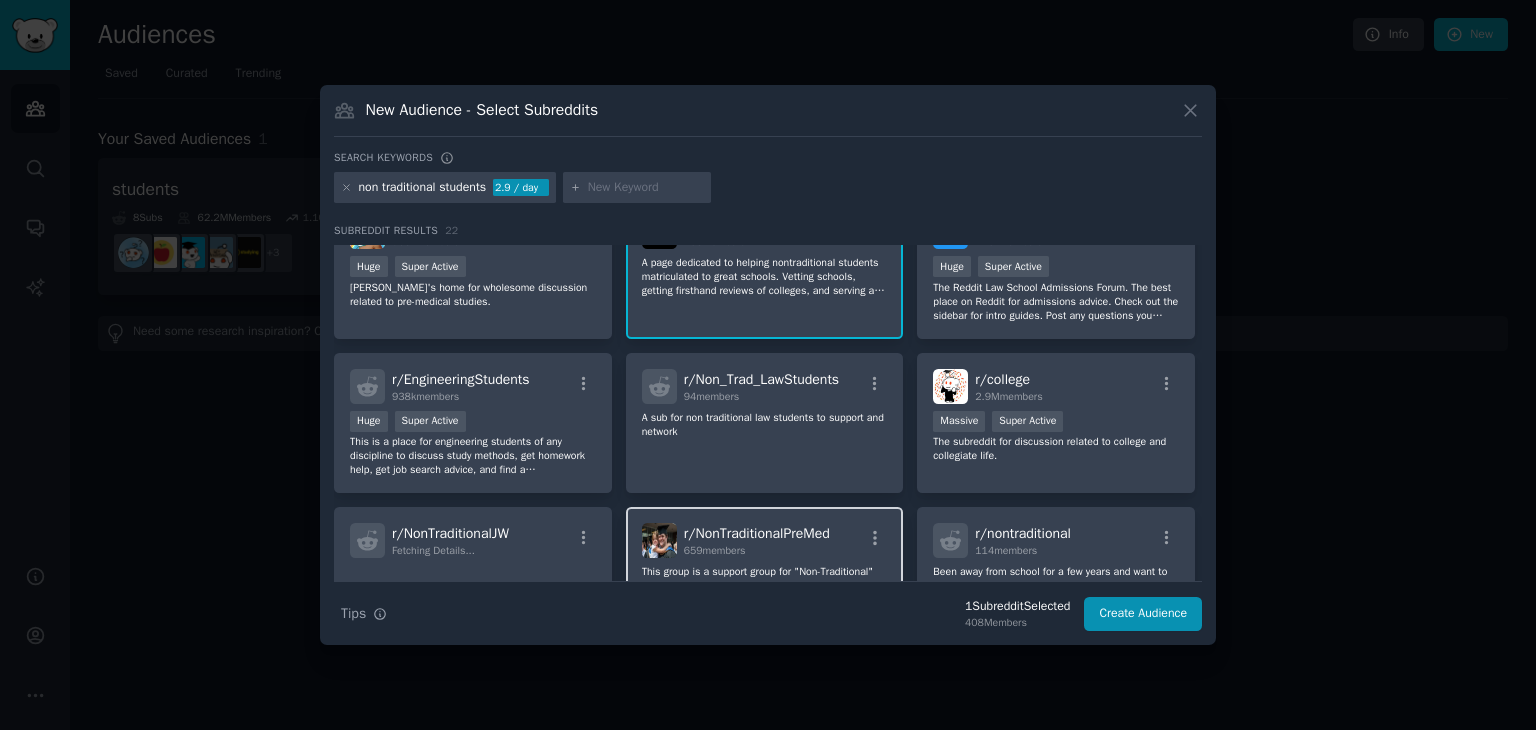 scroll, scrollTop: 0, scrollLeft: 0, axis: both 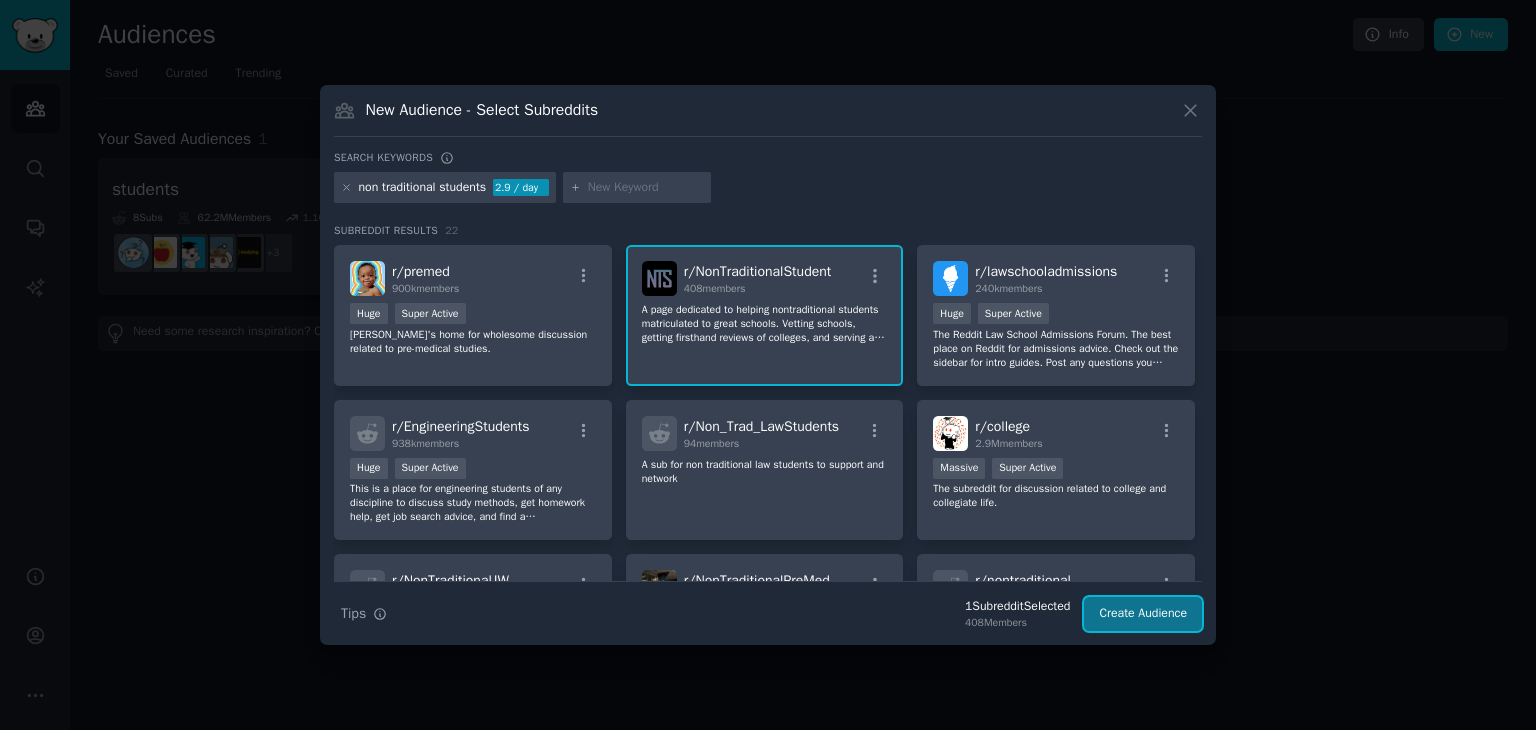 click on "Create Audience" at bounding box center [1143, 614] 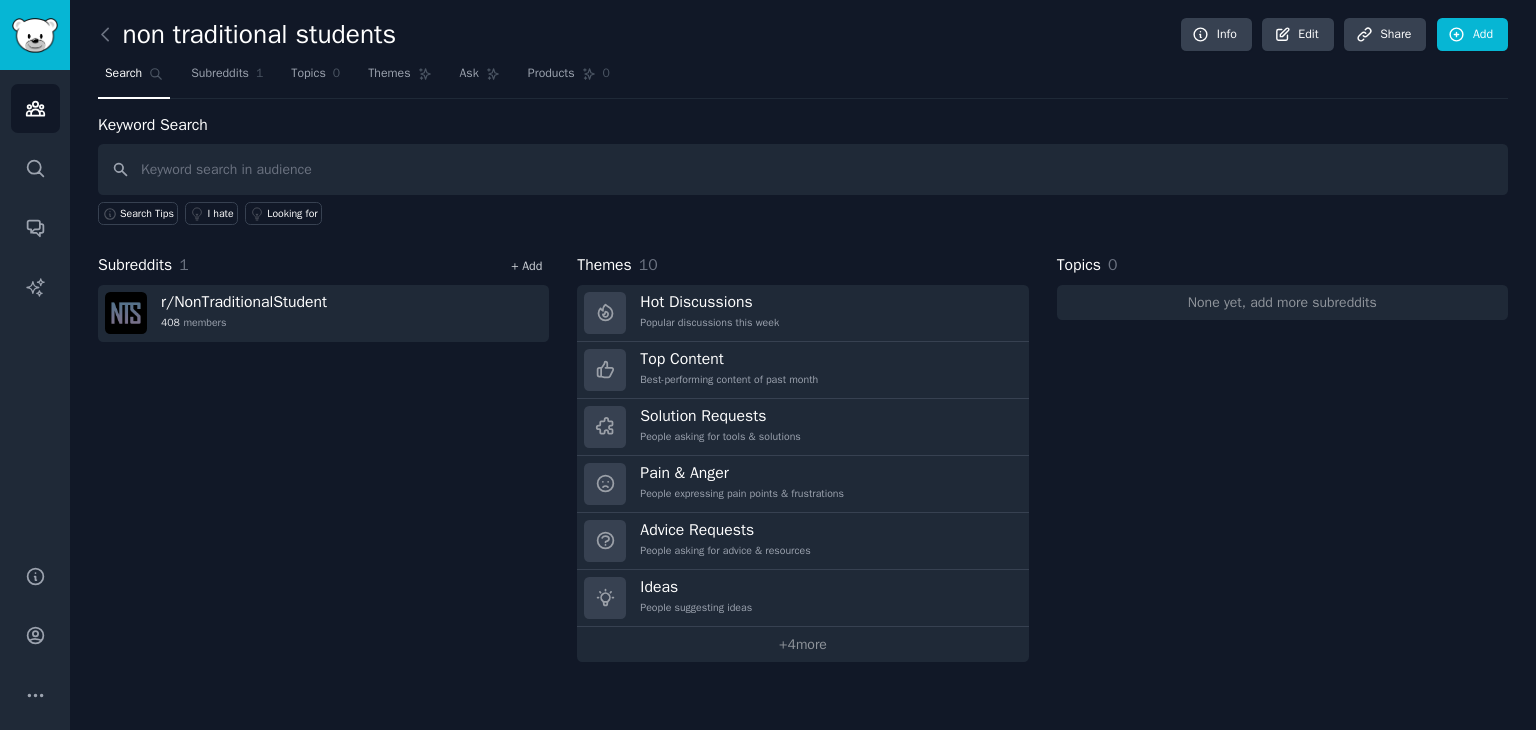 click on "+ Add" at bounding box center (526, 266) 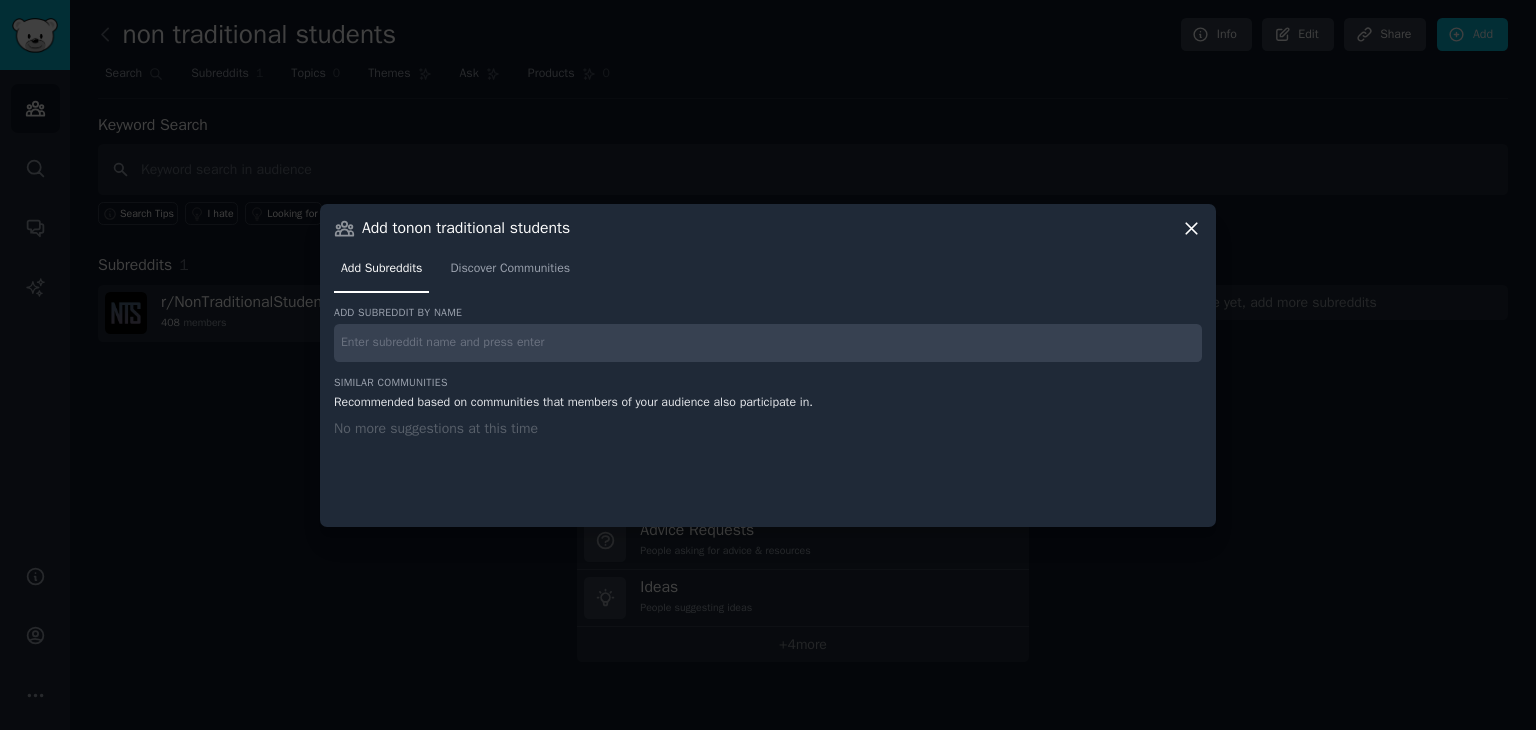click at bounding box center (768, 343) 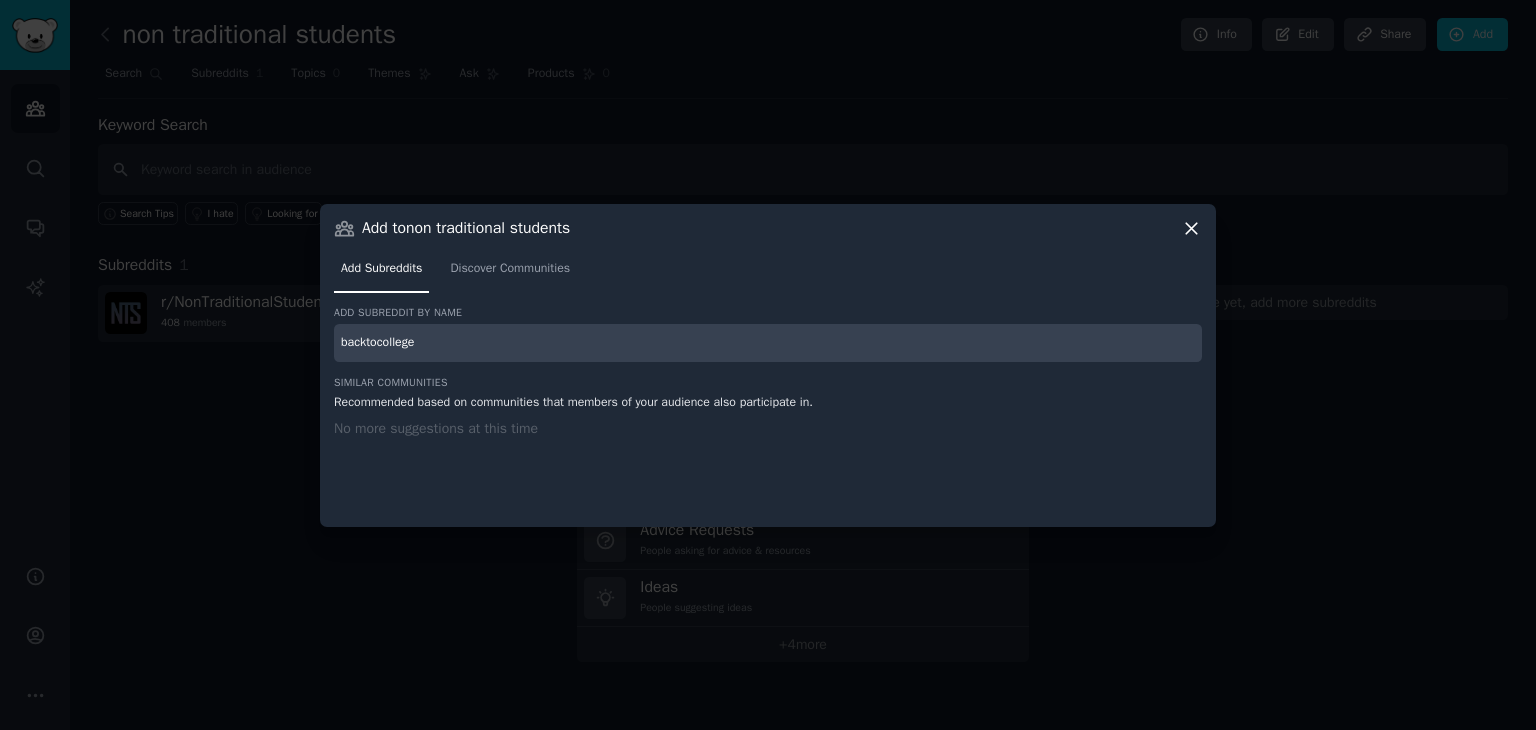 type on "backtocollege" 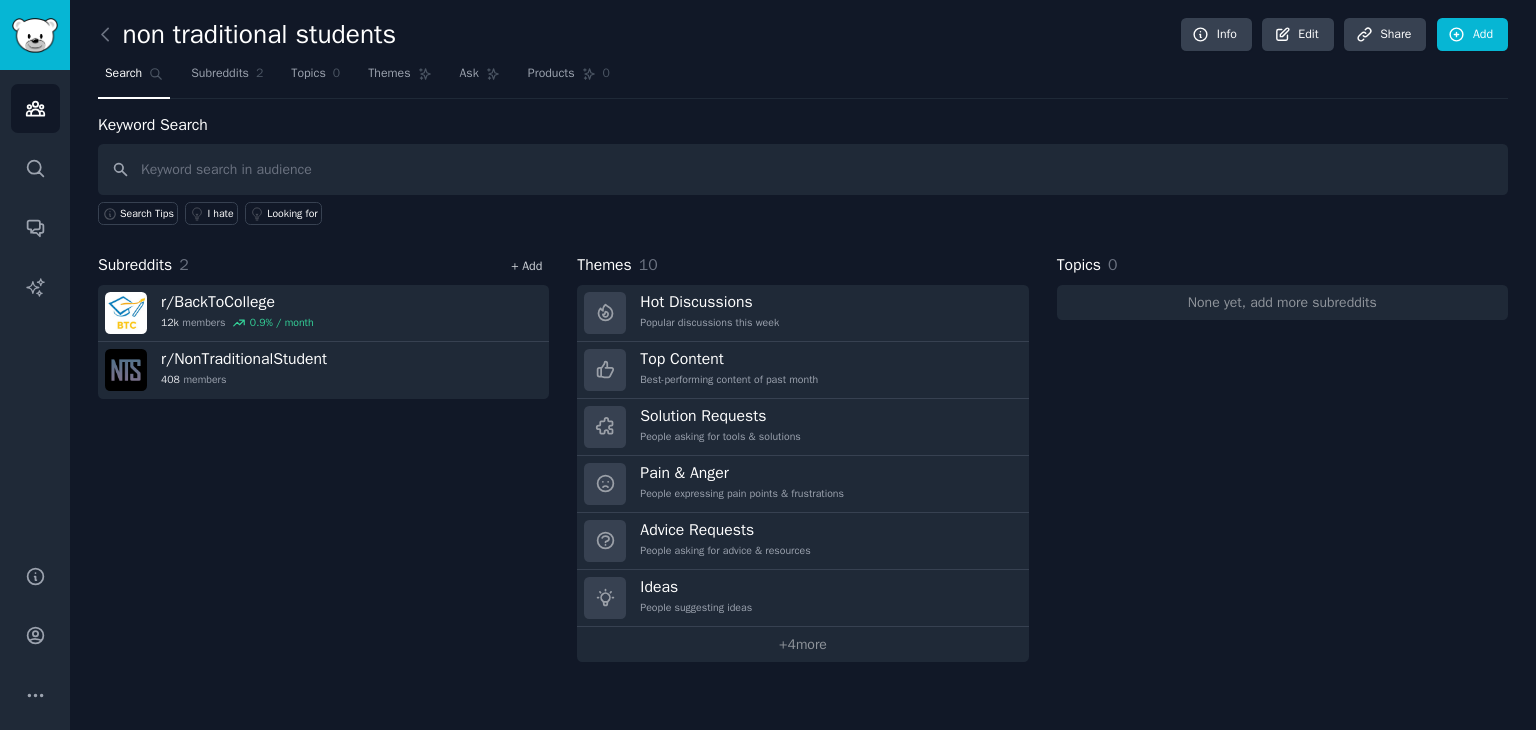 click on "+ Add" at bounding box center (526, 266) 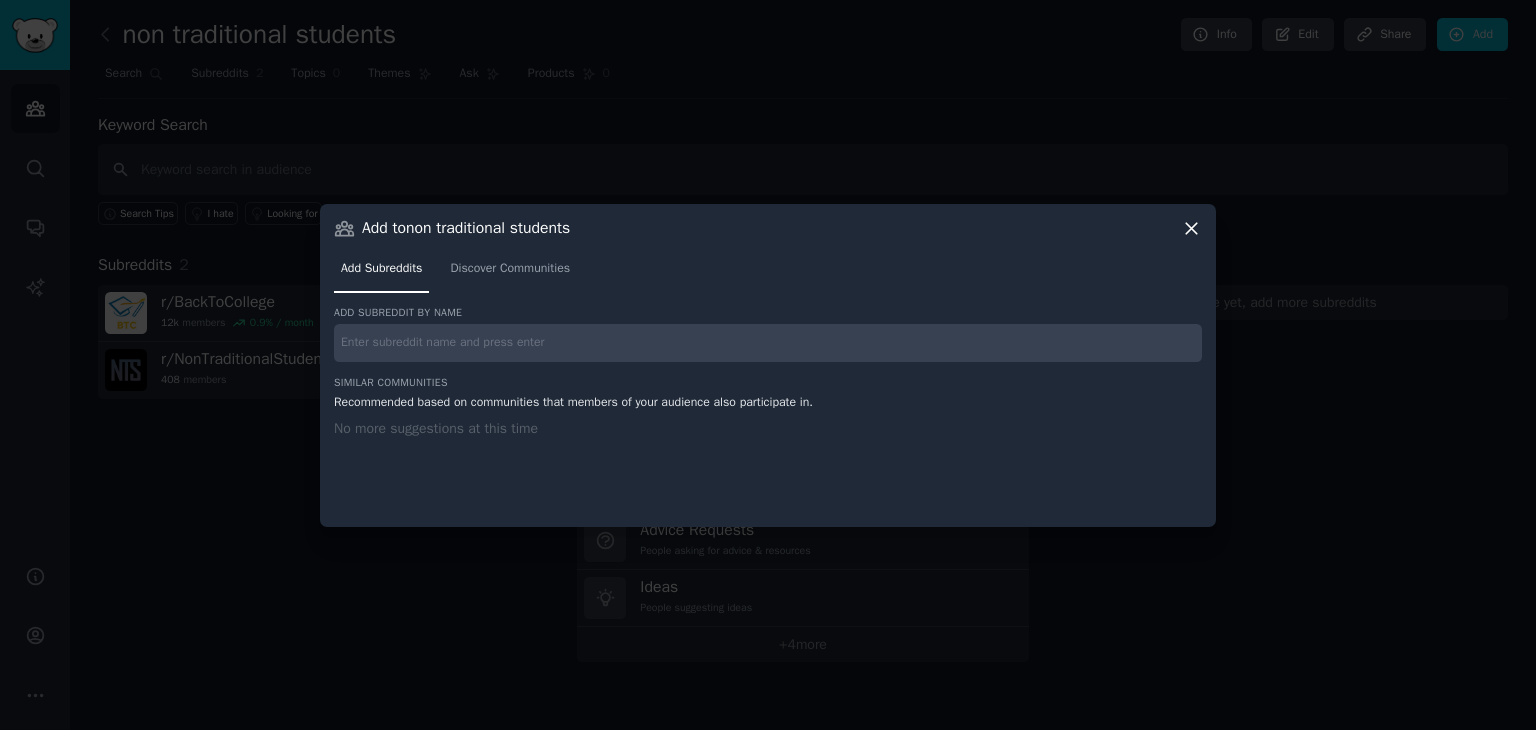 click at bounding box center (768, 343) 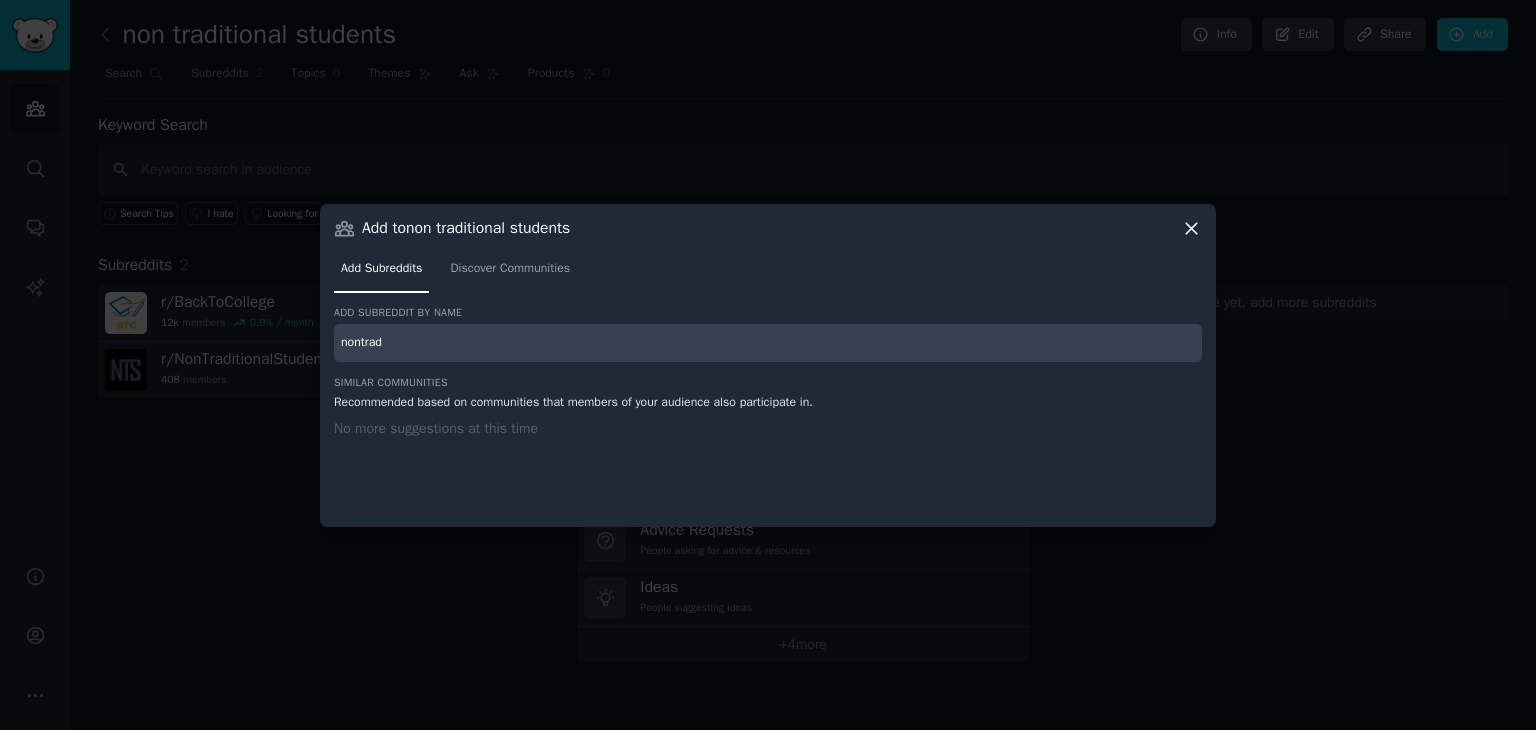 type on "nontrad" 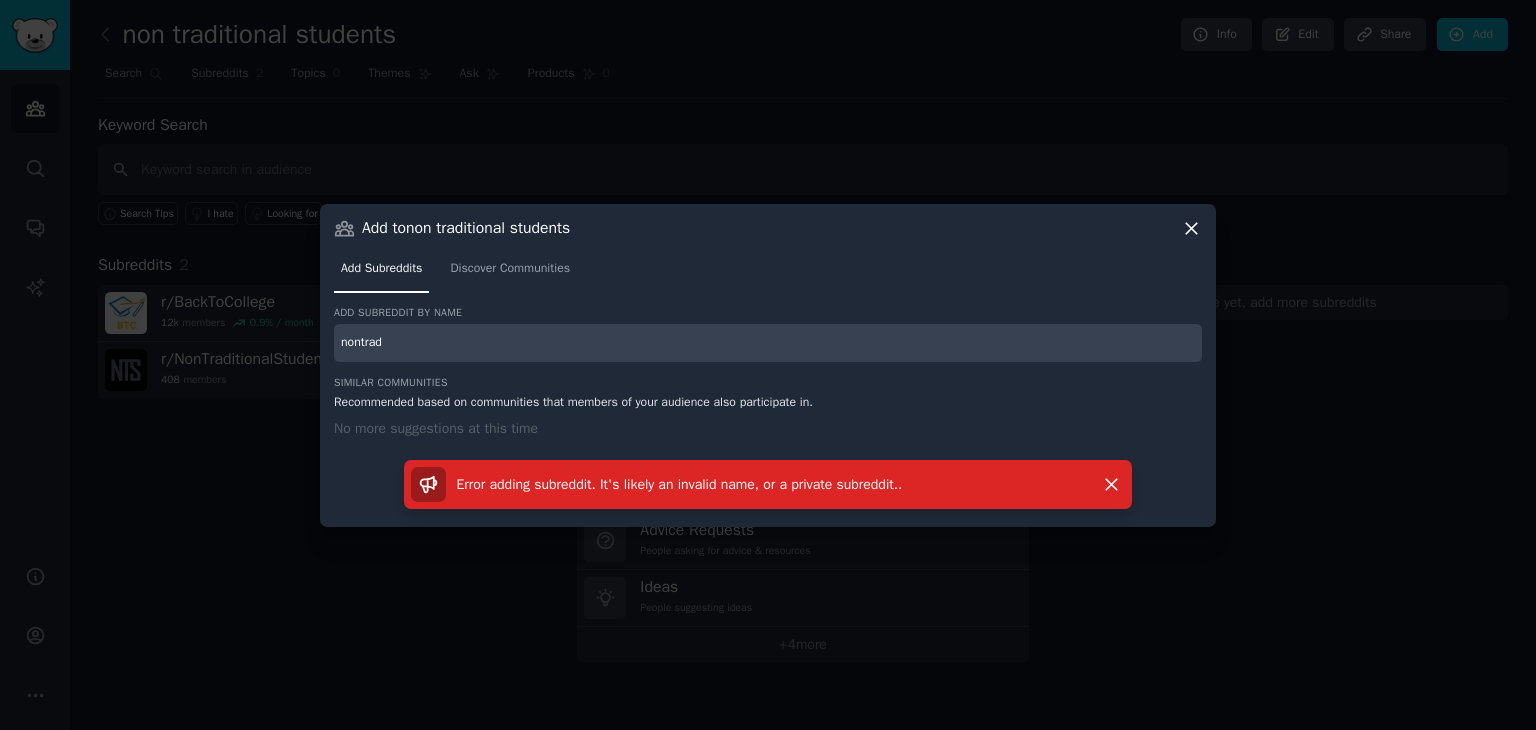 click on "Add Subreddits Discover Communities" at bounding box center [768, 273] 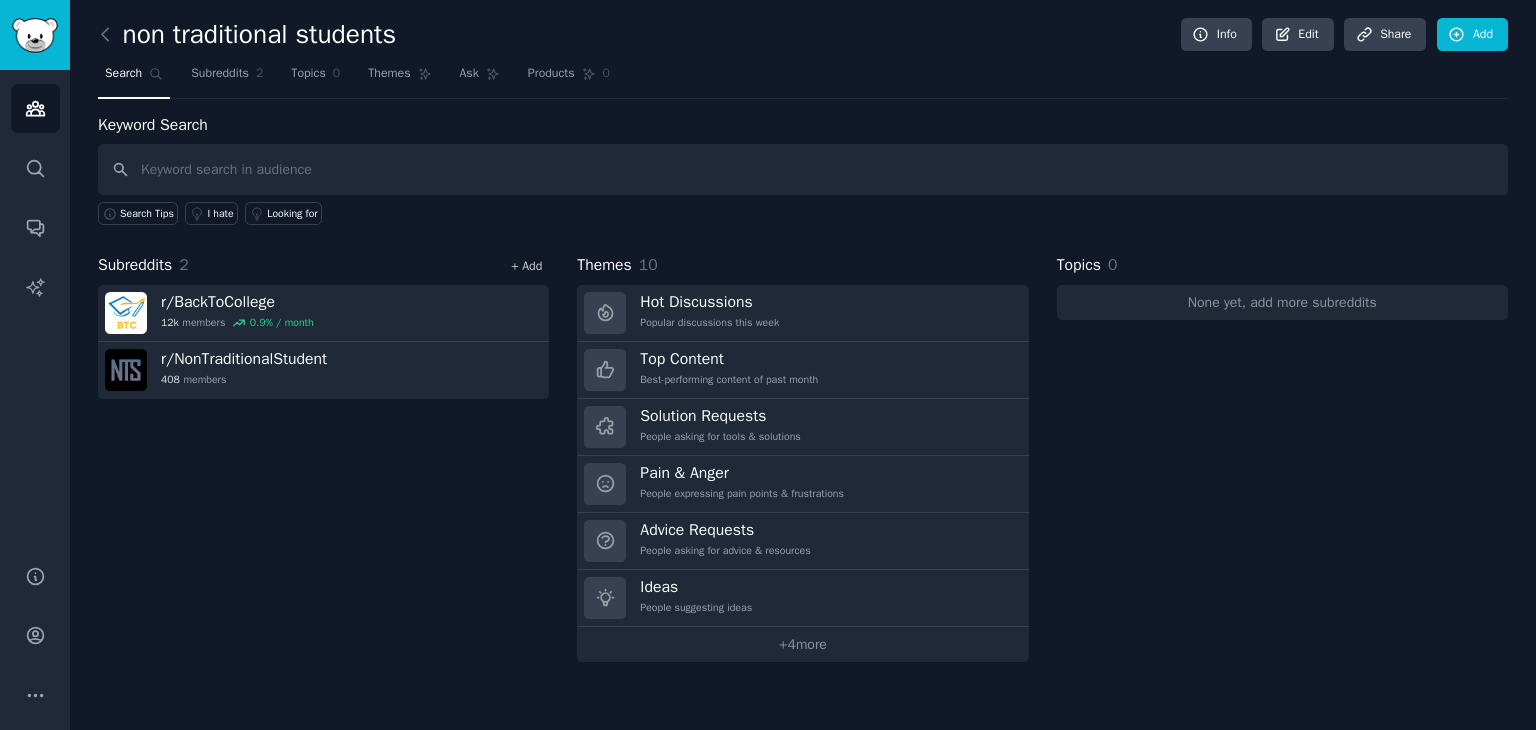 click on "+ Add" at bounding box center [526, 266] 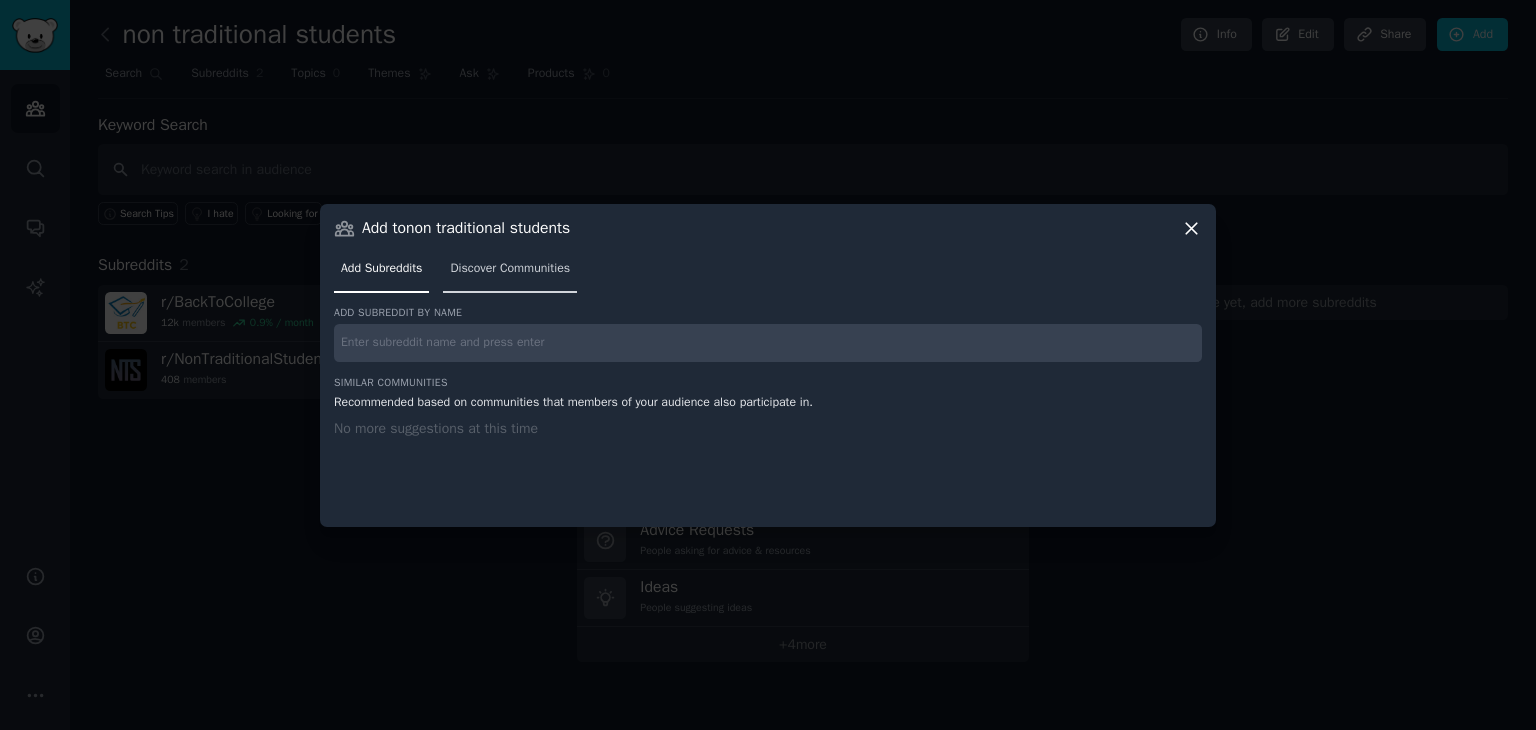 click on "Discover Communities" at bounding box center [510, 269] 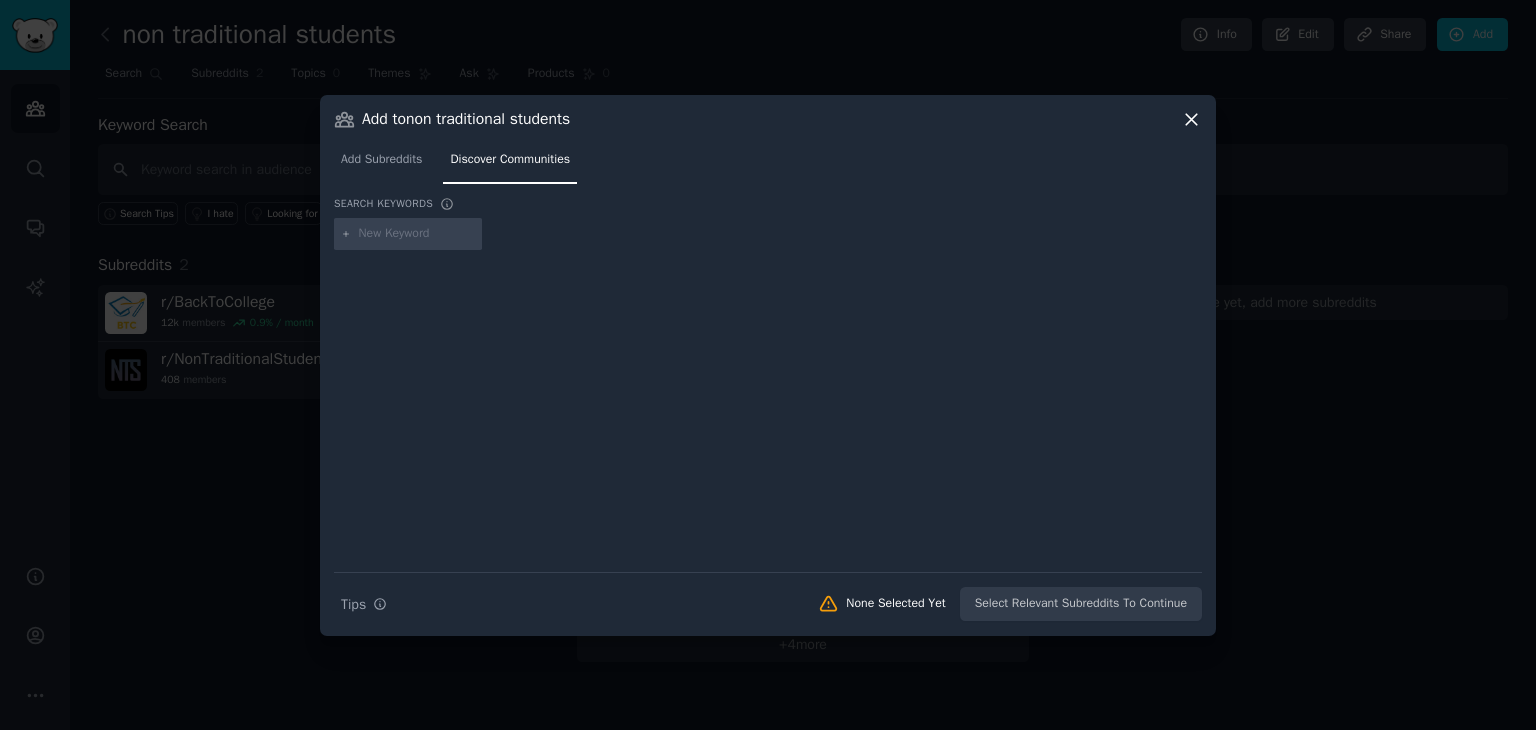 click on "Add Subreddits Discover Communities" at bounding box center (768, 164) 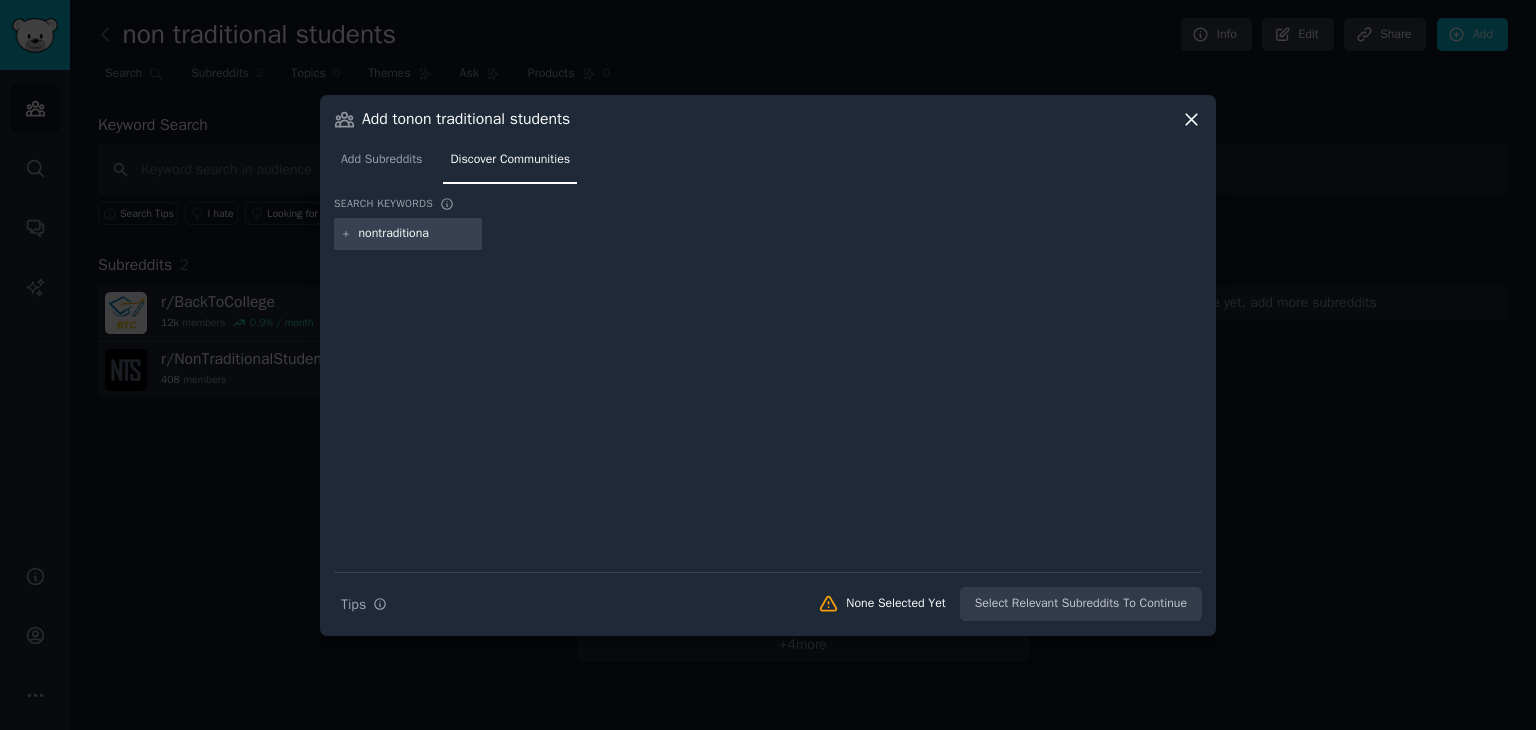 type on "nontraditional" 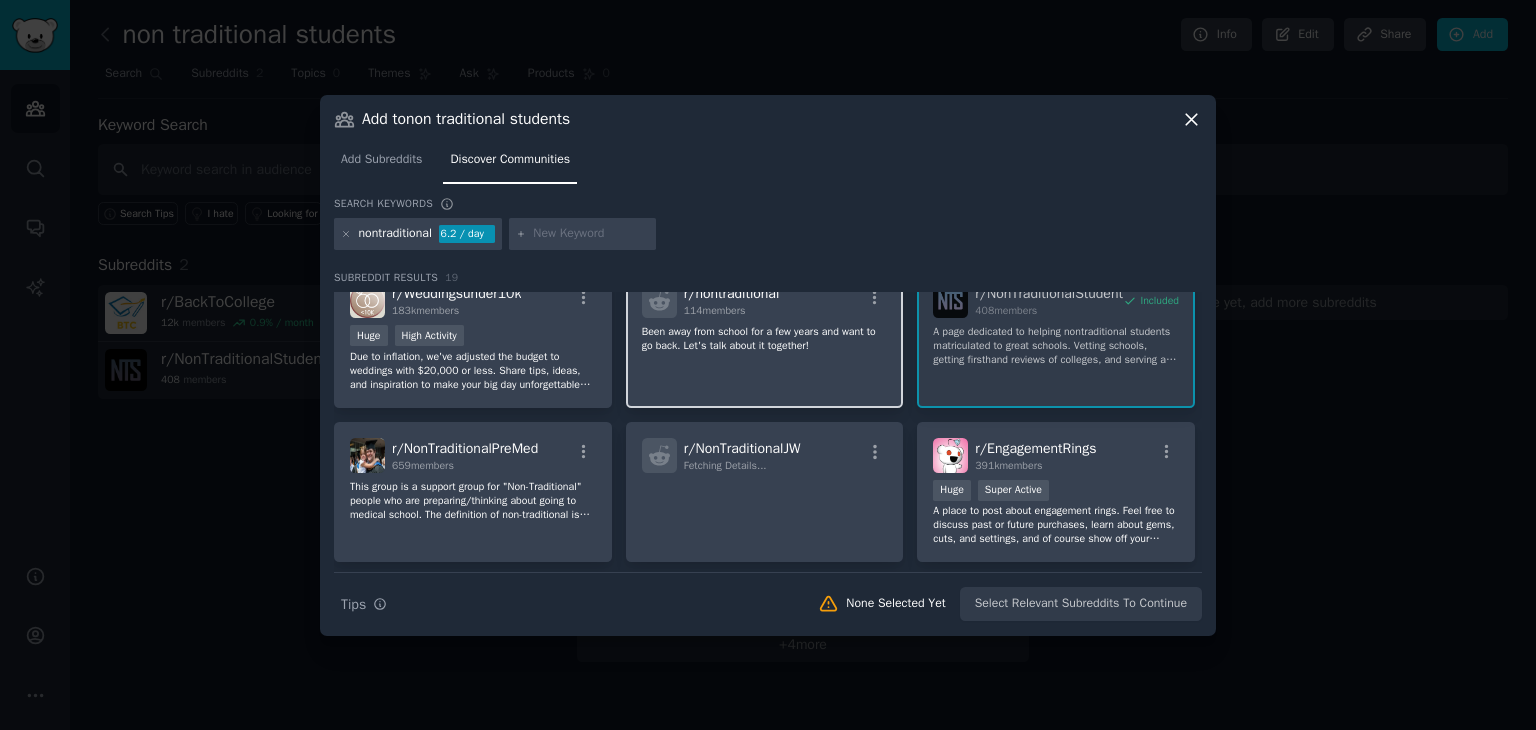 scroll, scrollTop: 200, scrollLeft: 0, axis: vertical 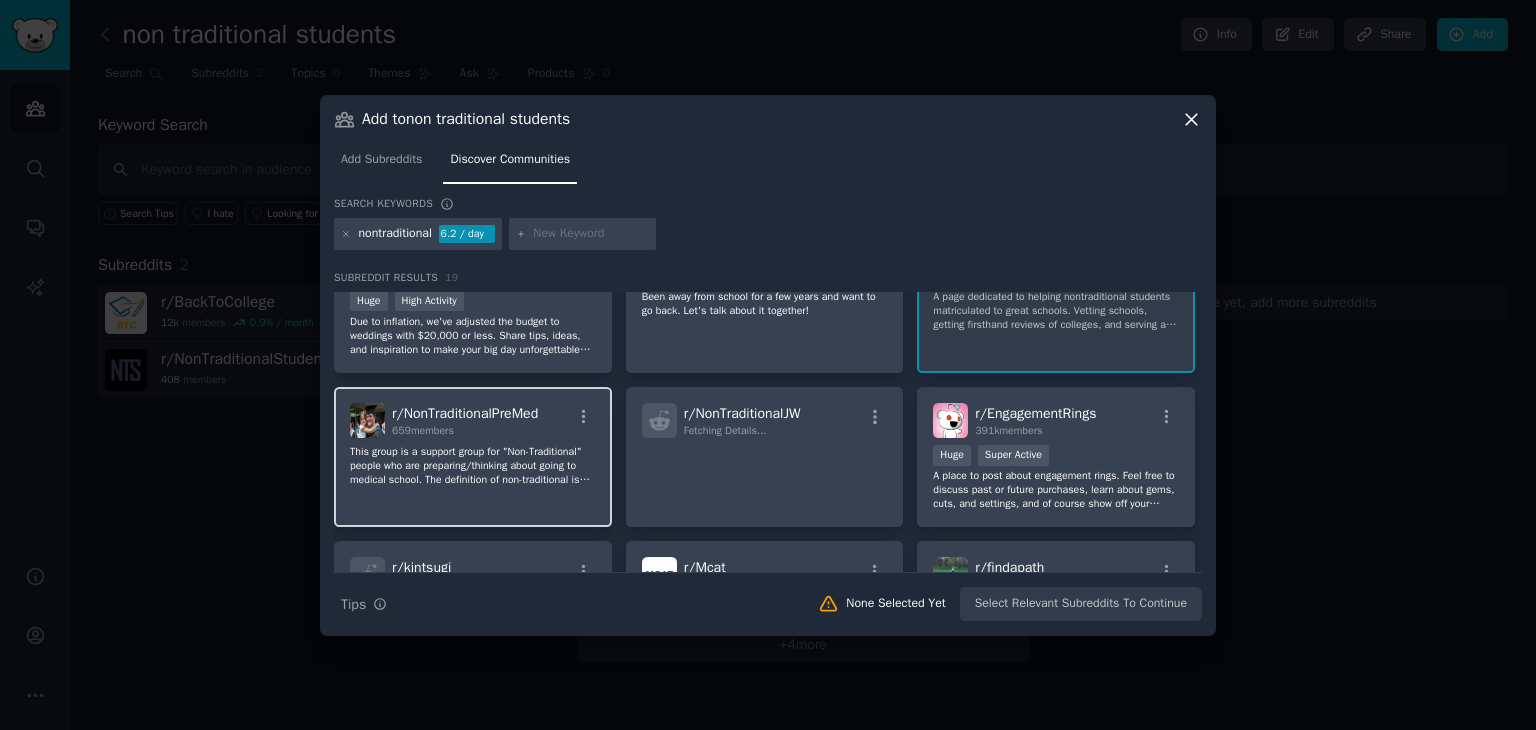 click on "This group is a support group for "Non-Traditional"  people who are preparing/thinking about going to medical school.
The definition of non-traditional is subjective and we welcome everyone who self-identify this way.
In general, we are targeting people who have had a career in the past, are in different age groups compared to the average medical school applicant,  or have studied in majors drastically unrelated to biology and medicine but  have decided to pursue medicine now." 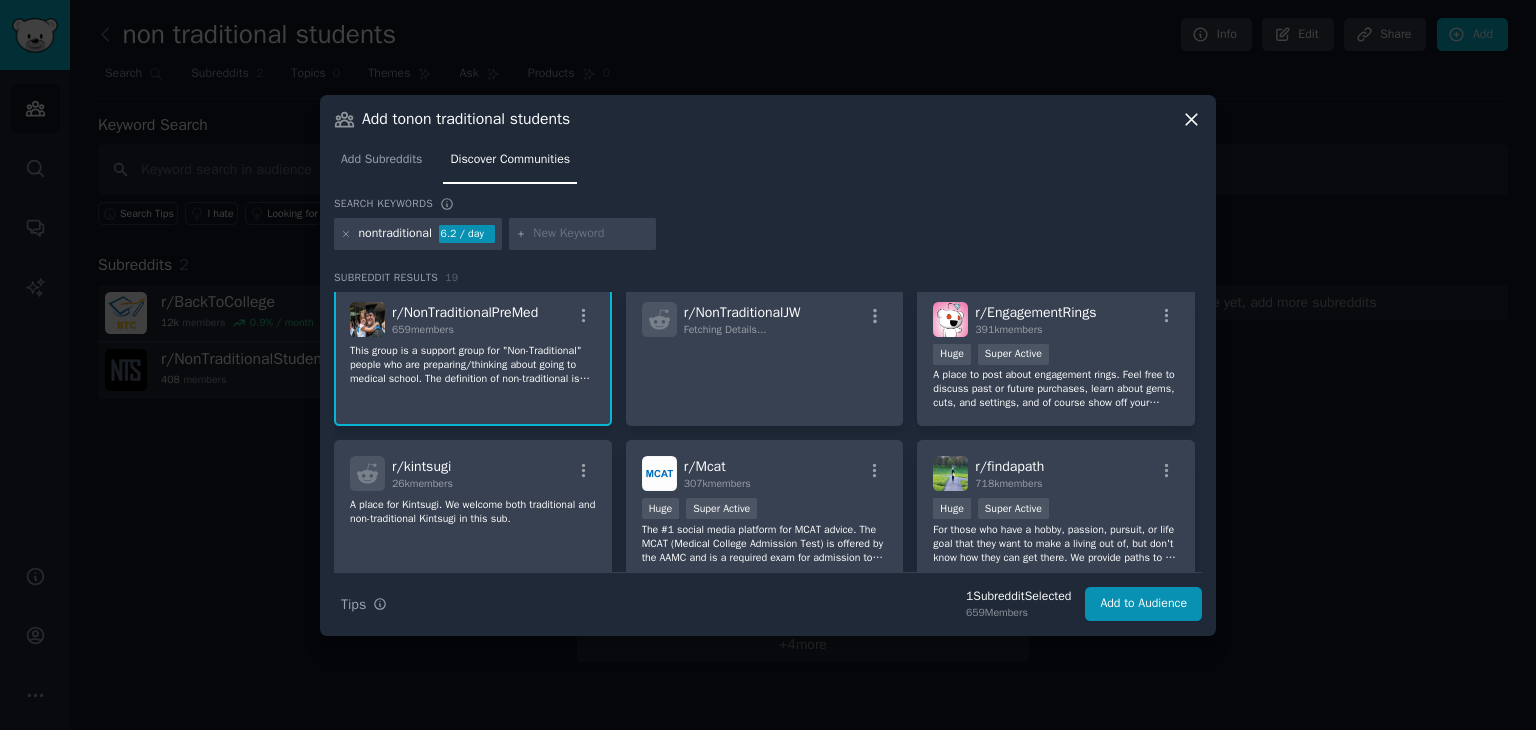 scroll, scrollTop: 298, scrollLeft: 0, axis: vertical 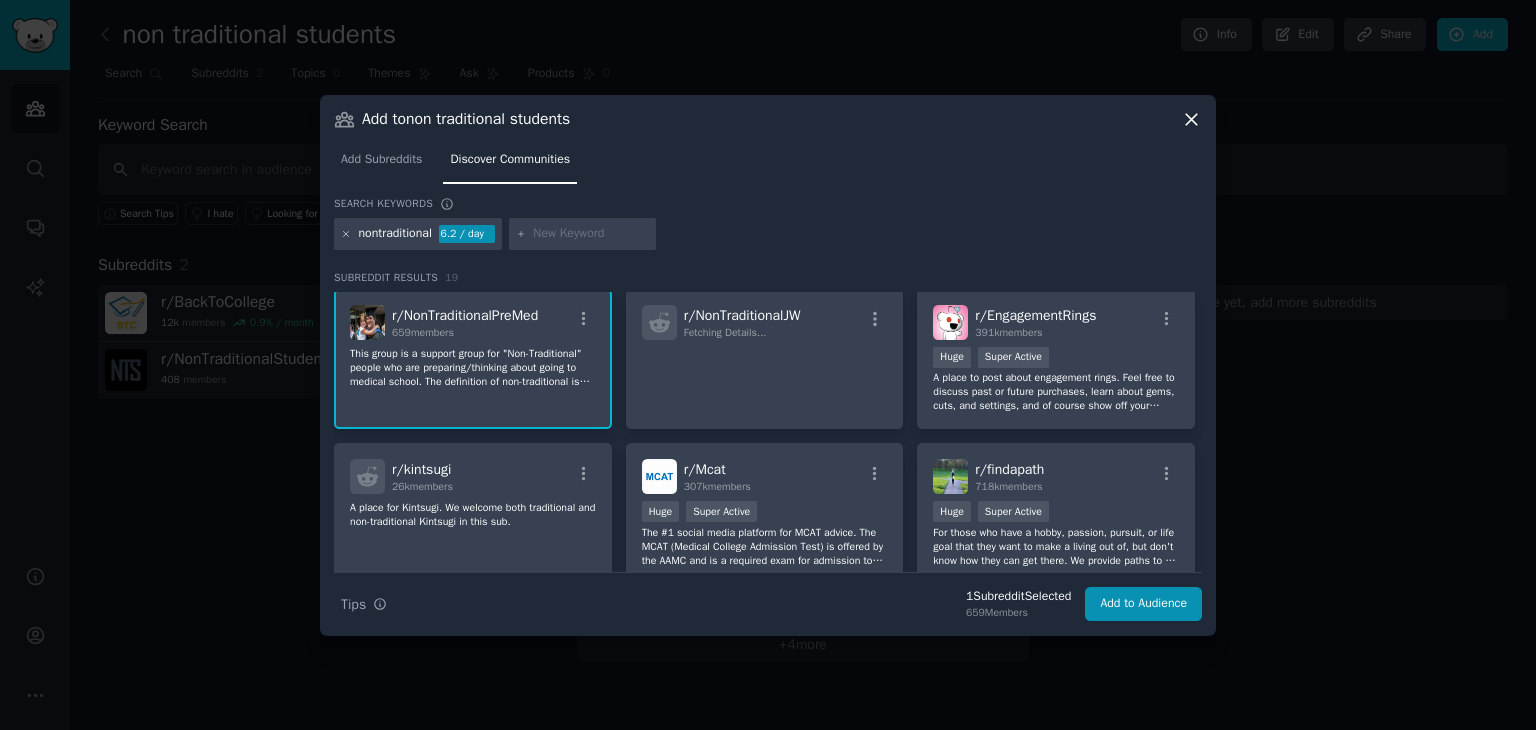 click on "nontraditional 6.2 / day" at bounding box center (418, 234) 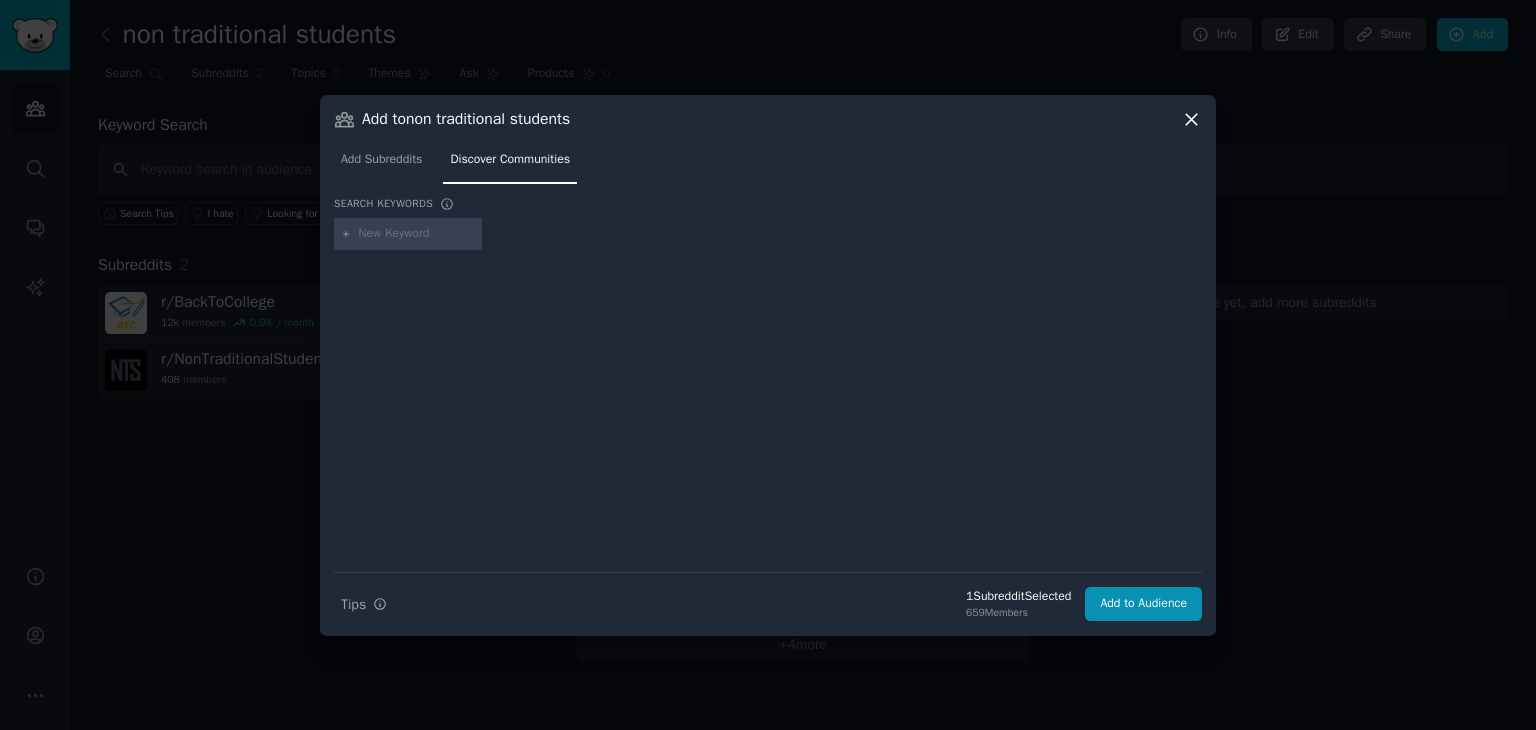click at bounding box center (417, 234) 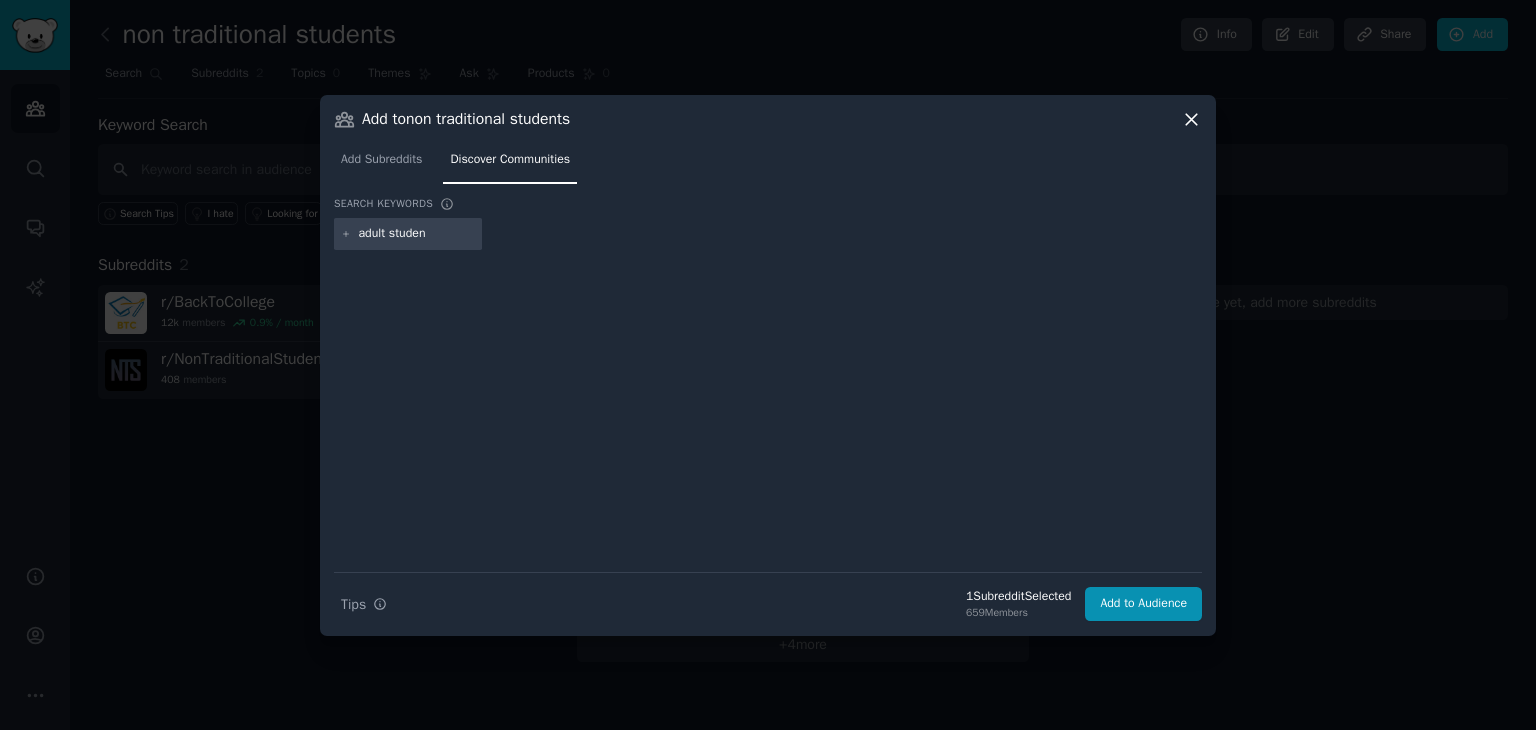 type on "adult student" 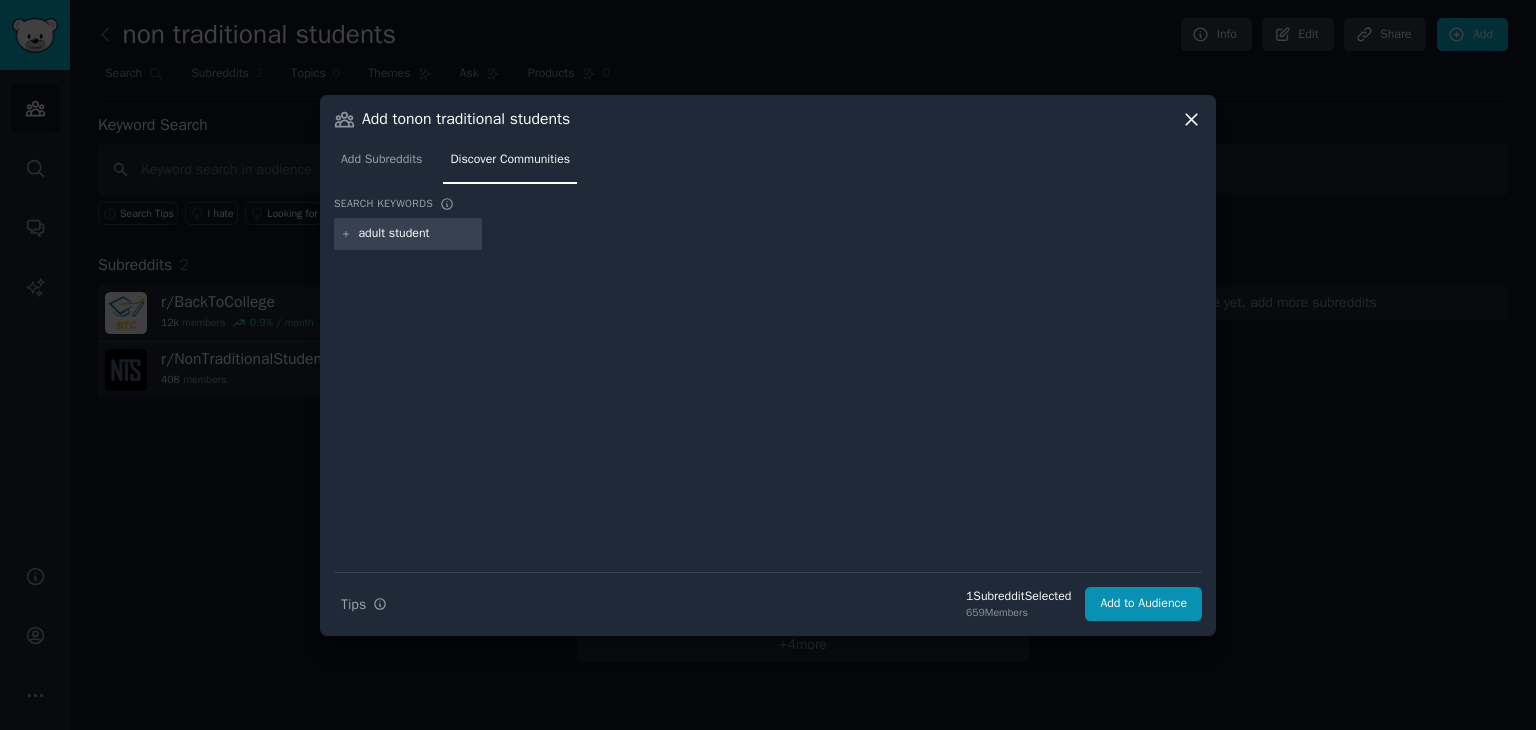 type 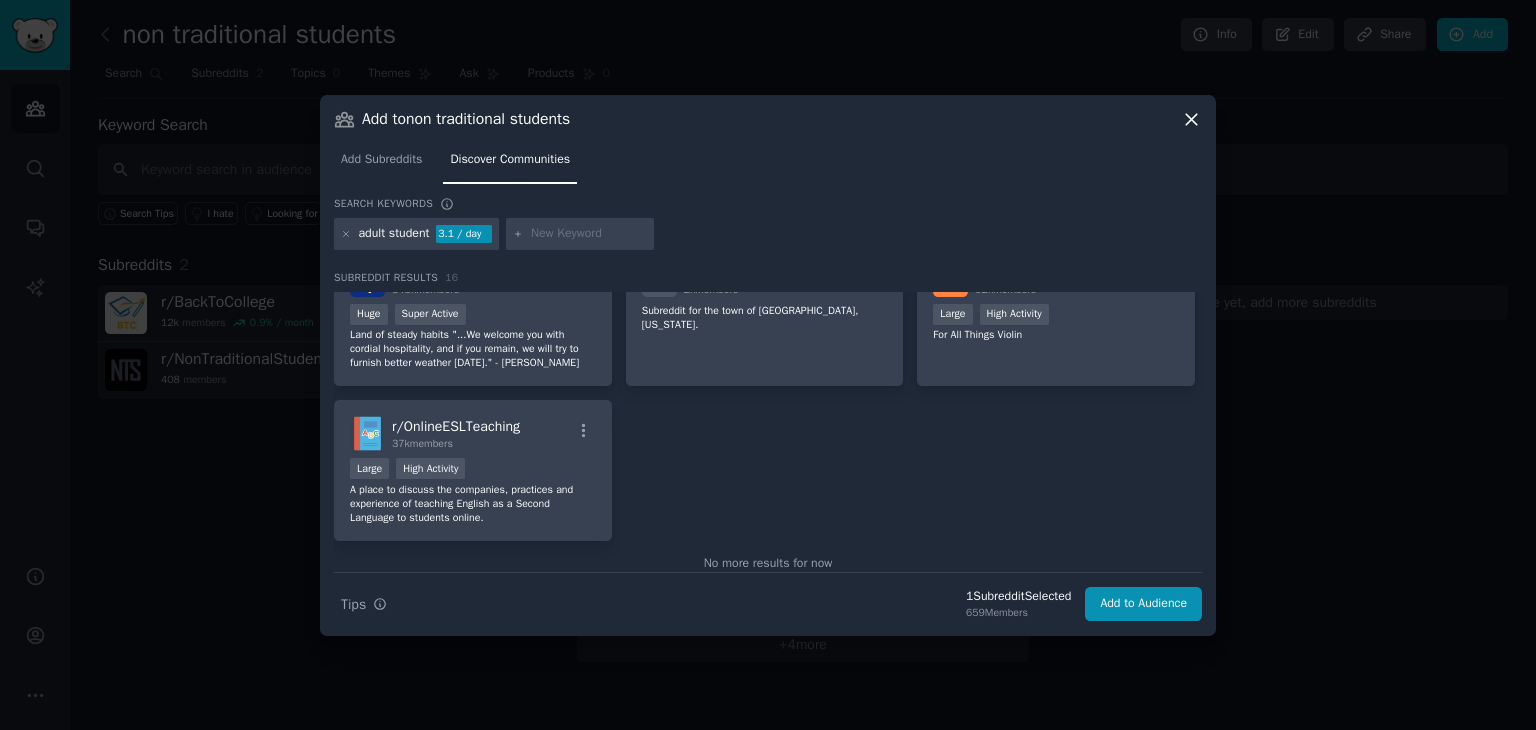 scroll, scrollTop: 698, scrollLeft: 0, axis: vertical 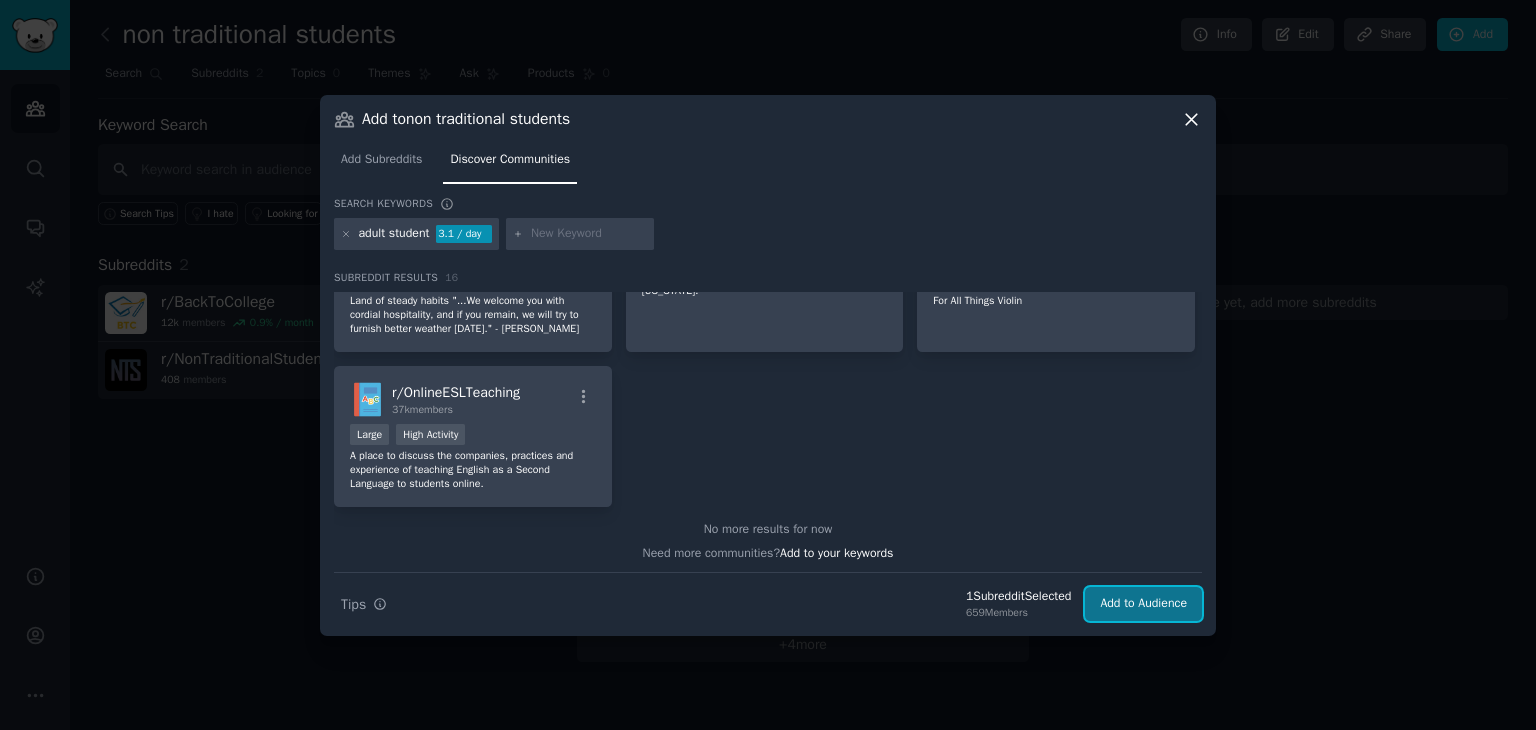 click on "Add to Audience" at bounding box center [1143, 604] 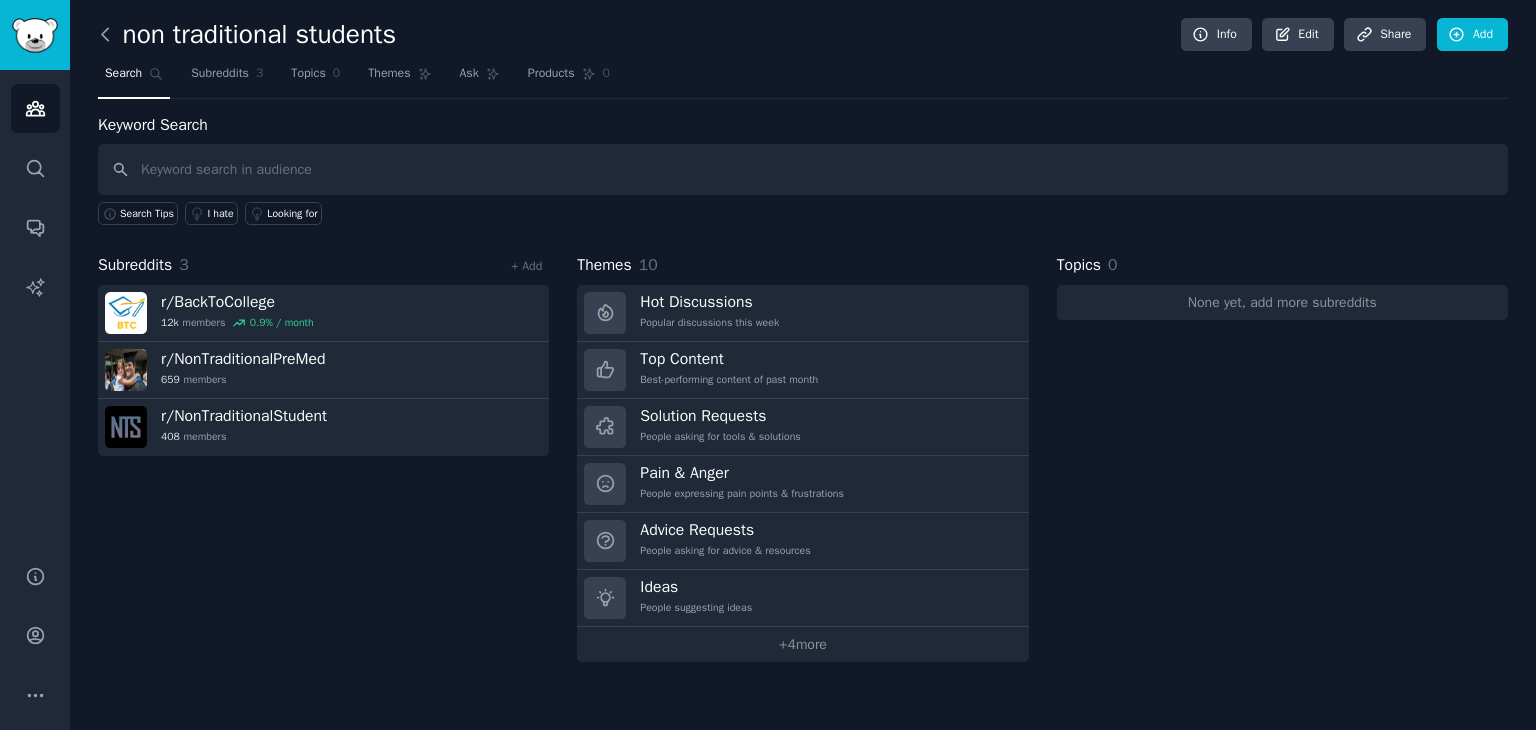click 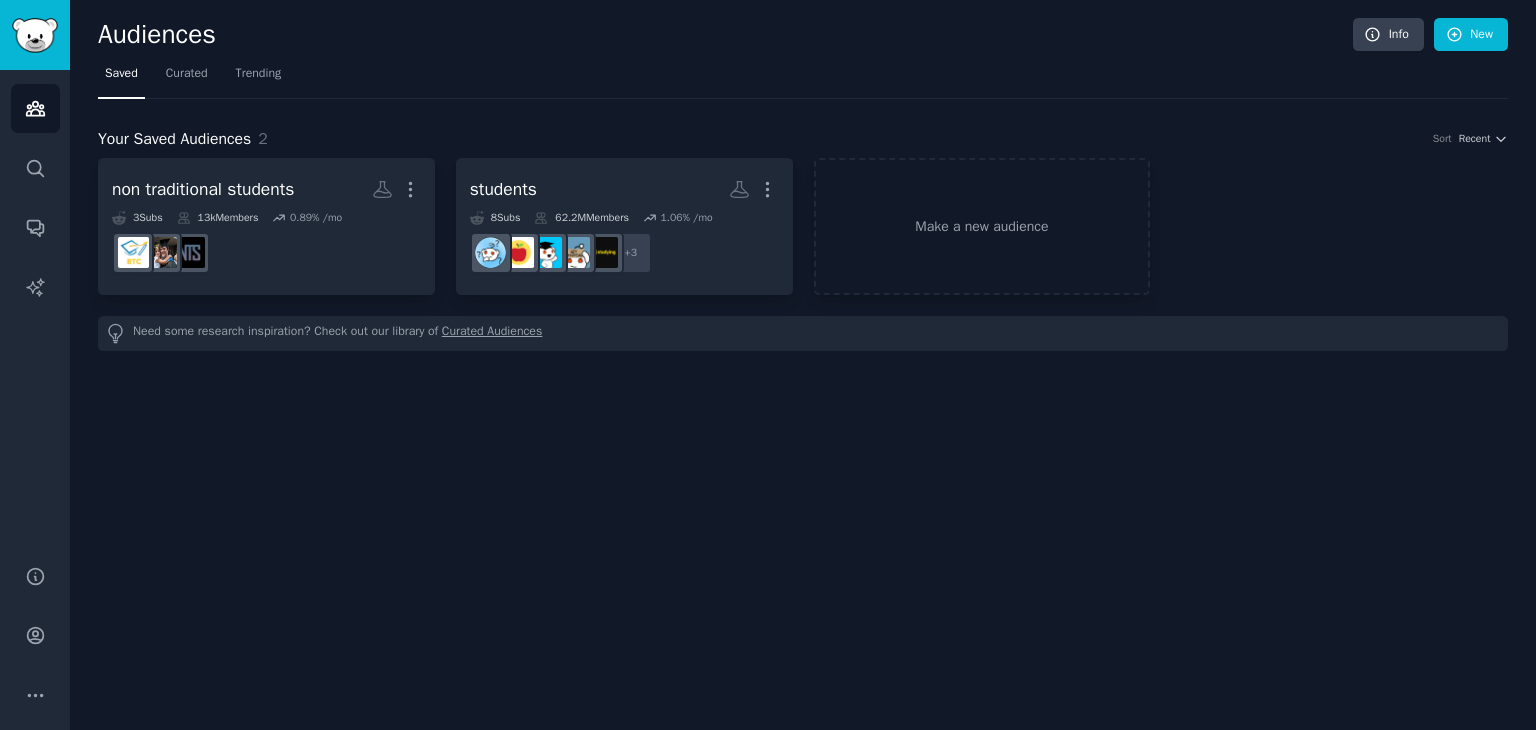 click on "Audiences Info New Saved Curated Trending Your Saved Audiences 2 Sort Recent non traditional students More 3  Sub s 13k  Members 0.89 % /mo students More 8  Sub s 62.2M  Members 1.06 % /mo + 3 Make a new audience Need some research inspiration? Check out our library of  Curated Audiences" 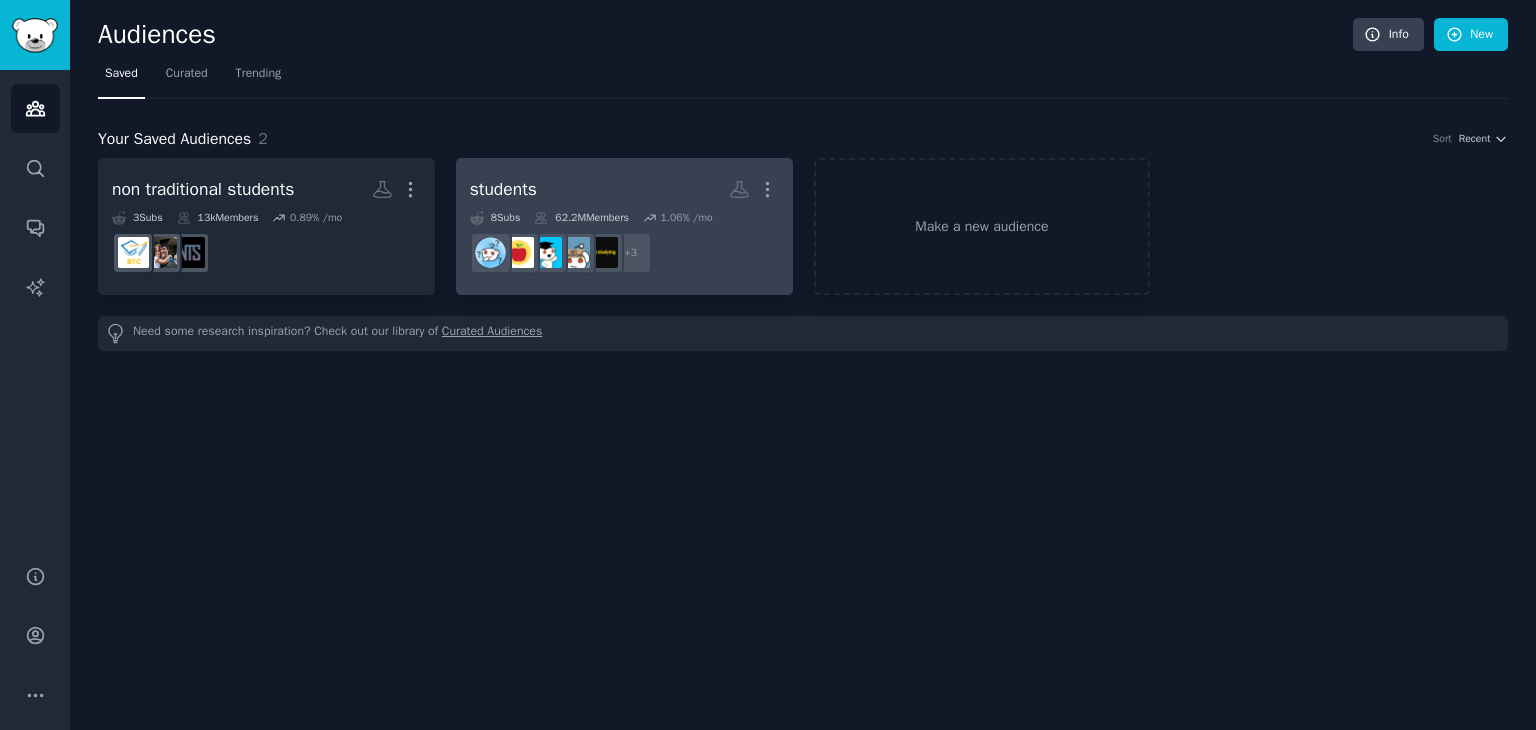 click on "students" at bounding box center [503, 189] 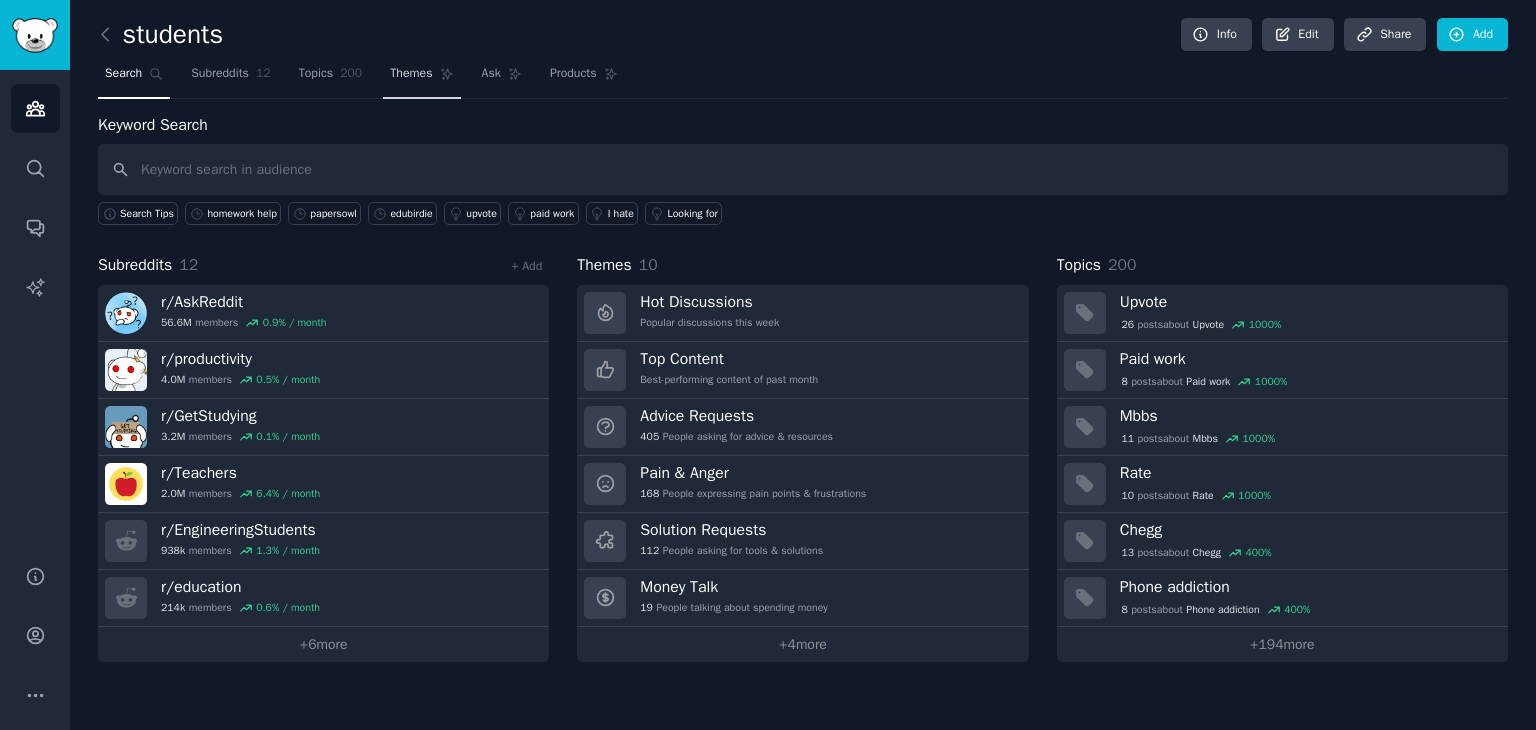 click 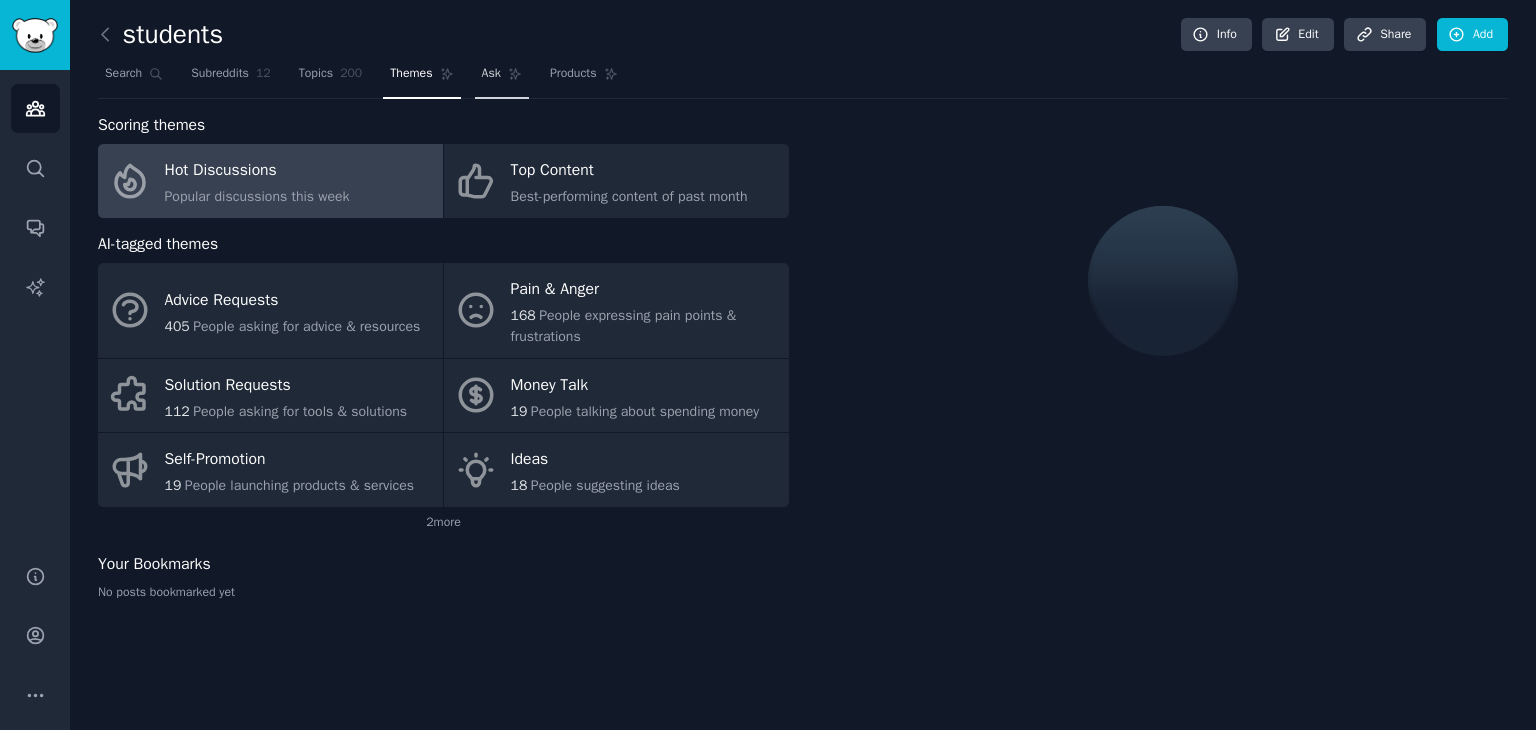 click on "Ask" at bounding box center (491, 74) 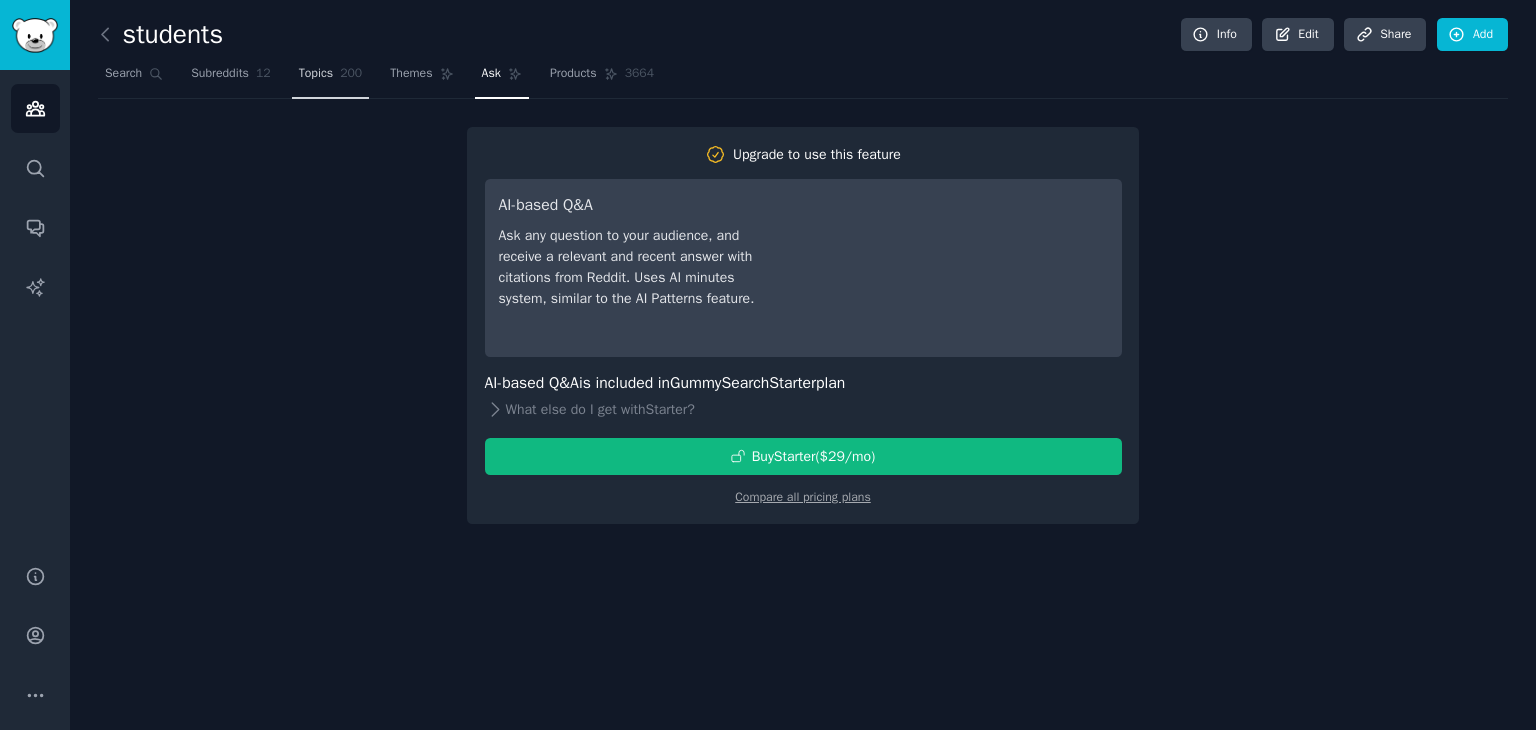 click on "Topics" at bounding box center (316, 74) 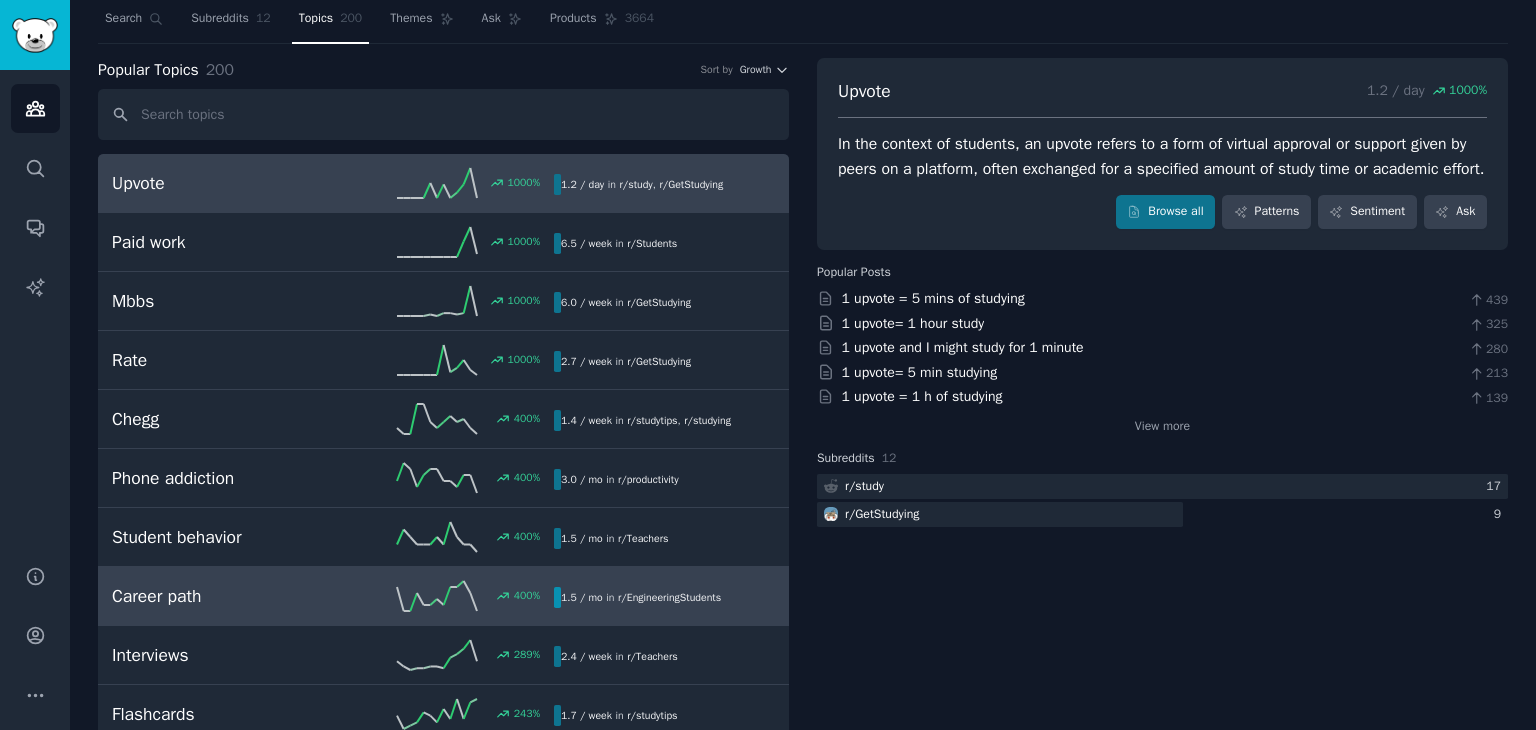 scroll, scrollTop: 100, scrollLeft: 0, axis: vertical 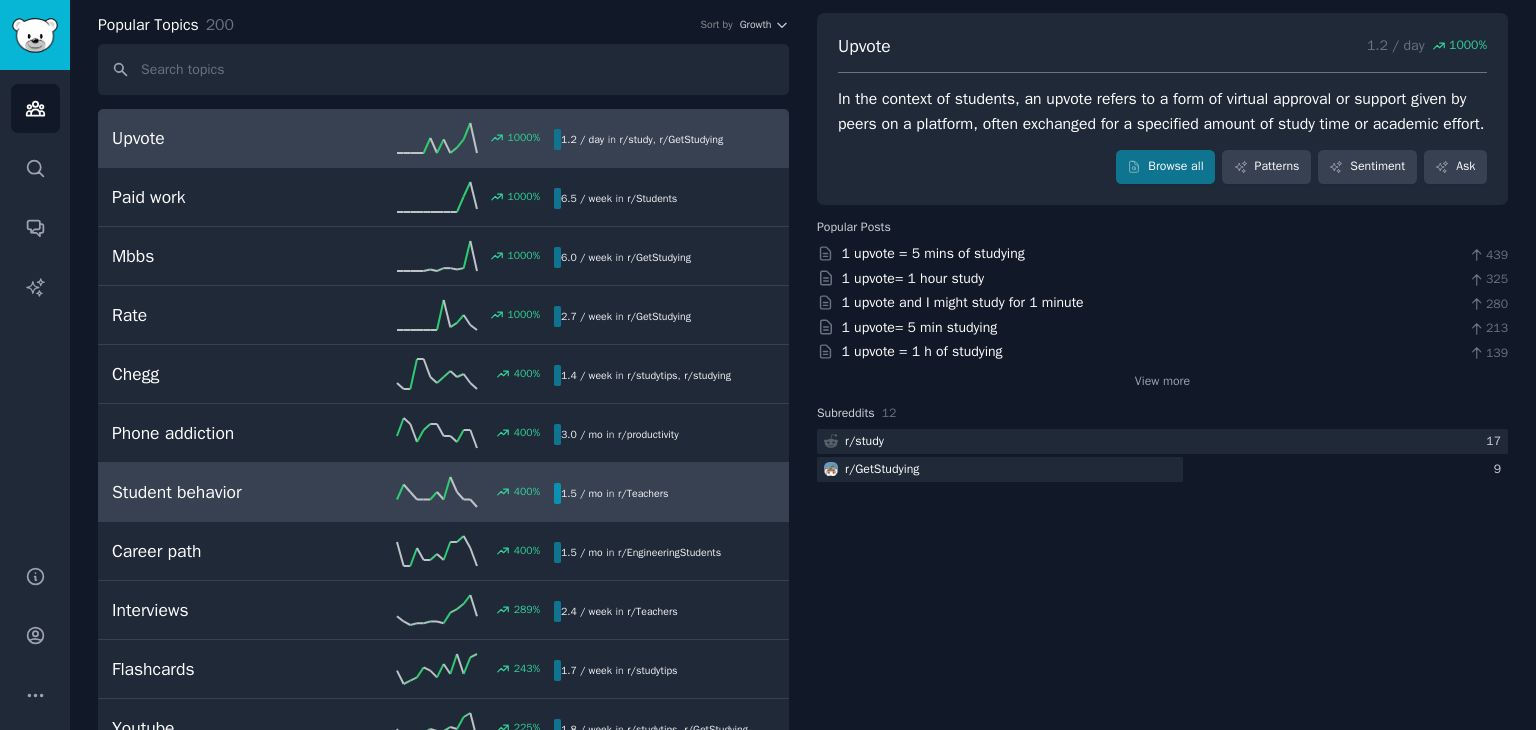 click on "Student behavior 400 % 1.5 / mo  in    r/ Teachers" at bounding box center [443, 492] 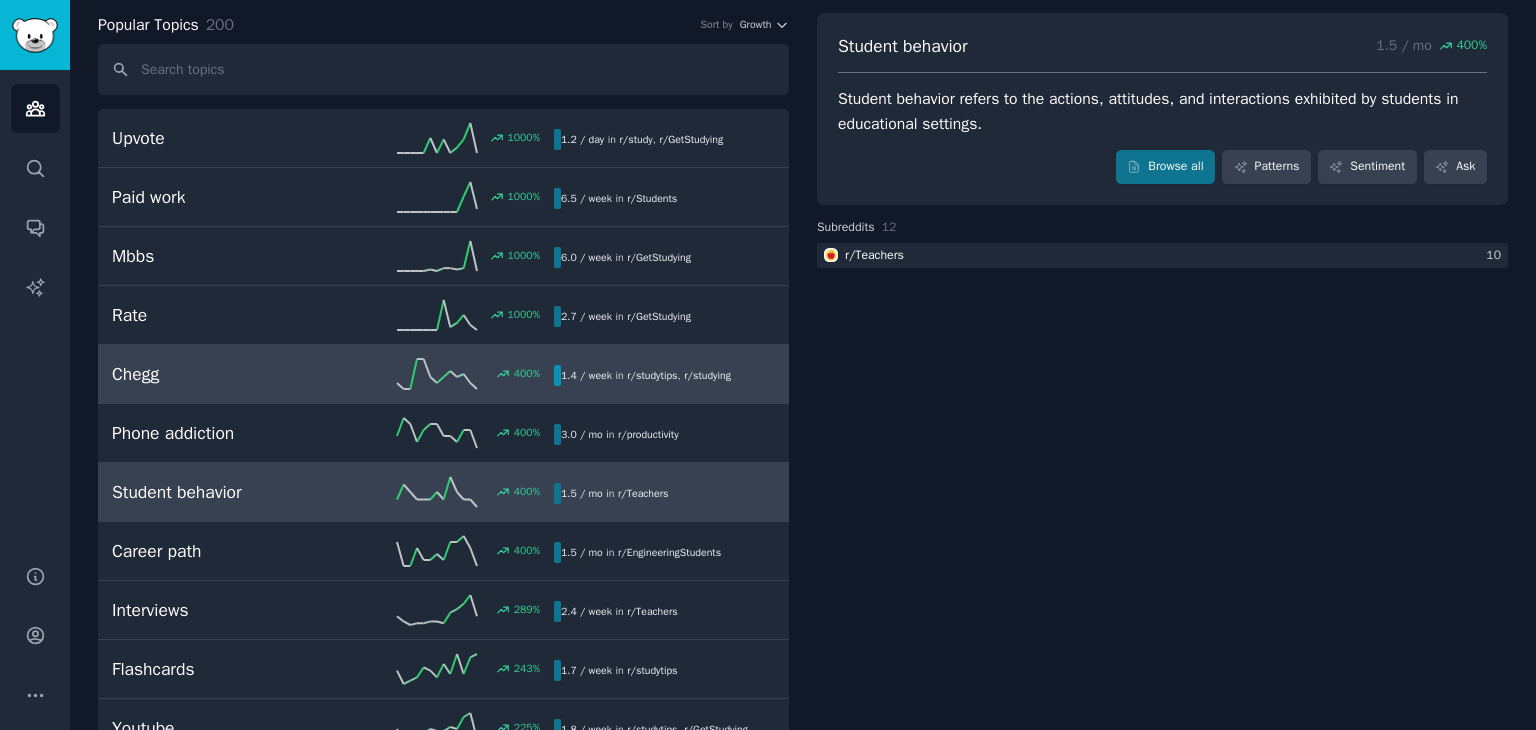 click on "Chegg 400 % 1.4 / week  in    r/ studytips ,  r/ studying" at bounding box center (443, 374) 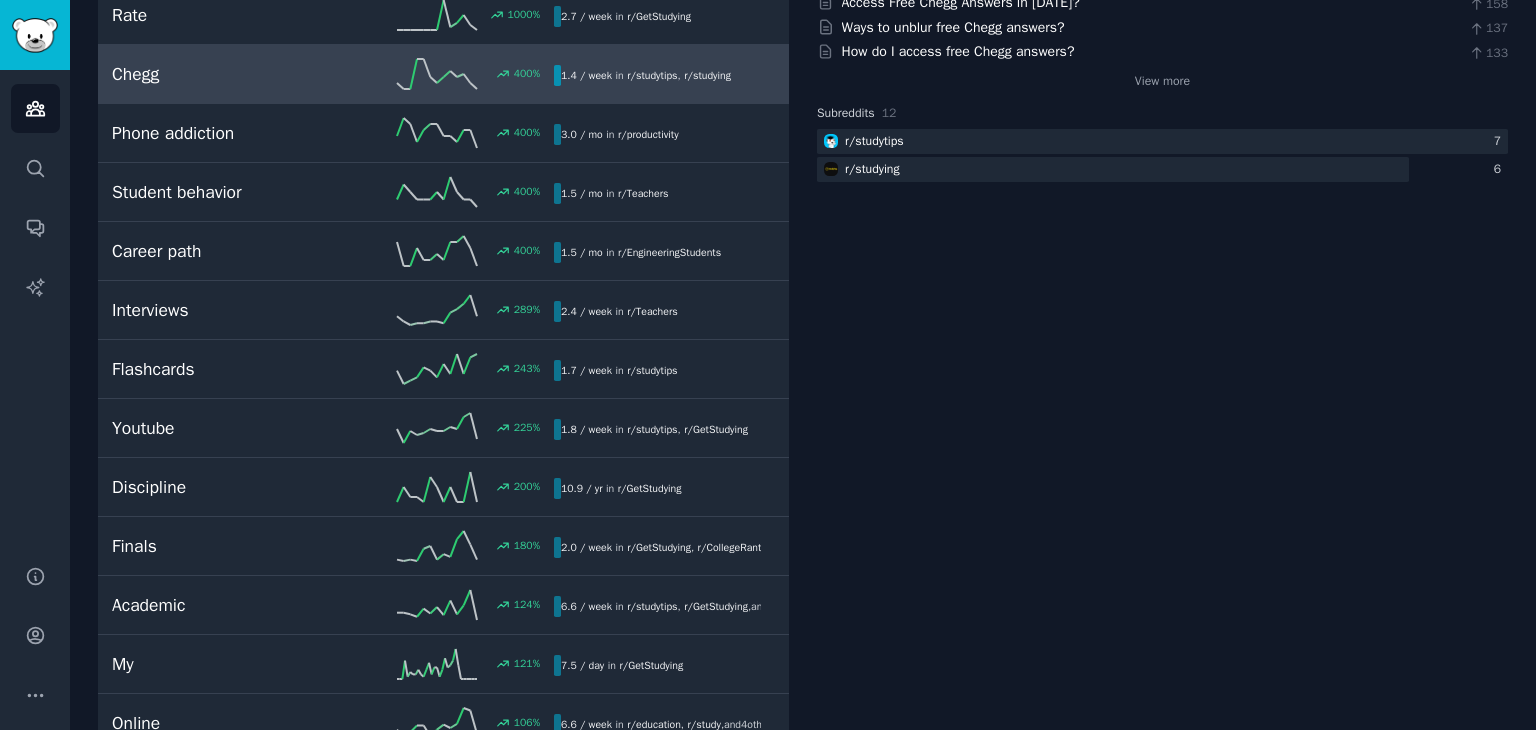 scroll, scrollTop: 0, scrollLeft: 0, axis: both 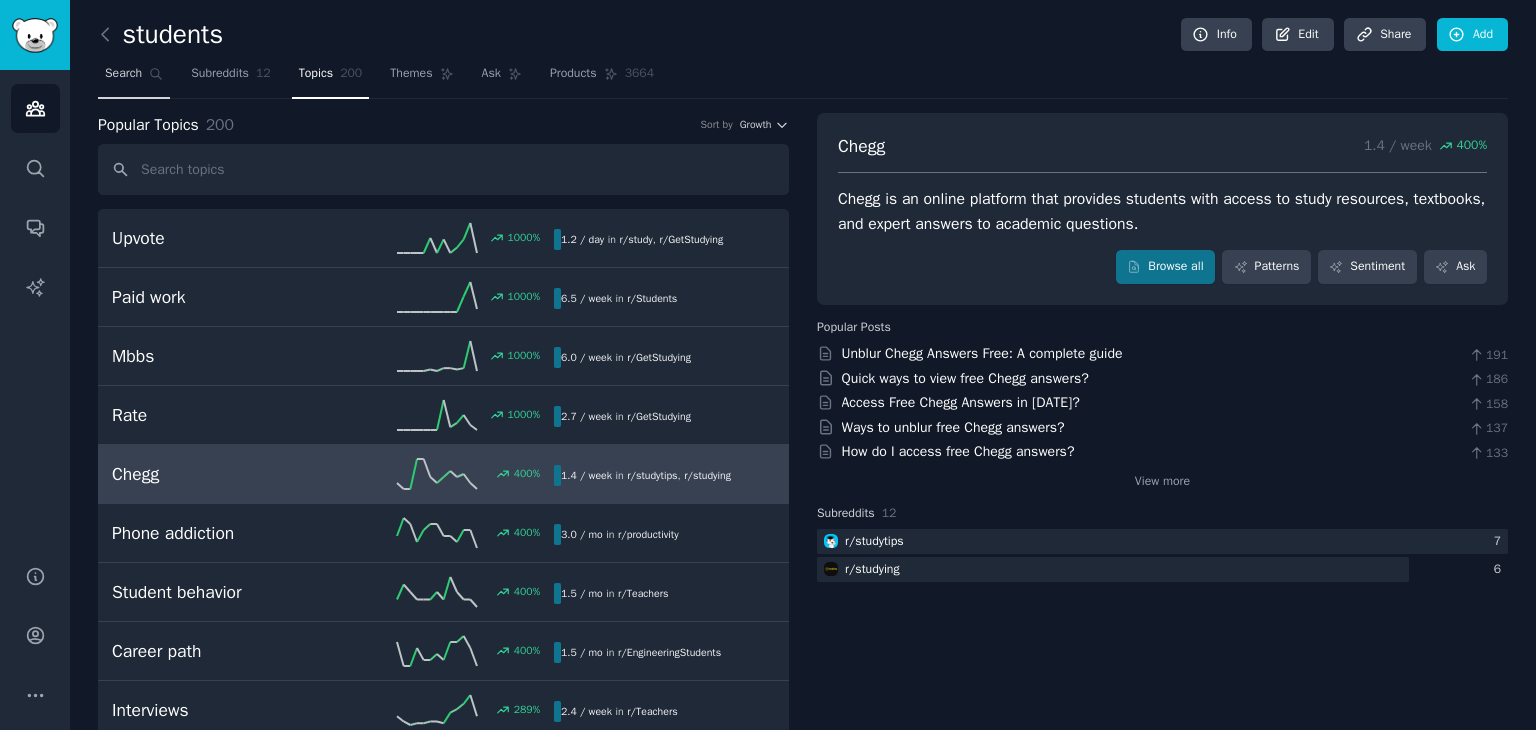 click on "Search" at bounding box center (123, 74) 